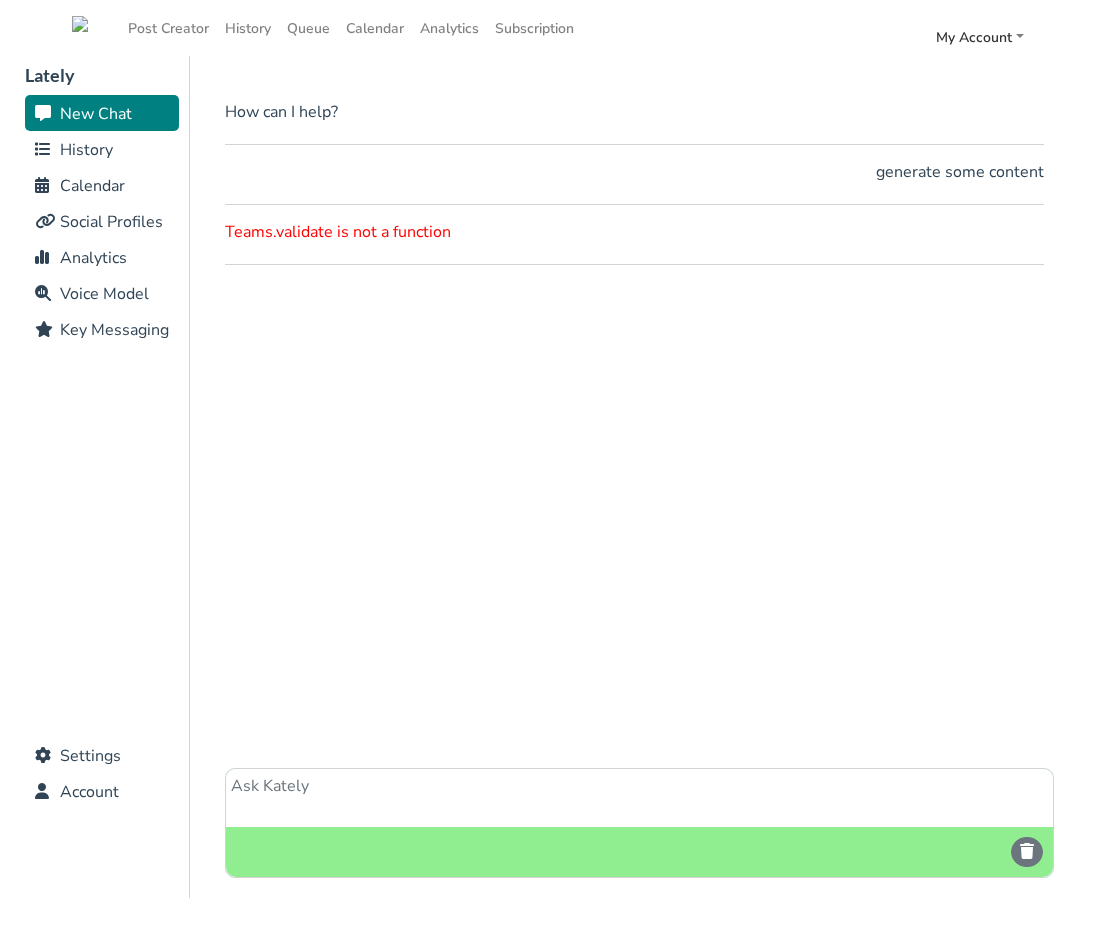 scroll, scrollTop: 0, scrollLeft: 0, axis: both 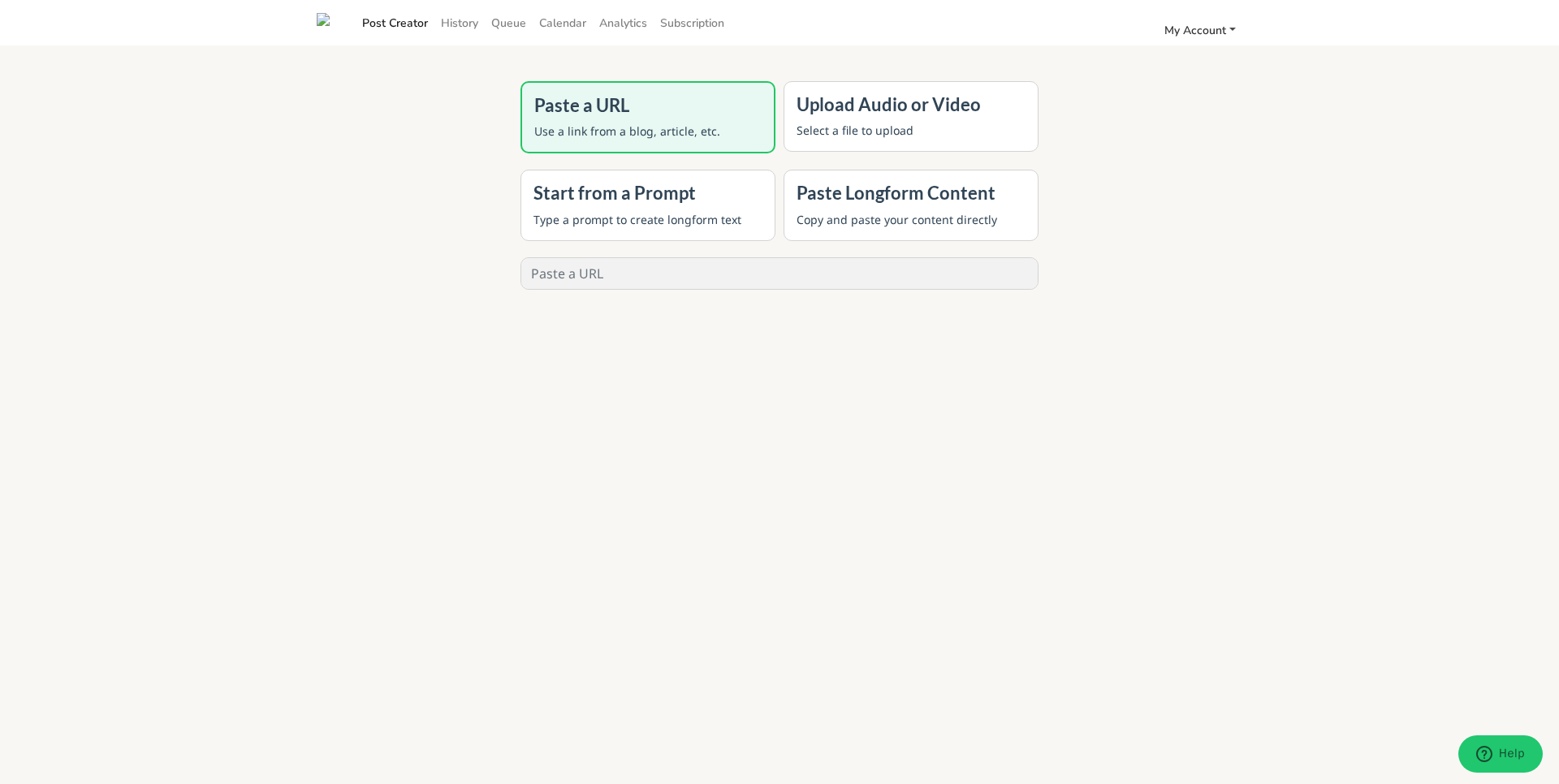 click on "My Account" at bounding box center [1195, 30] 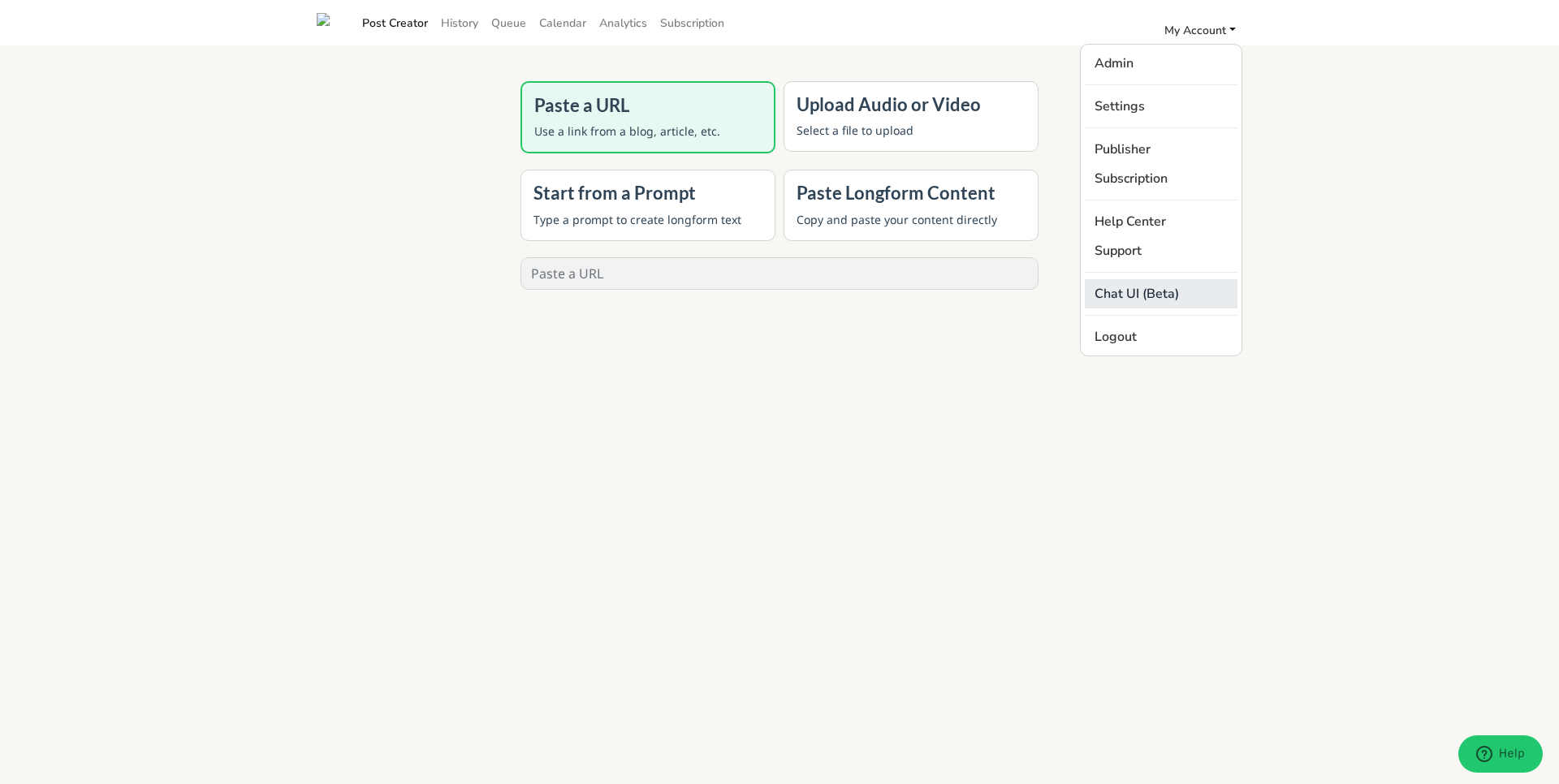 click on "Chat UI (Beta)" at bounding box center [1161, 294] 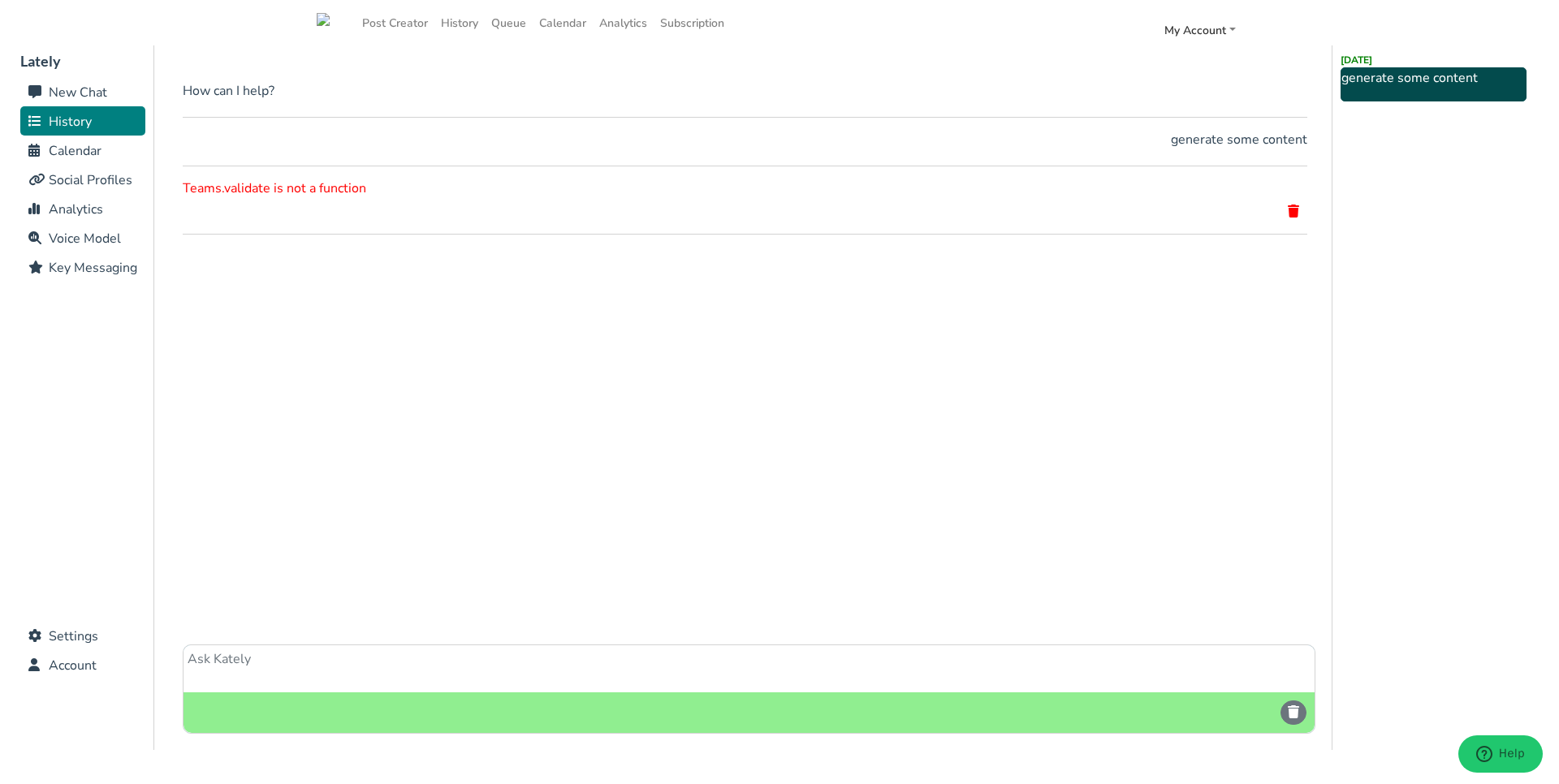 click at bounding box center [1293, 211] 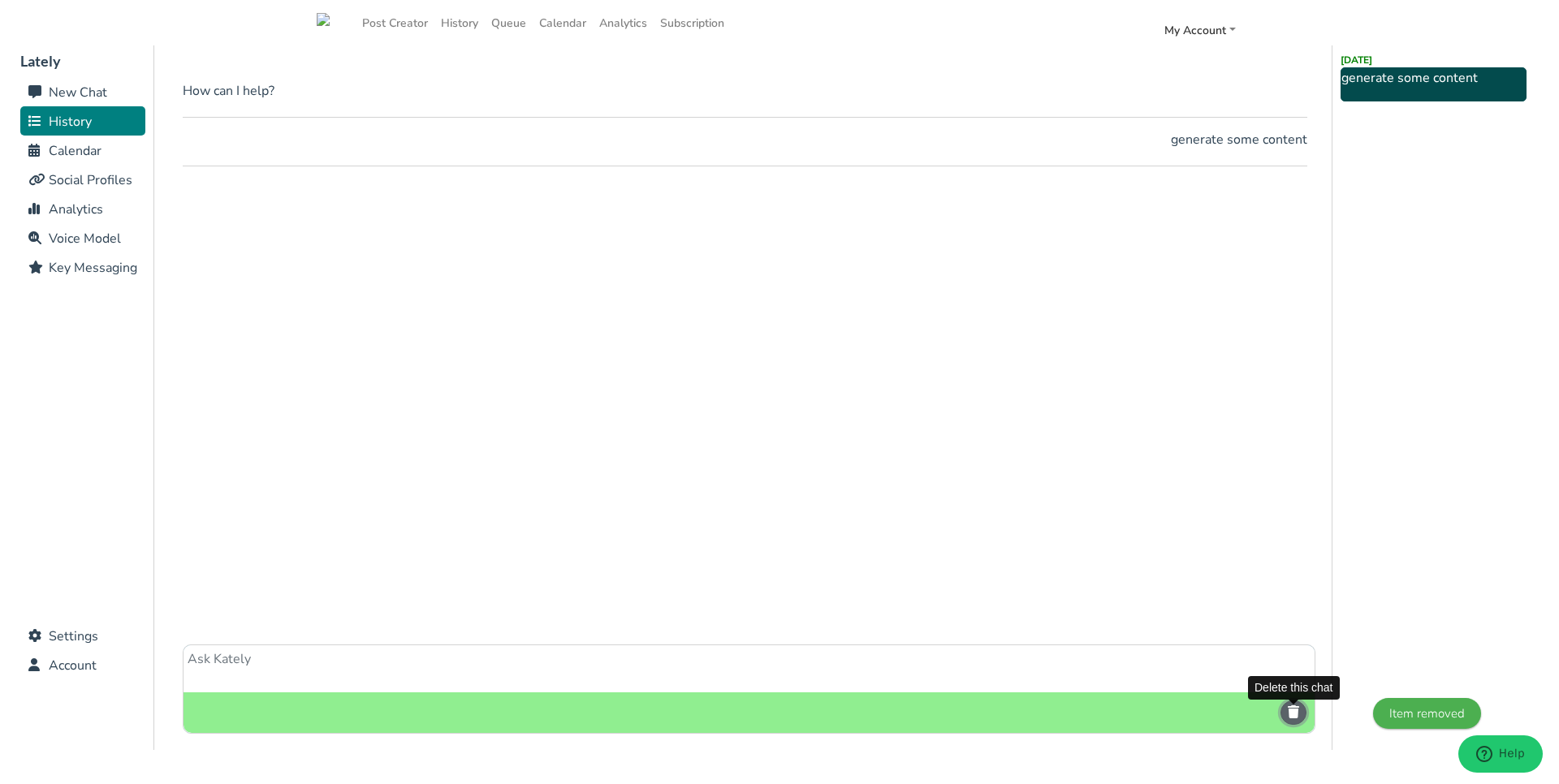 click at bounding box center (1293, 712) 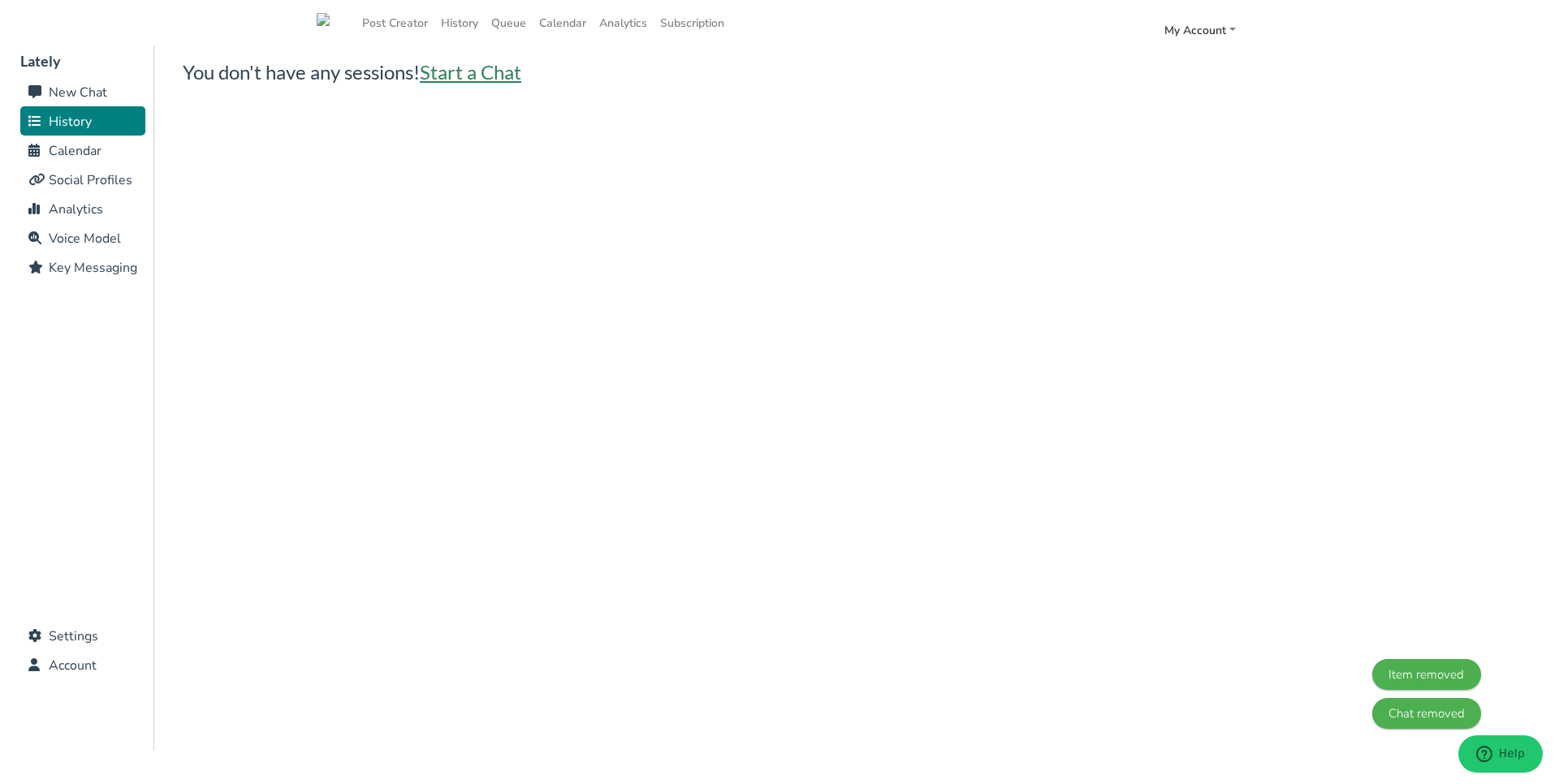 click on "Start a Chat" at bounding box center [470, 71] 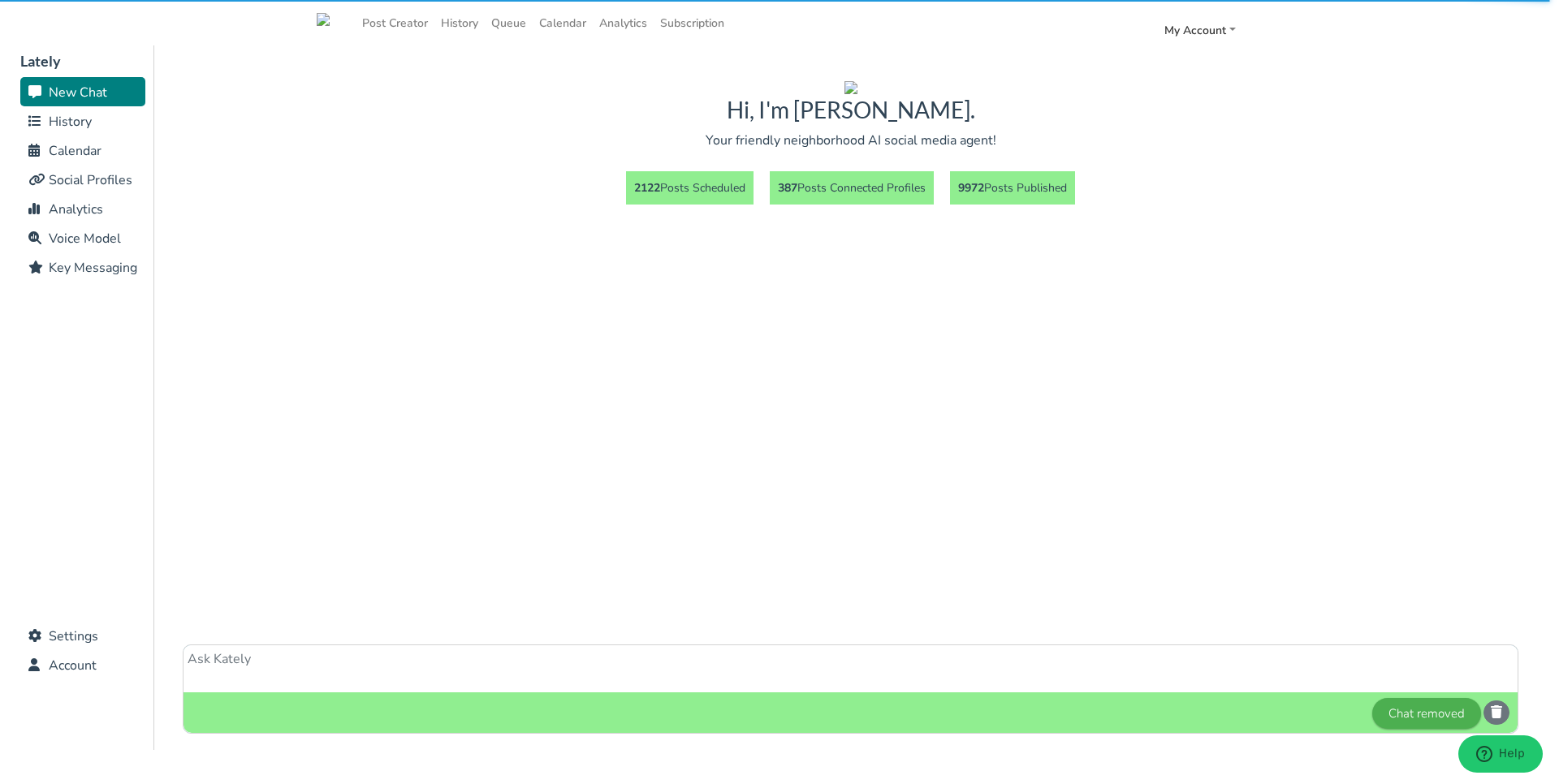 drag, startPoint x: 913, startPoint y: 669, endPoint x: 903, endPoint y: 668, distance: 10.049876 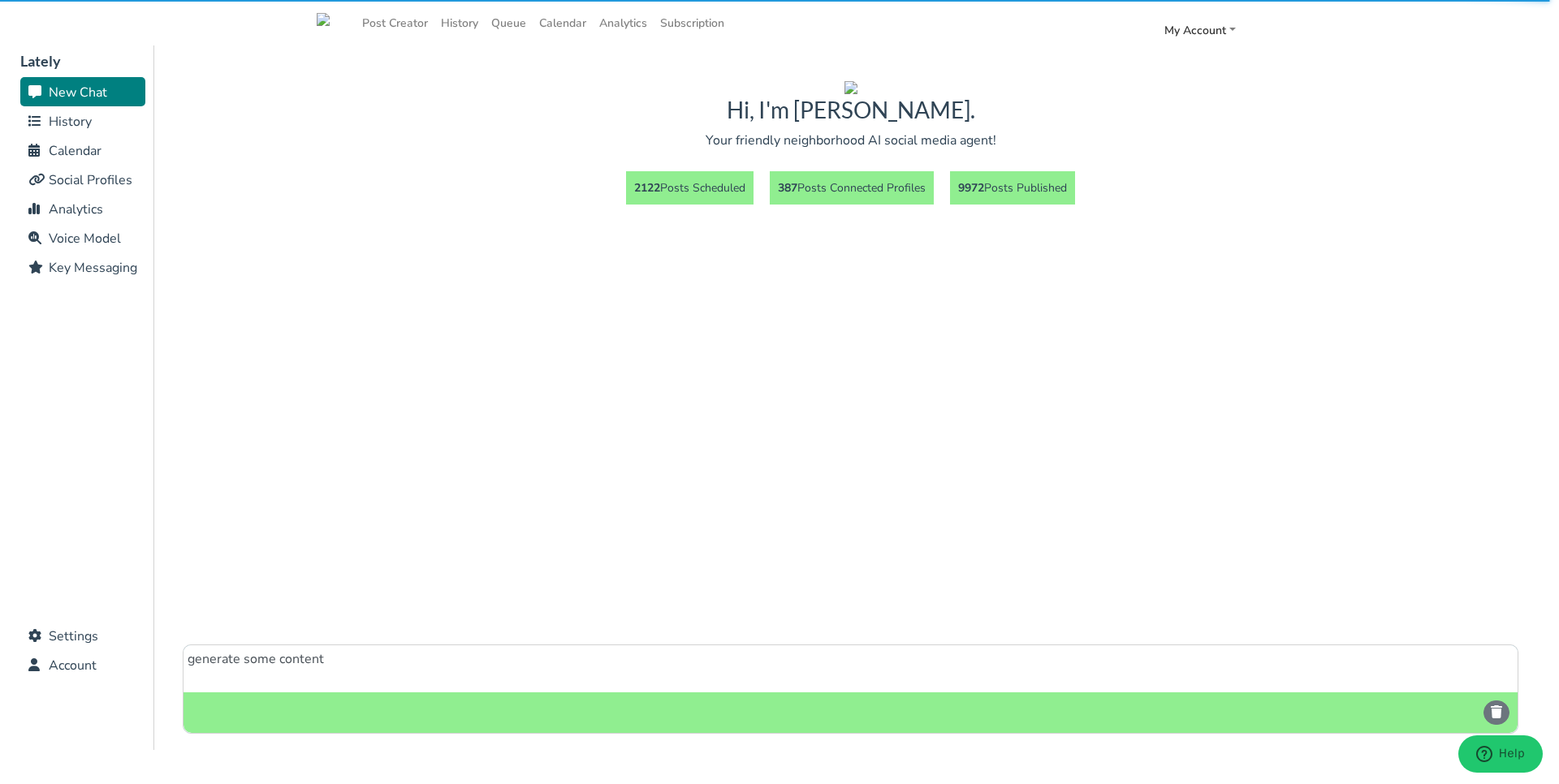 type on "generate some content" 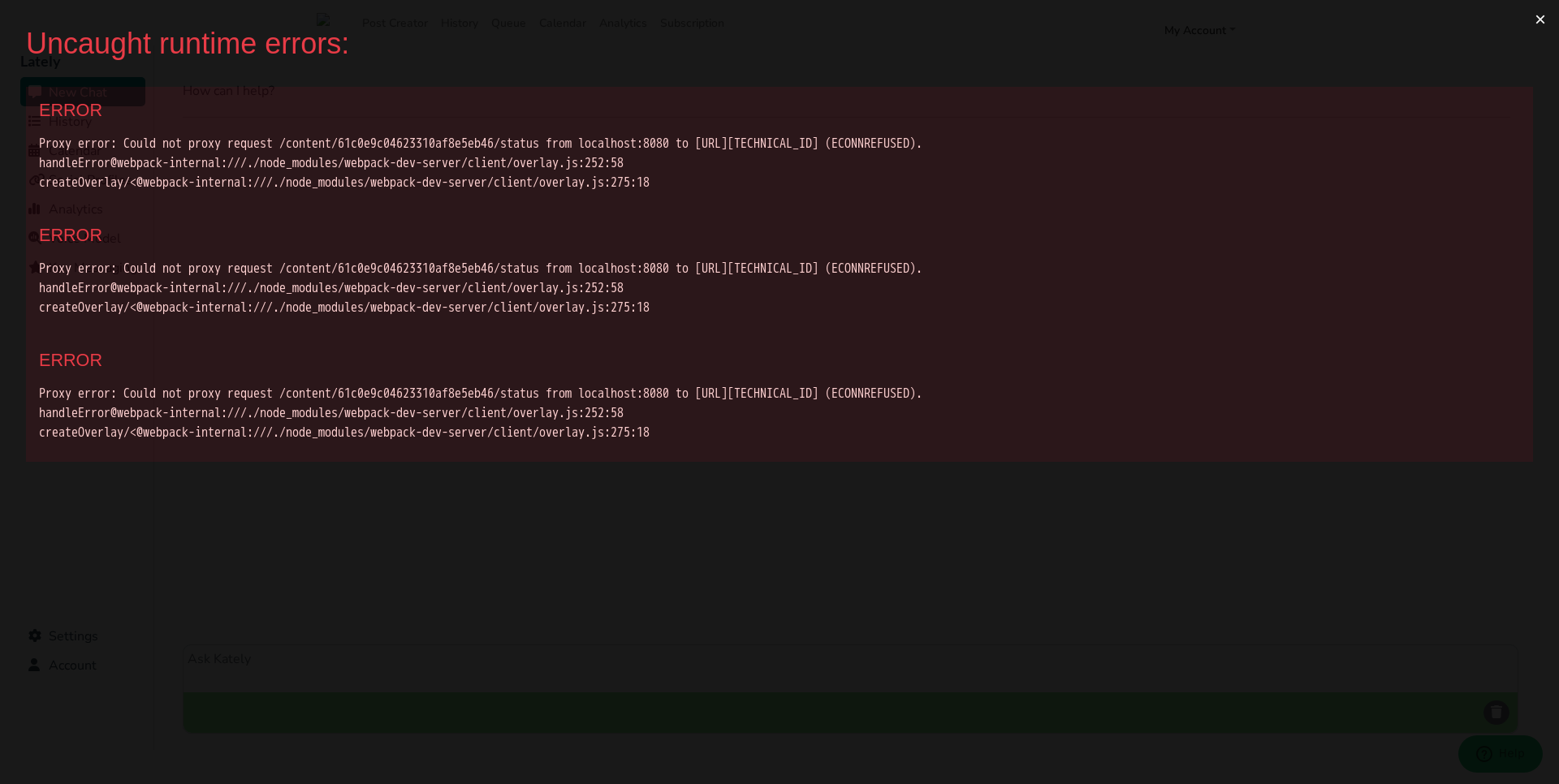 scroll, scrollTop: 0, scrollLeft: 0, axis: both 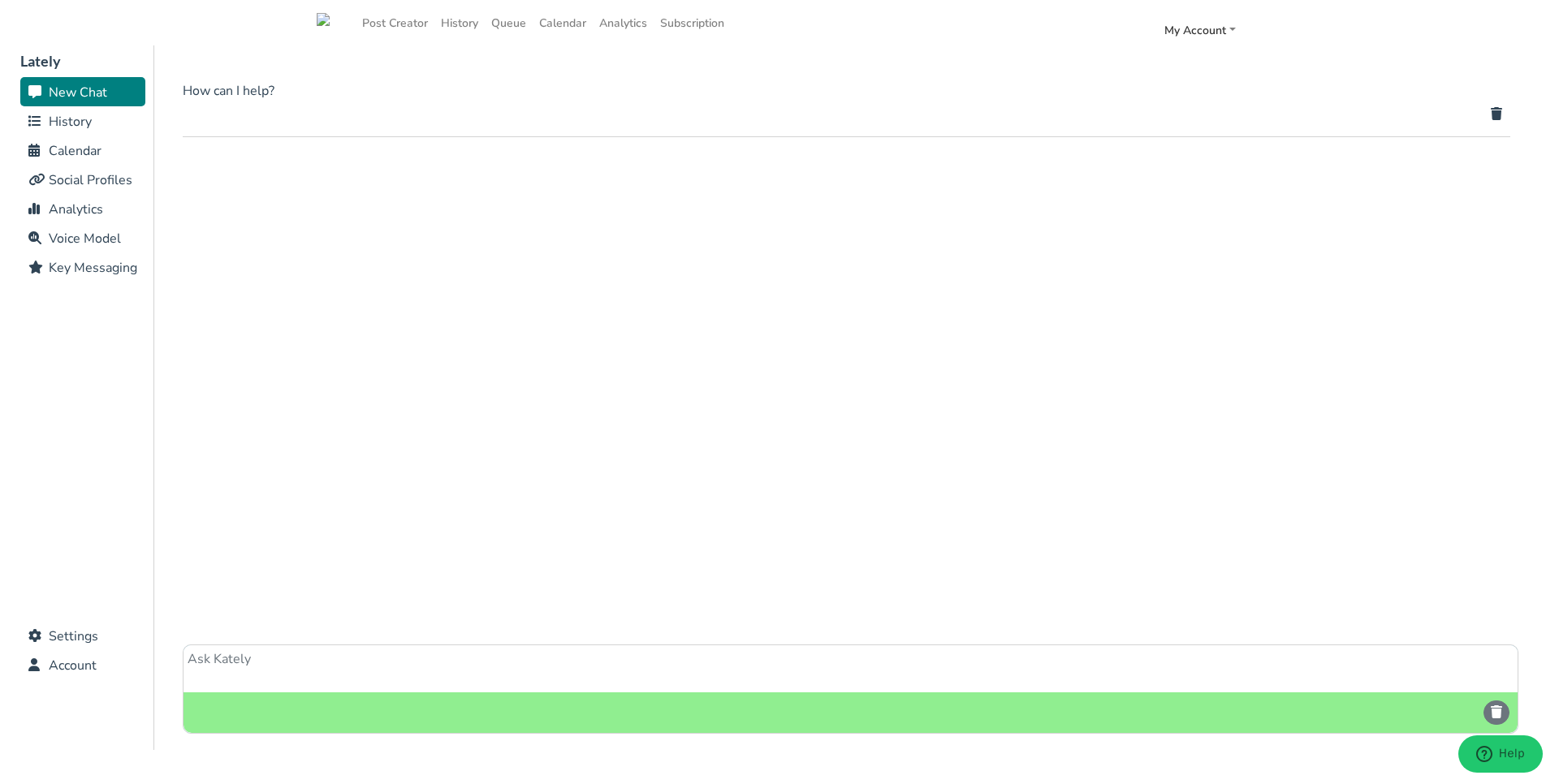 click at bounding box center [1496, 114] 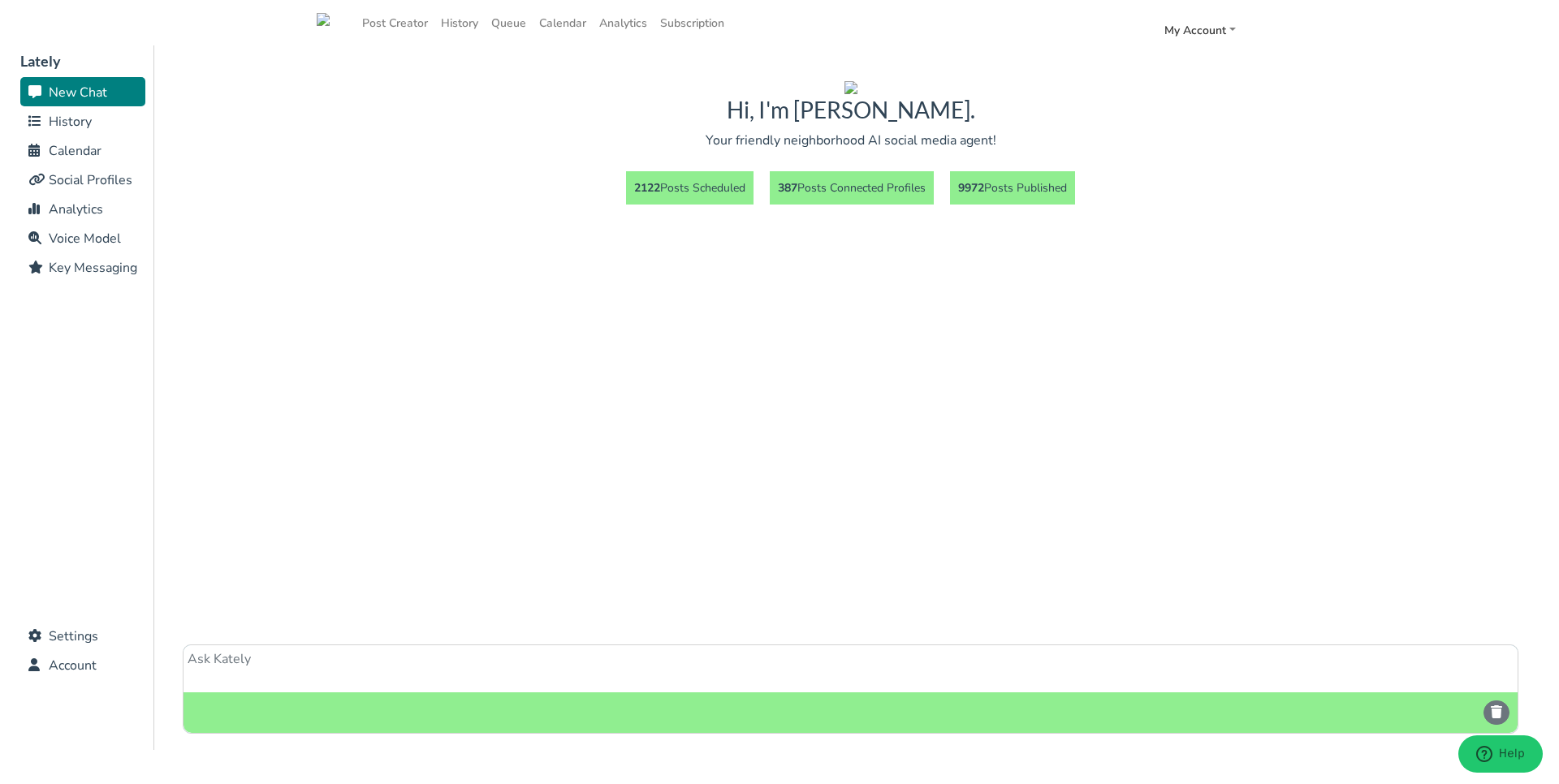 click at bounding box center [850, 669] 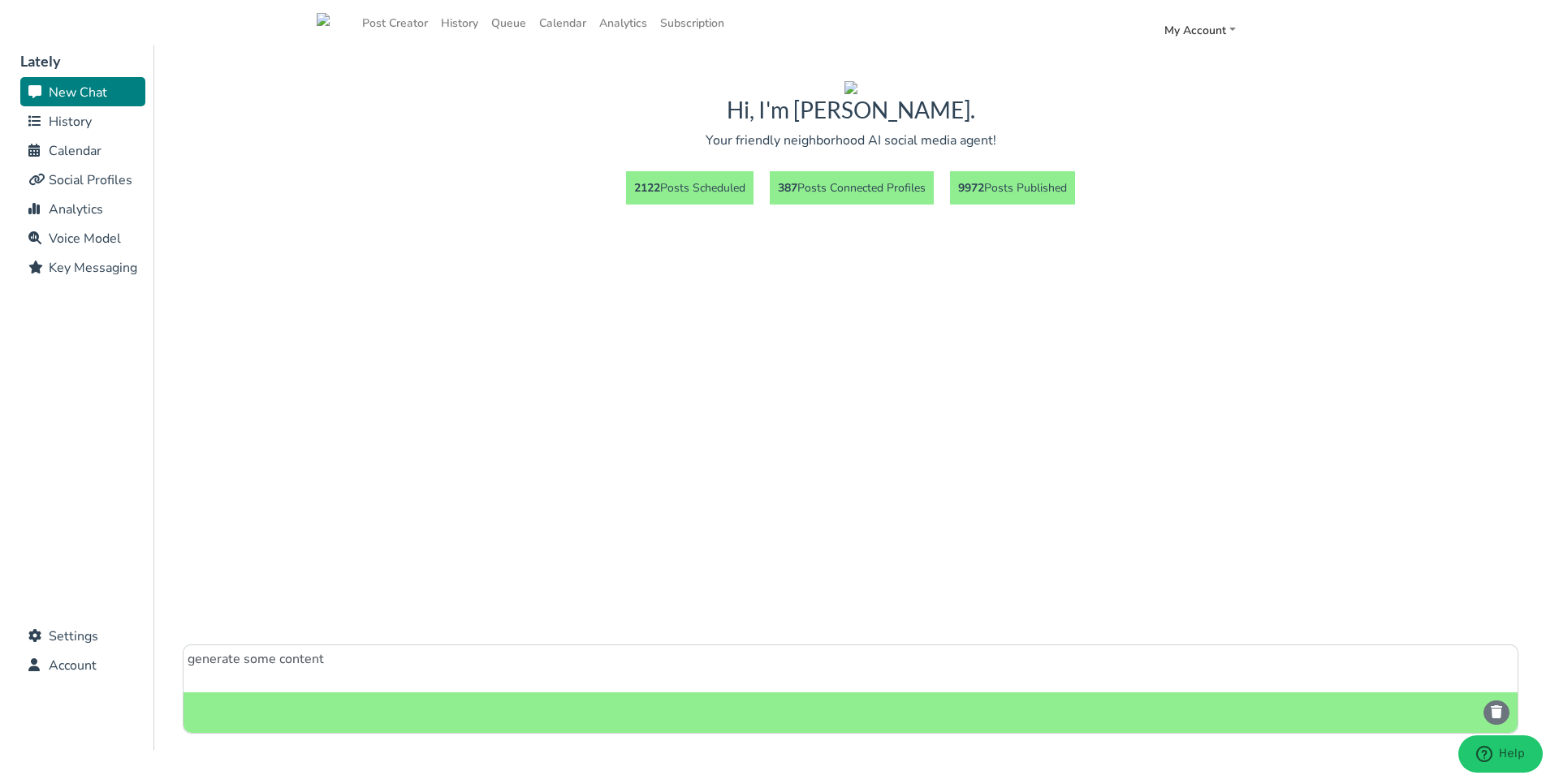 type on "generate some content" 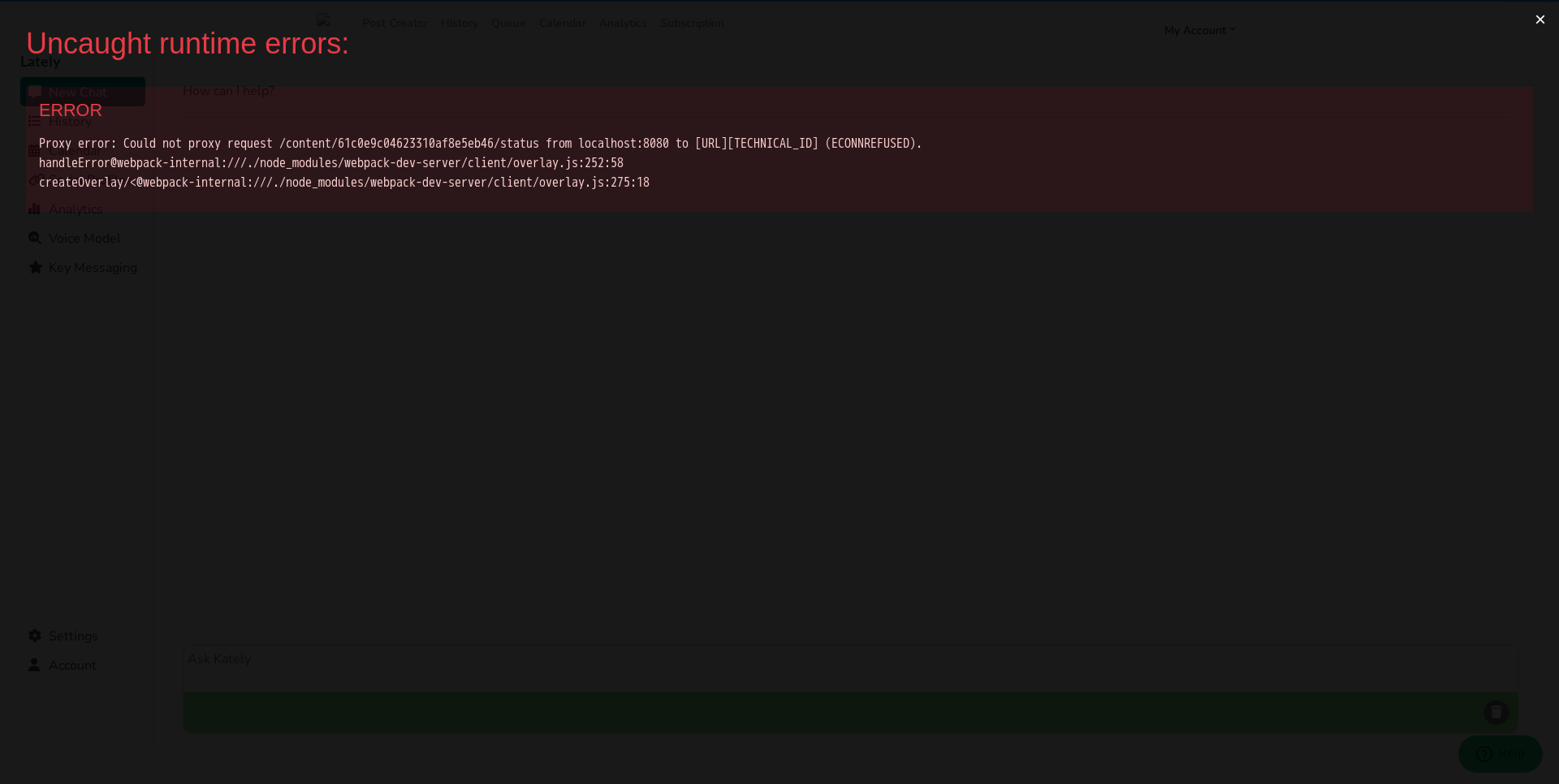 scroll, scrollTop: 0, scrollLeft: 0, axis: both 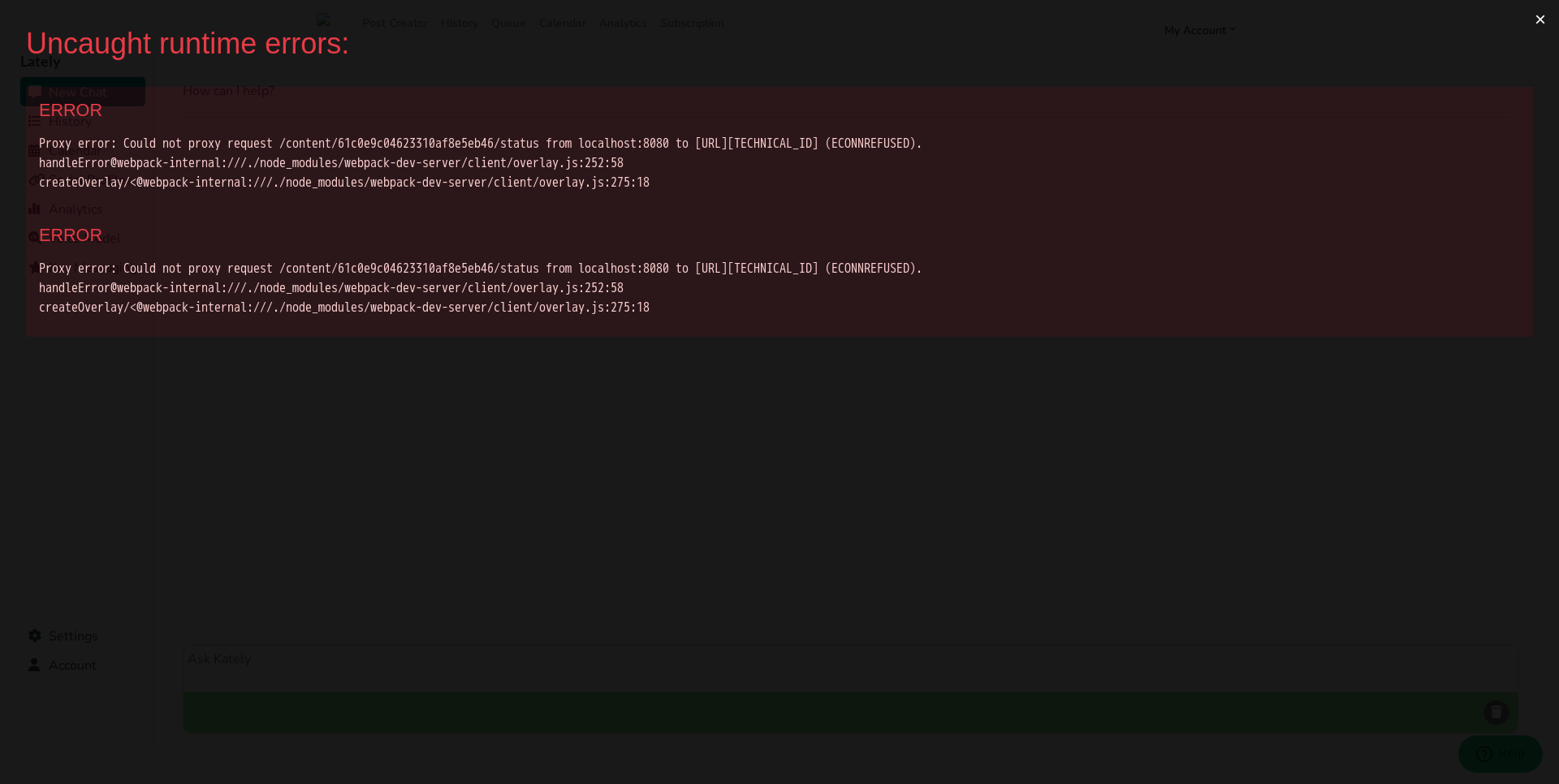 click on "×" at bounding box center (1540, 19) 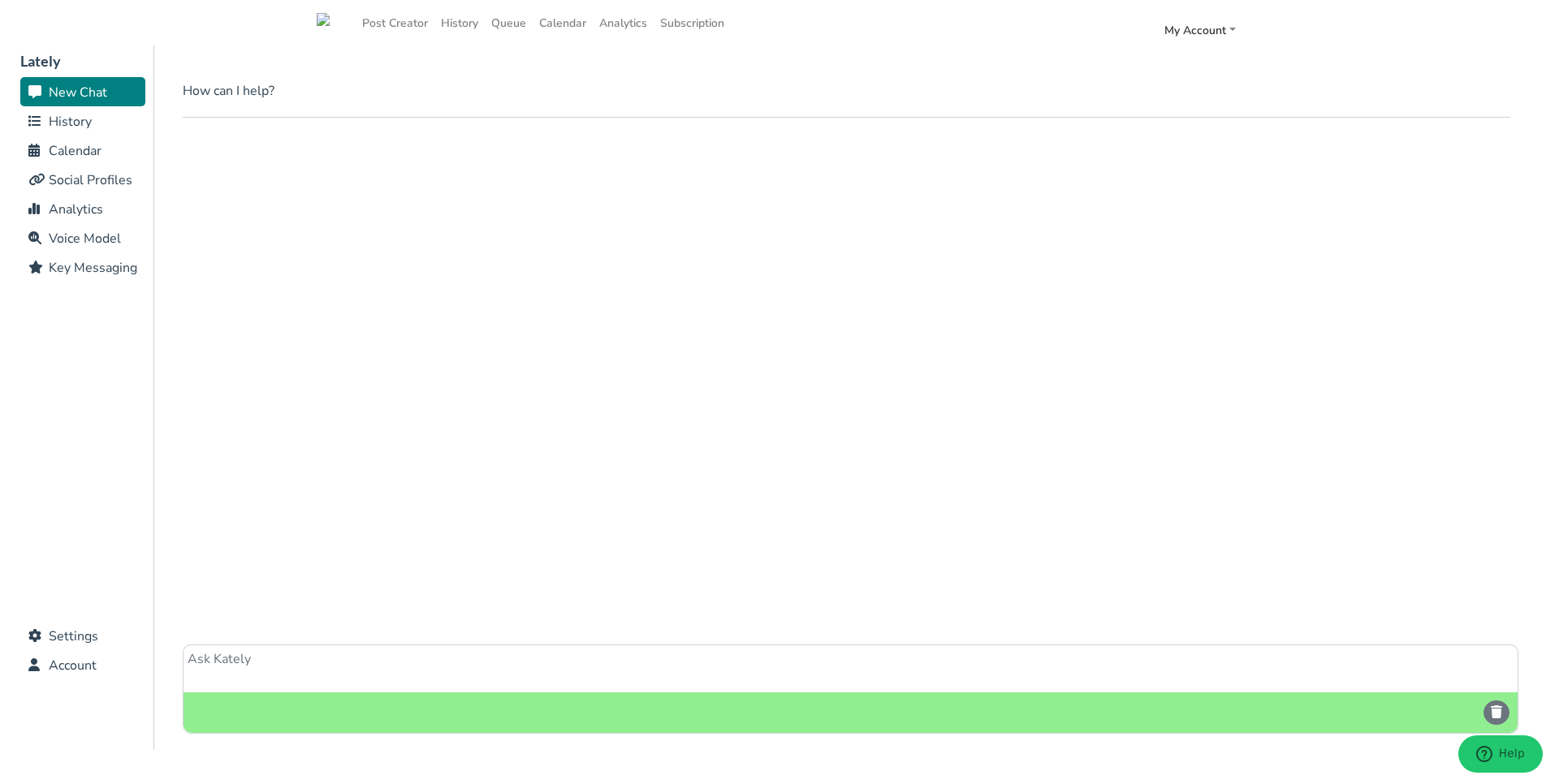 click at bounding box center (850, 669) 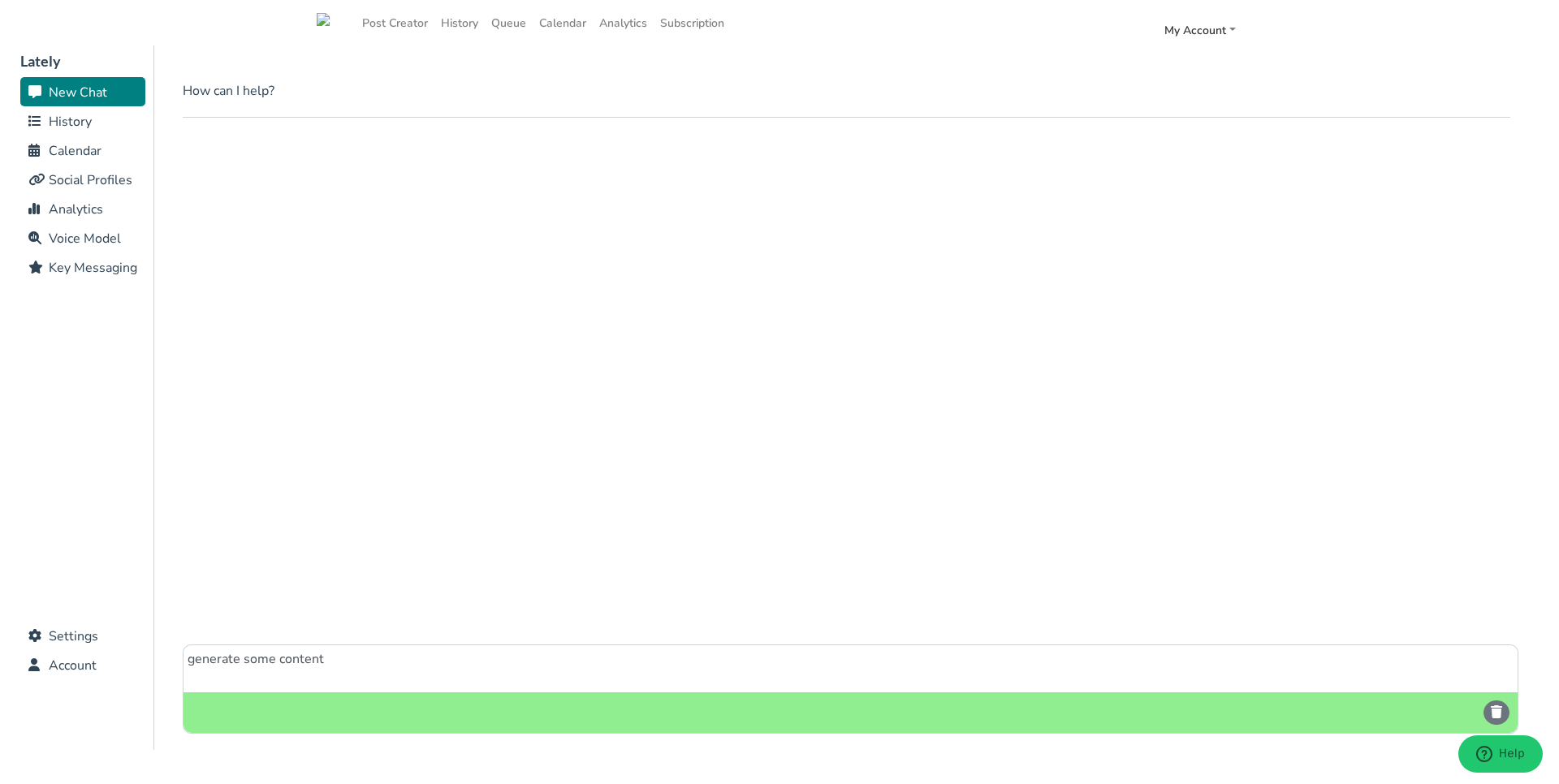 type on "generate some content" 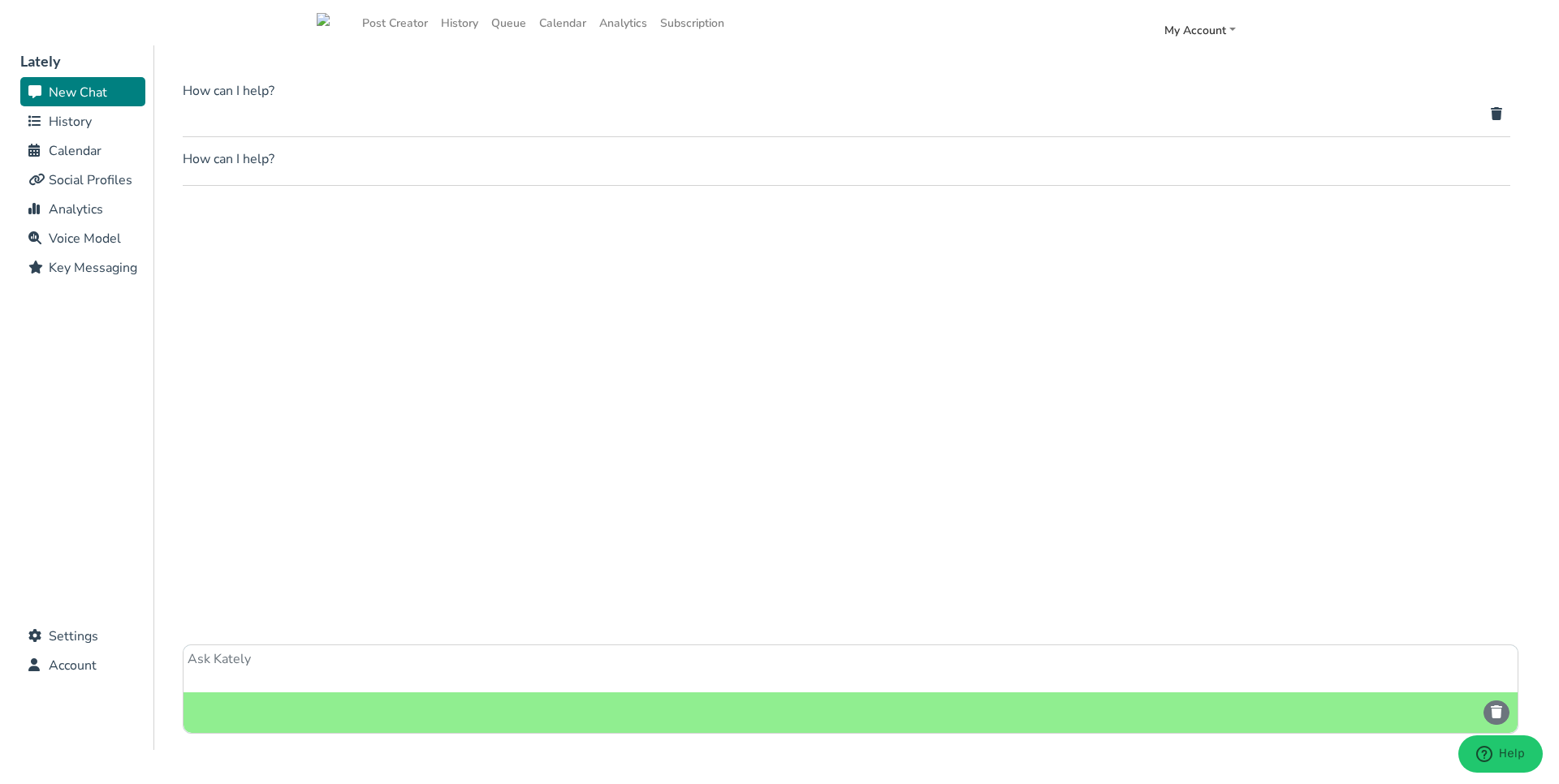 click at bounding box center [1496, 114] 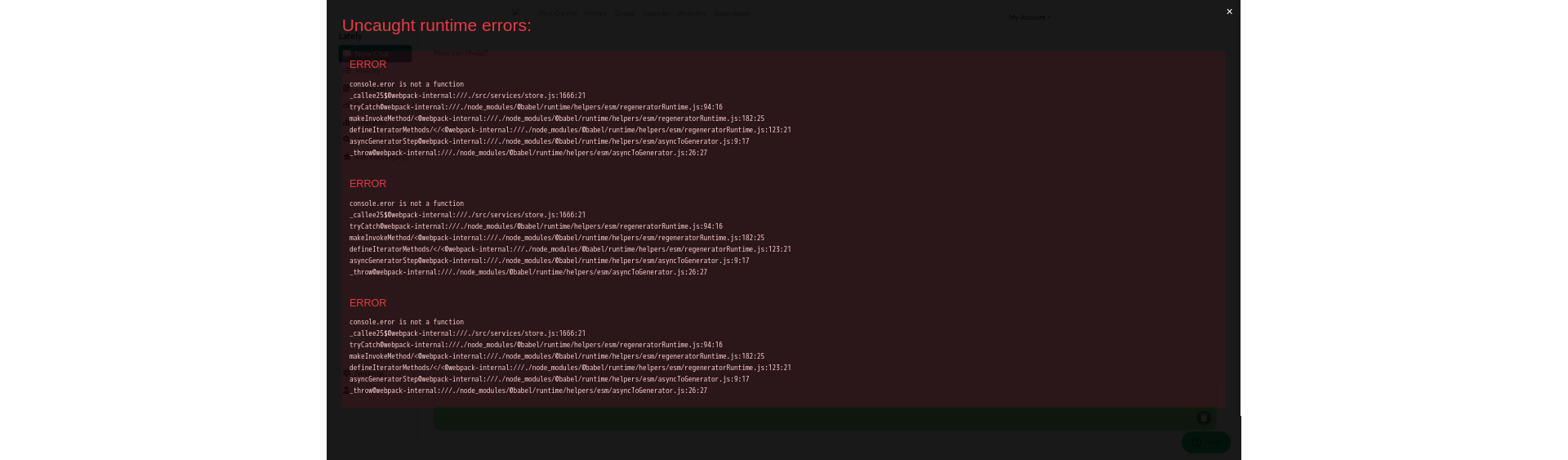 scroll, scrollTop: 0, scrollLeft: 0, axis: both 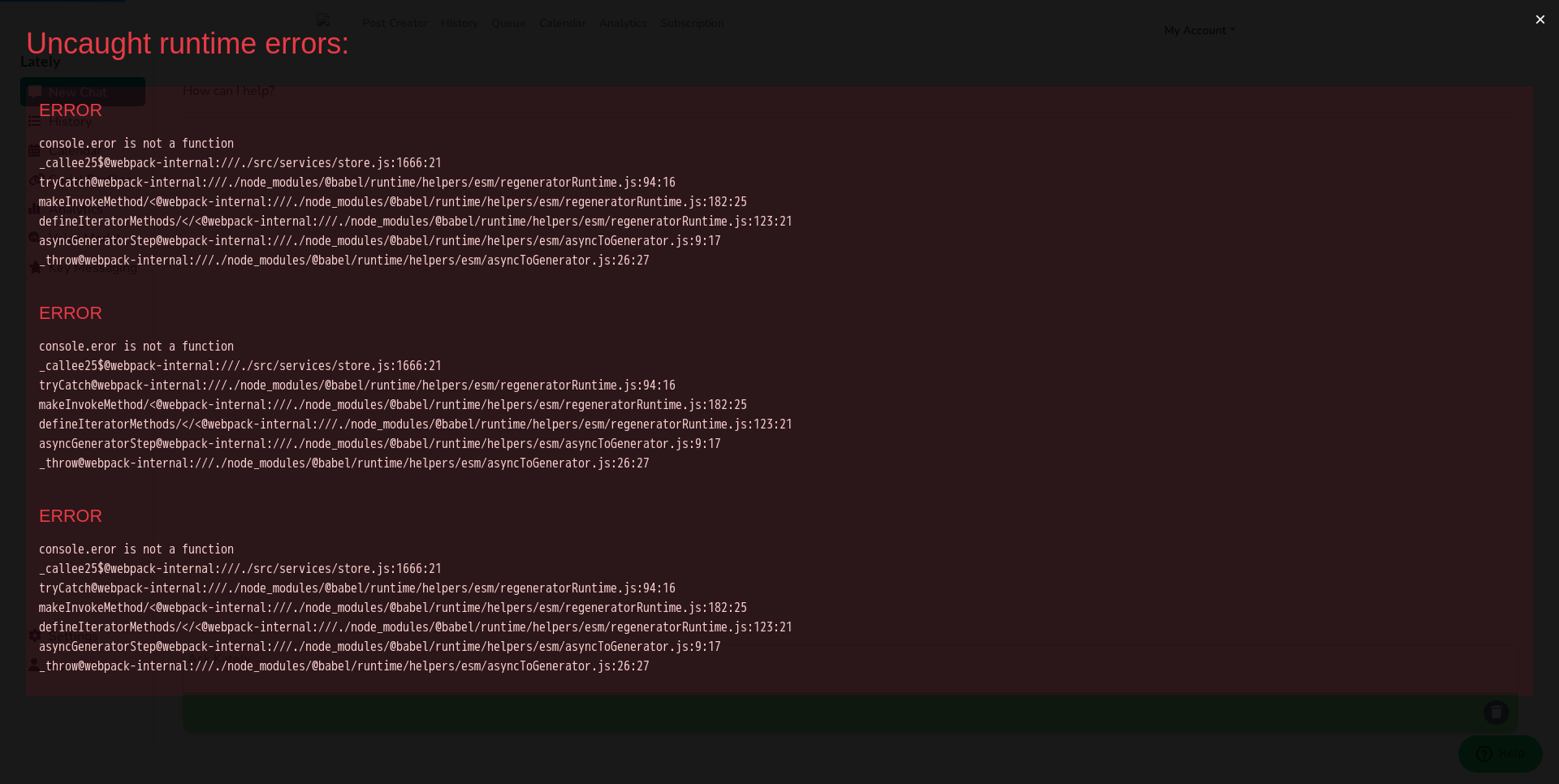 click on "×" at bounding box center [1540, 19] 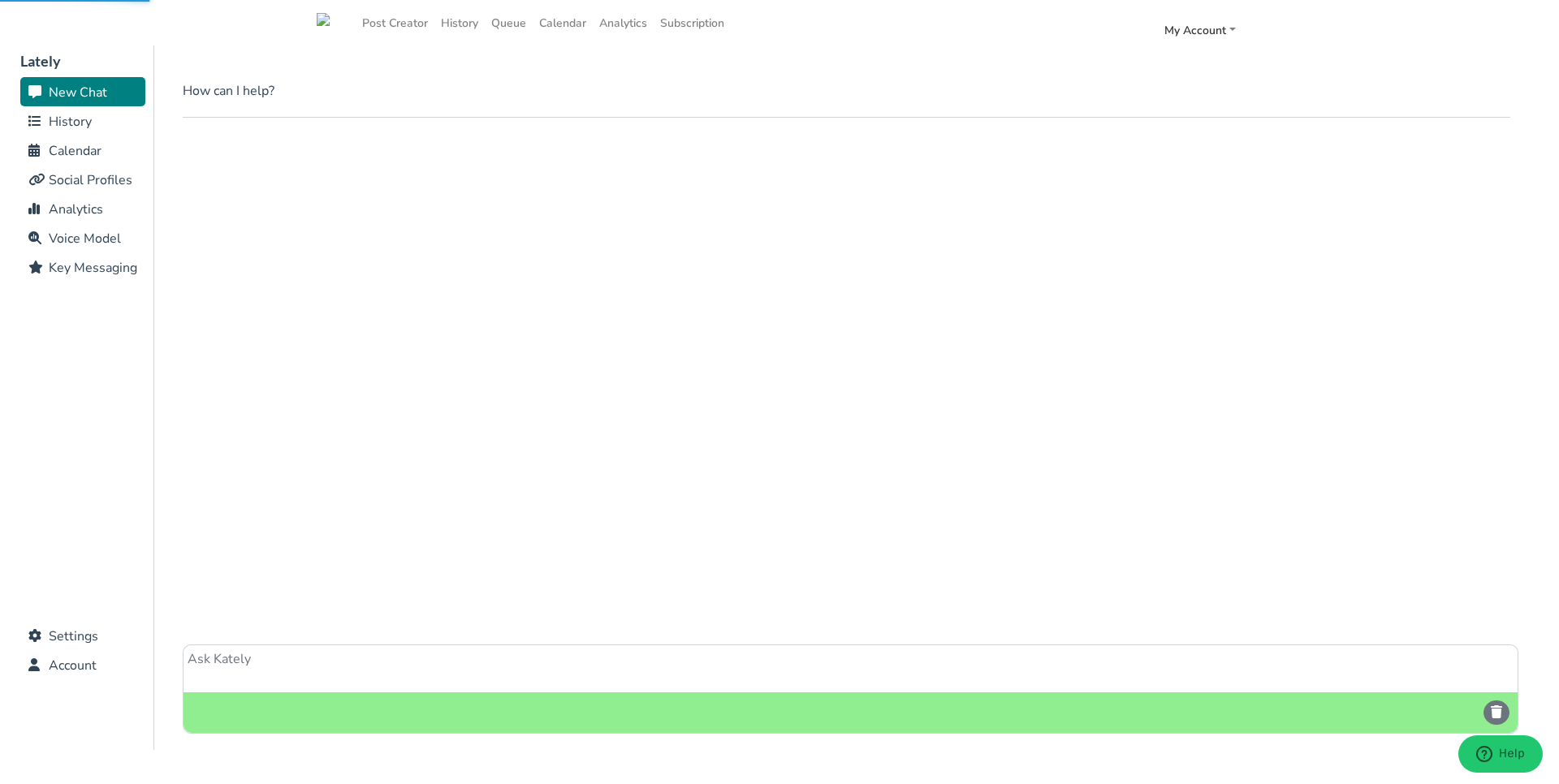 click on "History" at bounding box center (70, 122) 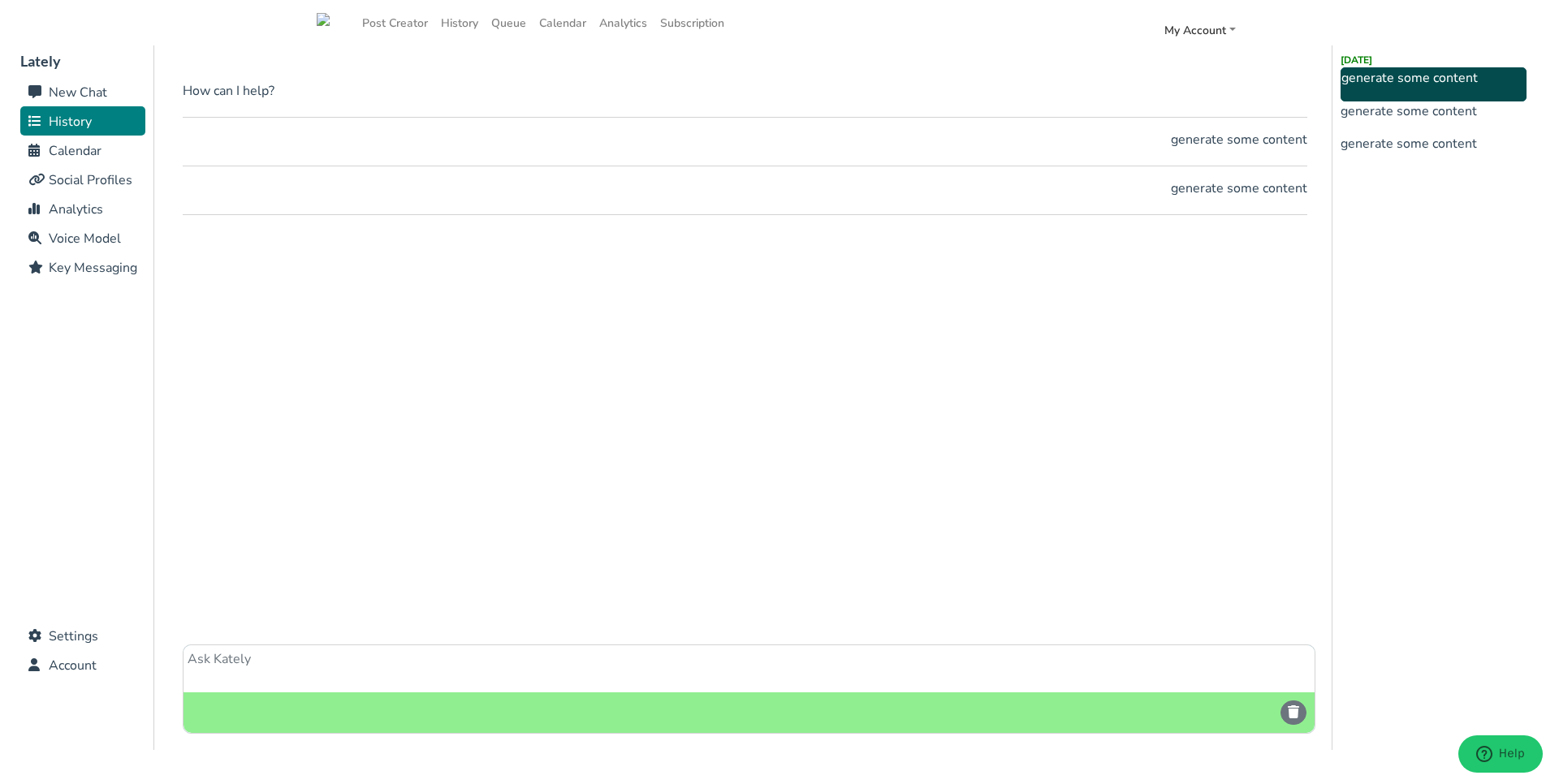 click on "generate some content" at bounding box center [1433, 111] 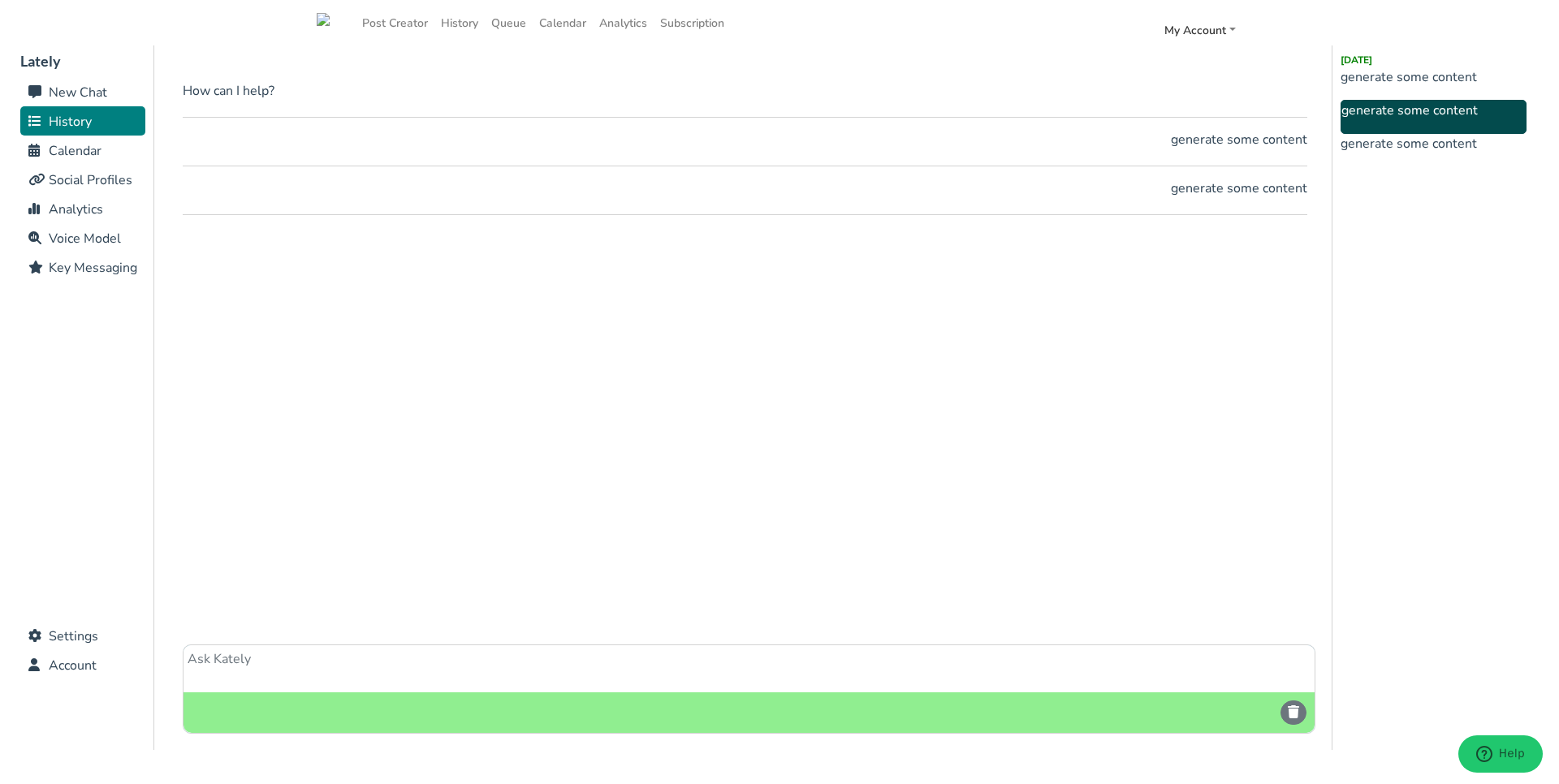 click on "generate some content" at bounding box center [1433, 144] 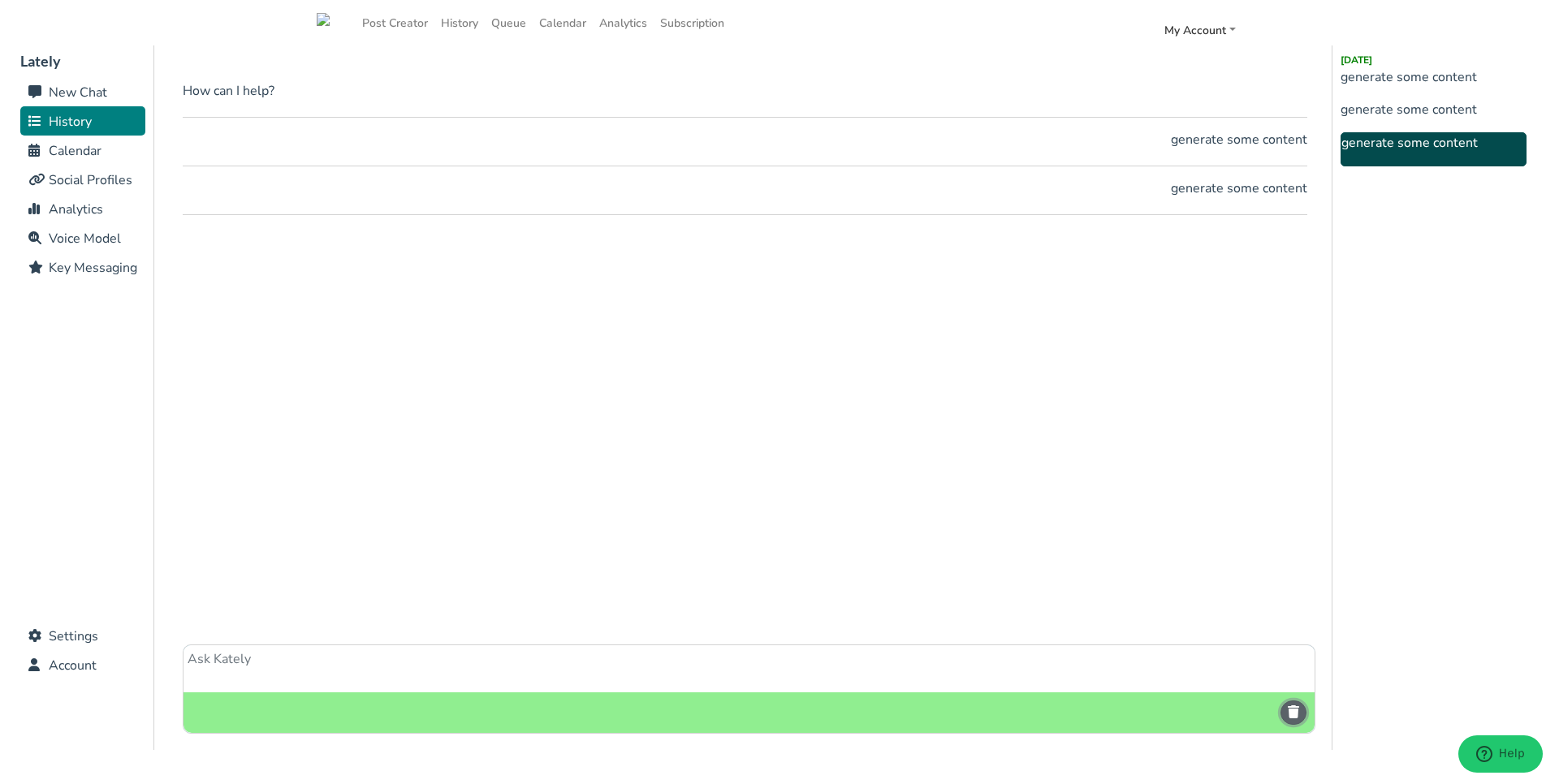 click at bounding box center (1293, 712) 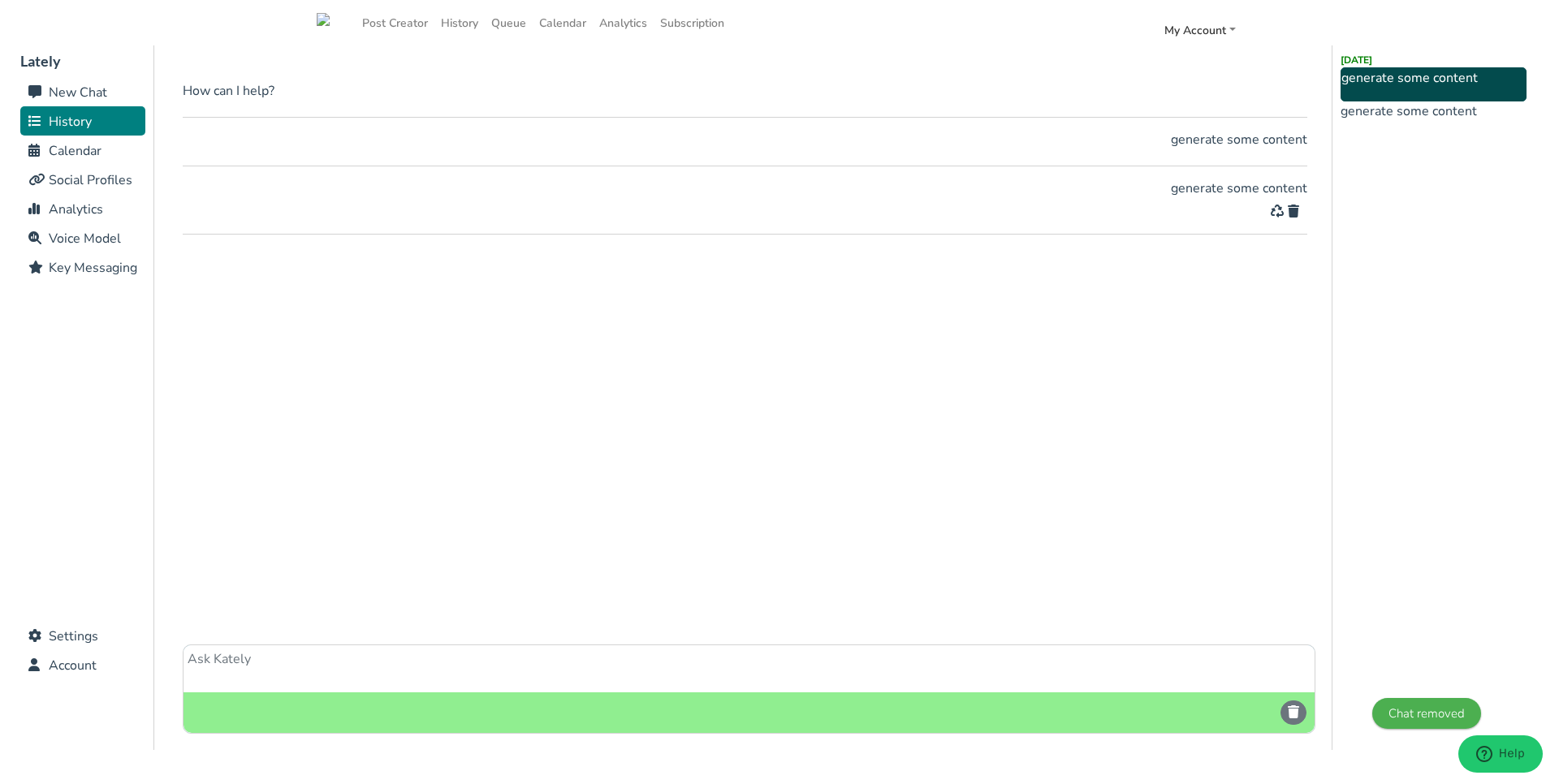 click at bounding box center [1293, 211] 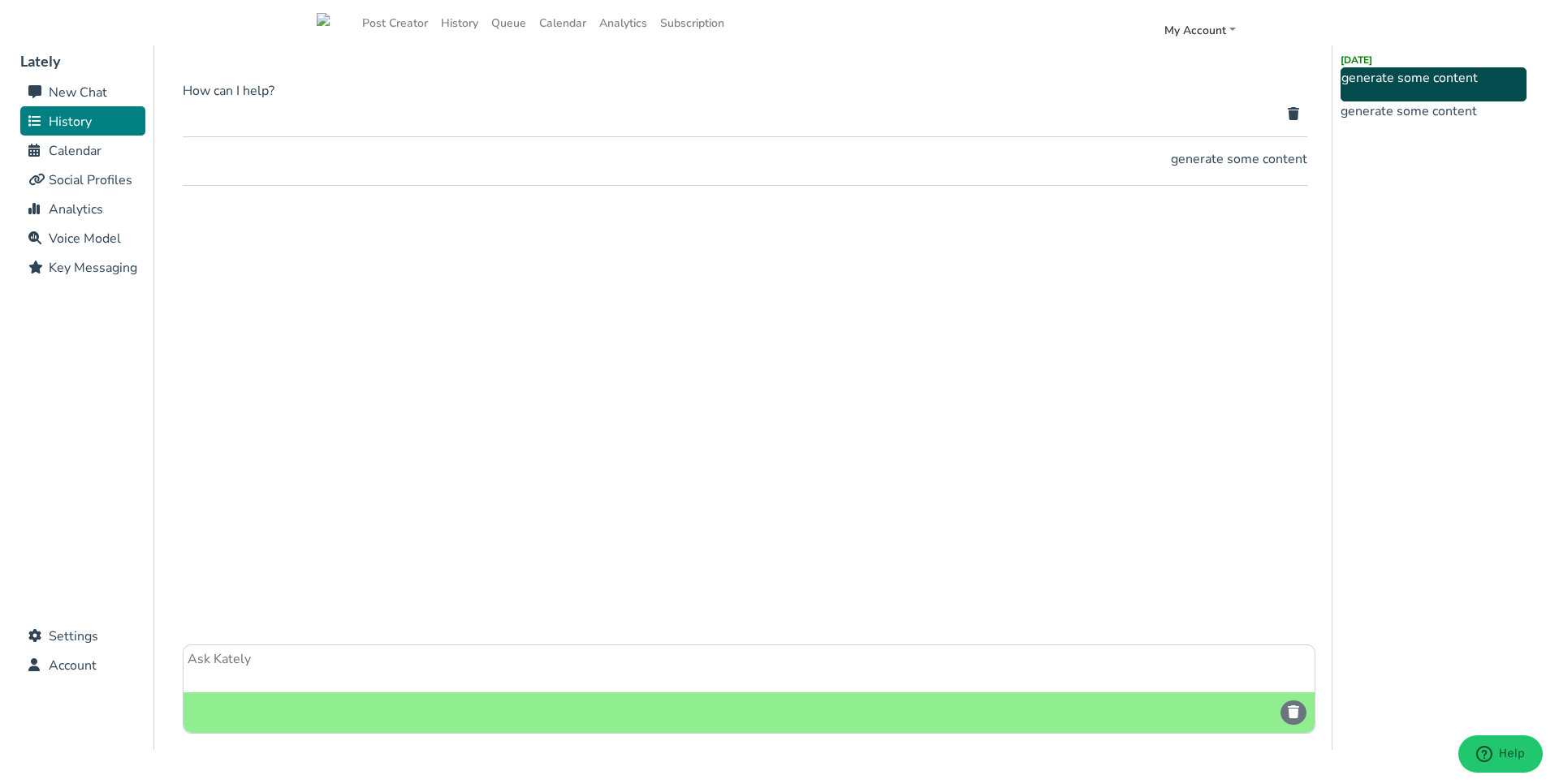 click at bounding box center (1293, 114) 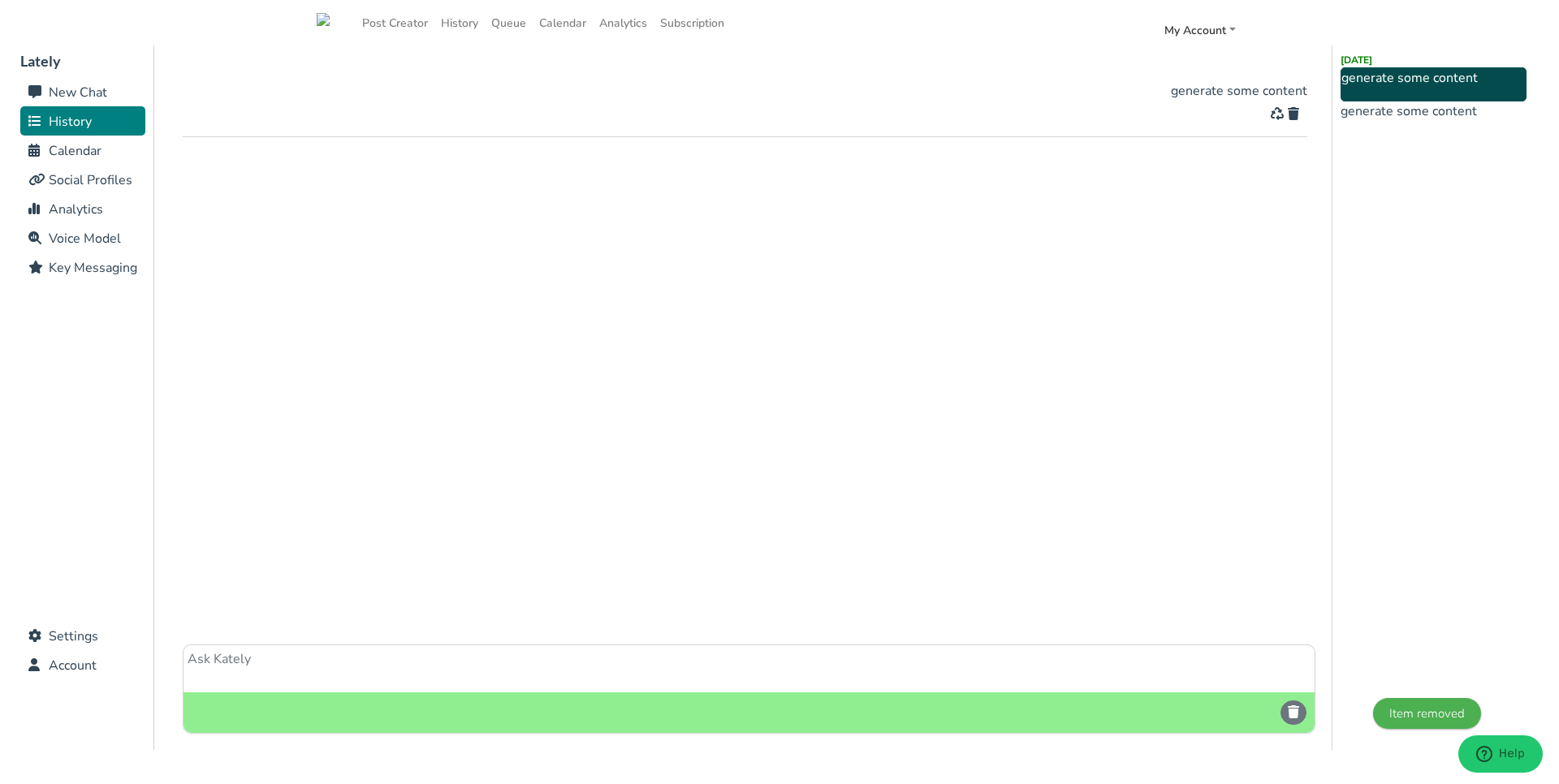 click at bounding box center [1293, 114] 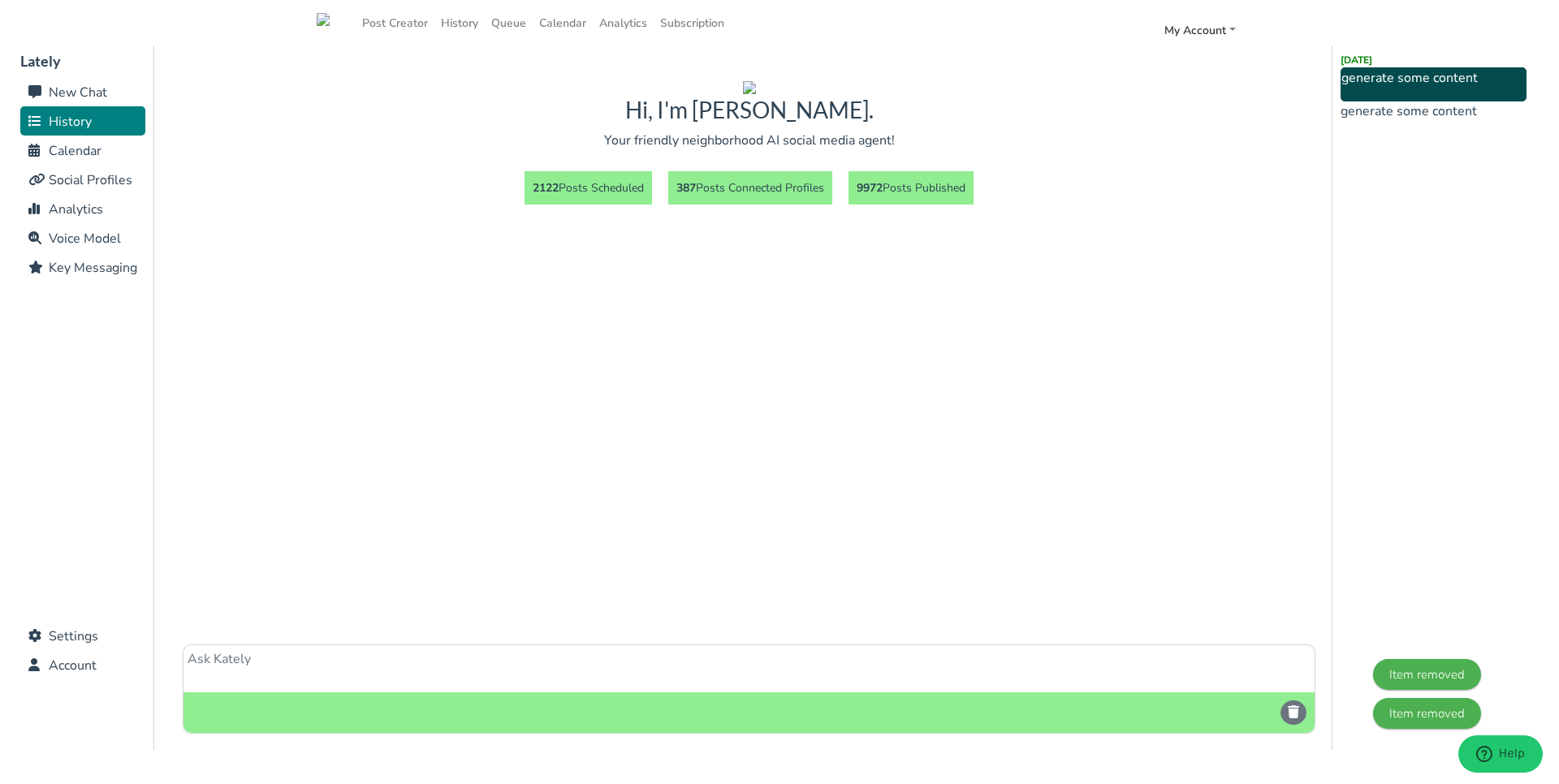 click at bounding box center (749, 669) 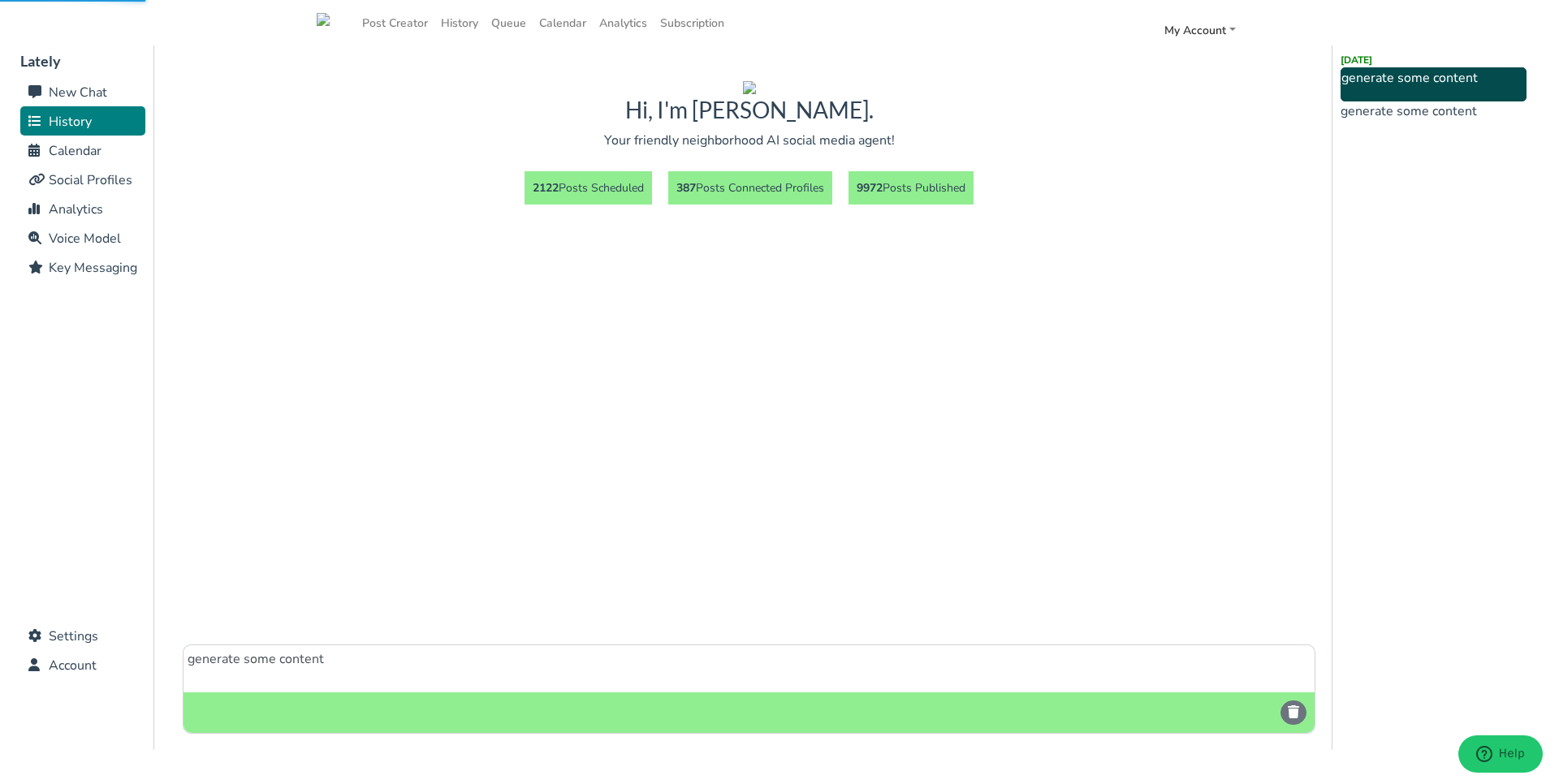 type on "generate some content" 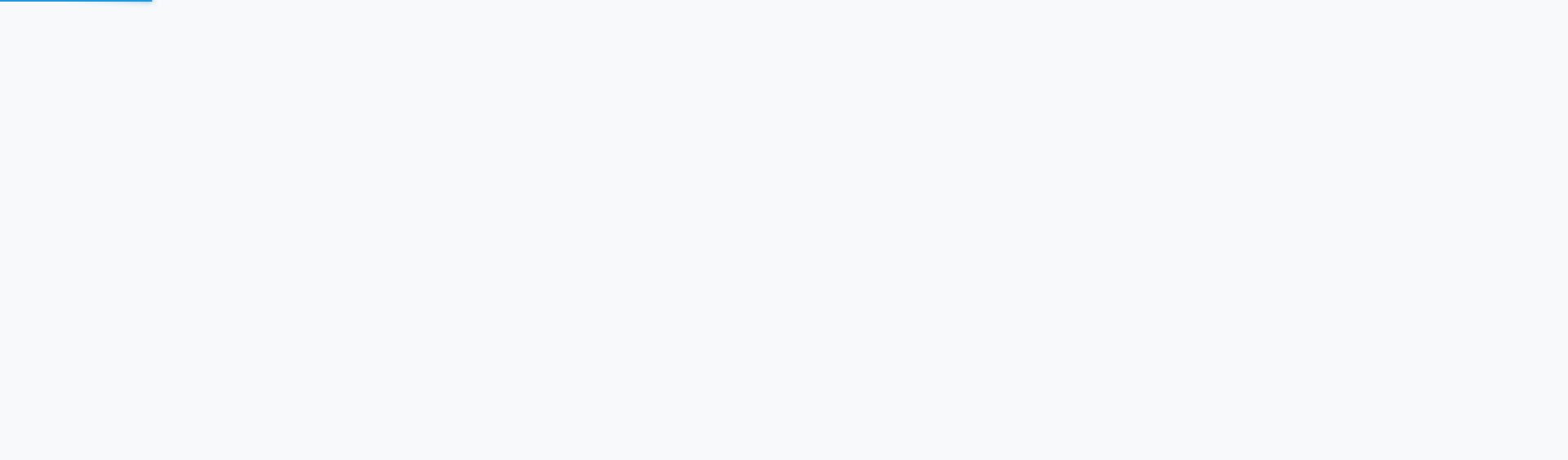 scroll, scrollTop: 0, scrollLeft: 0, axis: both 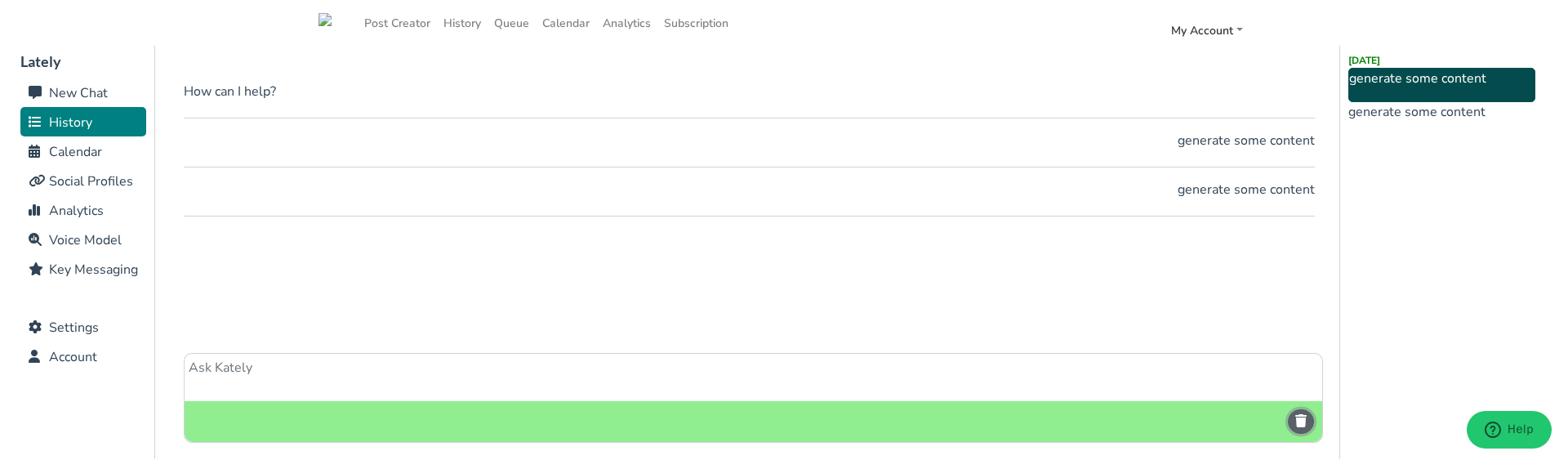 click at bounding box center [1301, 421] 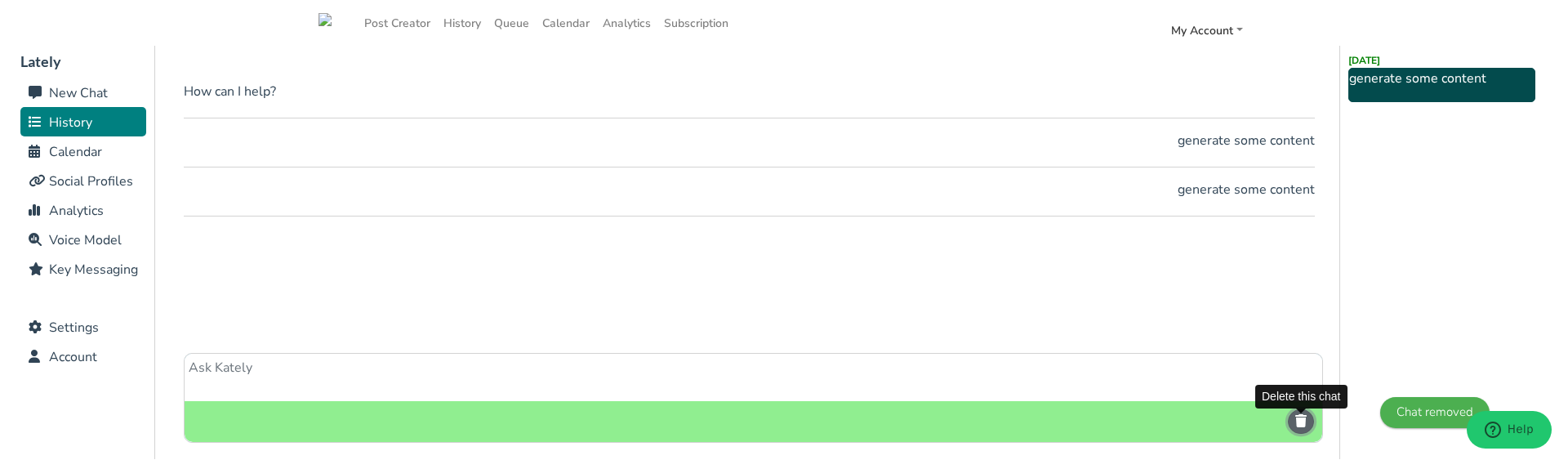 click at bounding box center [1301, 421] 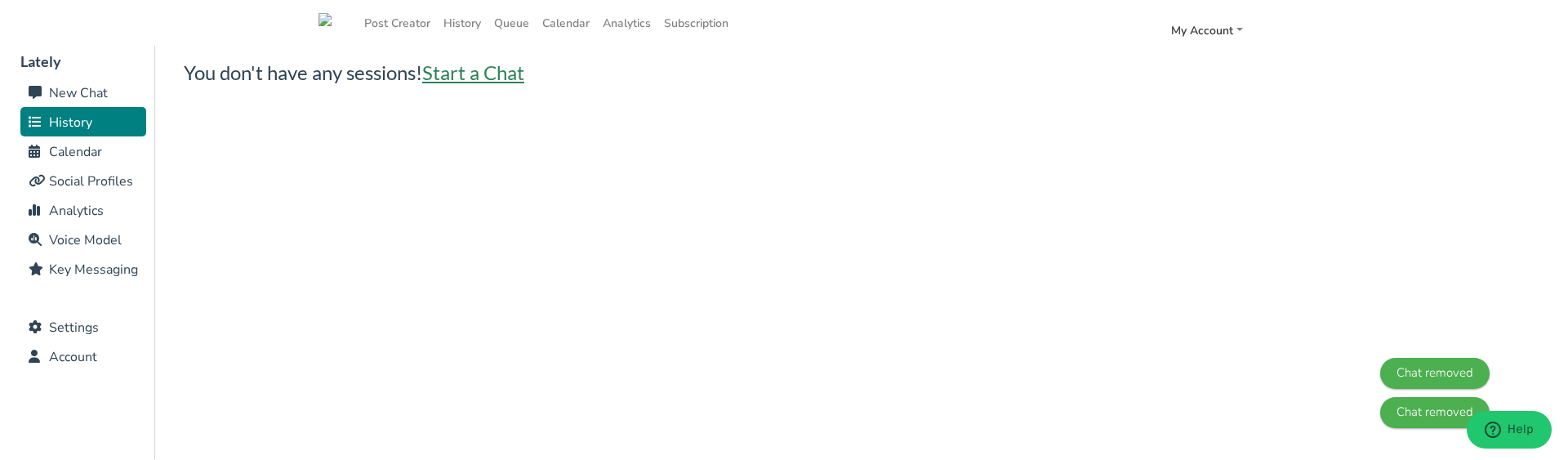click on "Start a Chat" at bounding box center (473, 72) 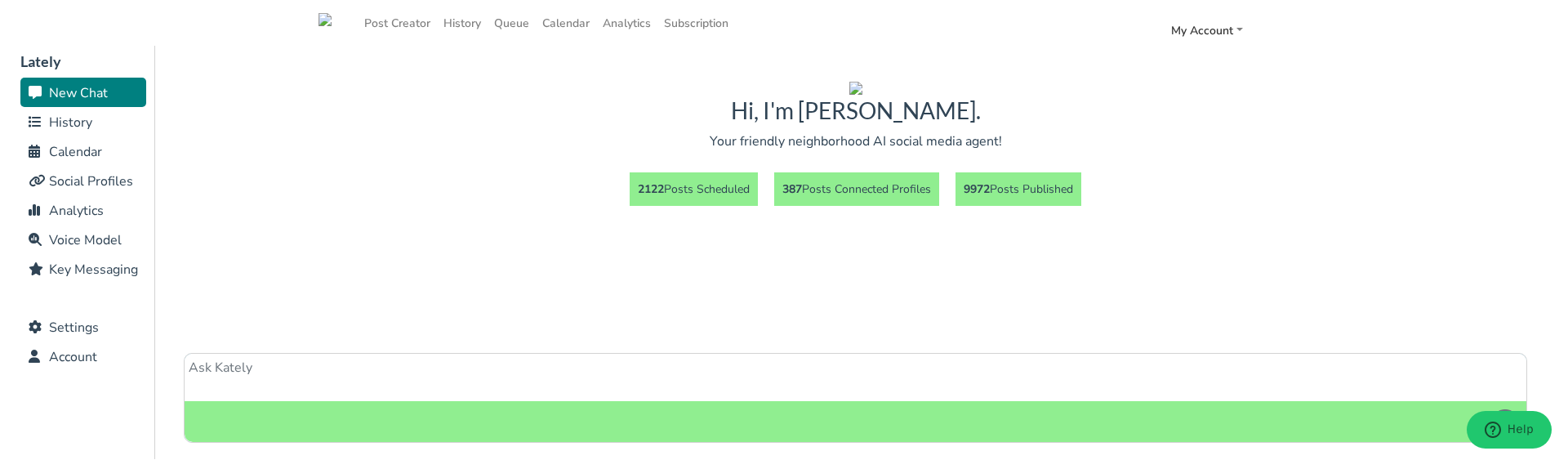 click at bounding box center [855, 377] 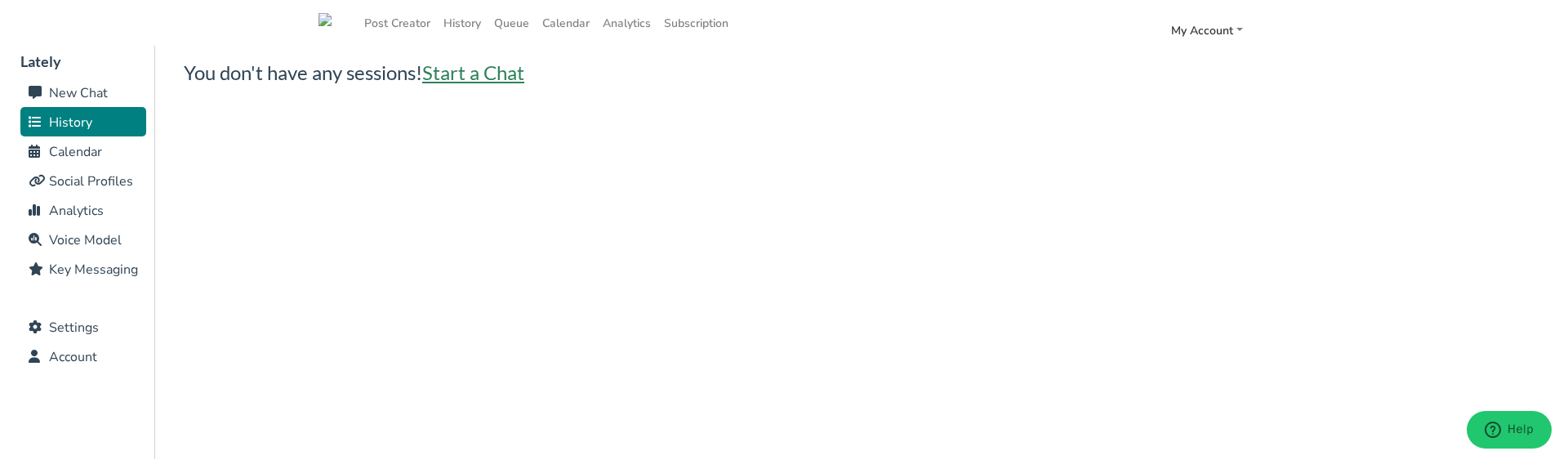 click on "Start a Chat" at bounding box center (473, 72) 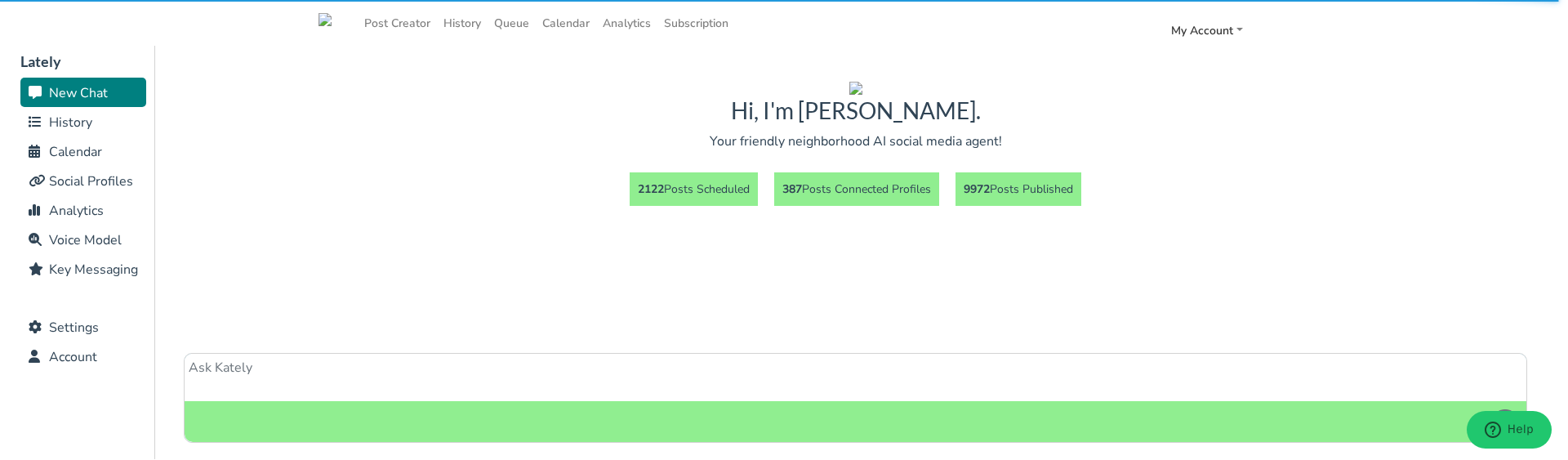 click at bounding box center [855, 377] 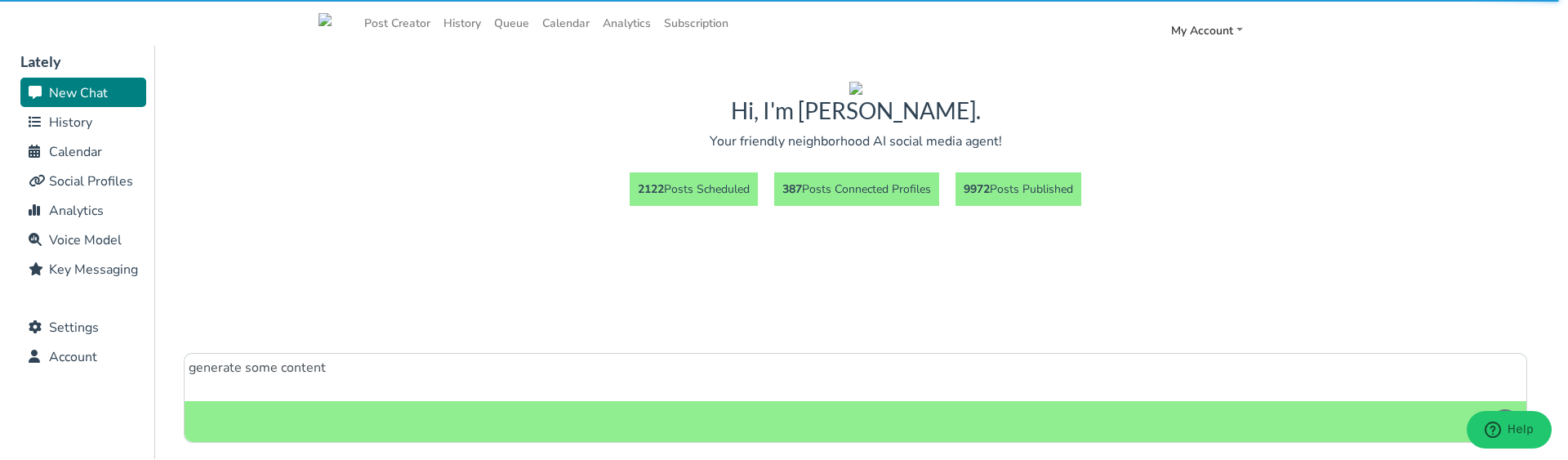 type on "generate some content" 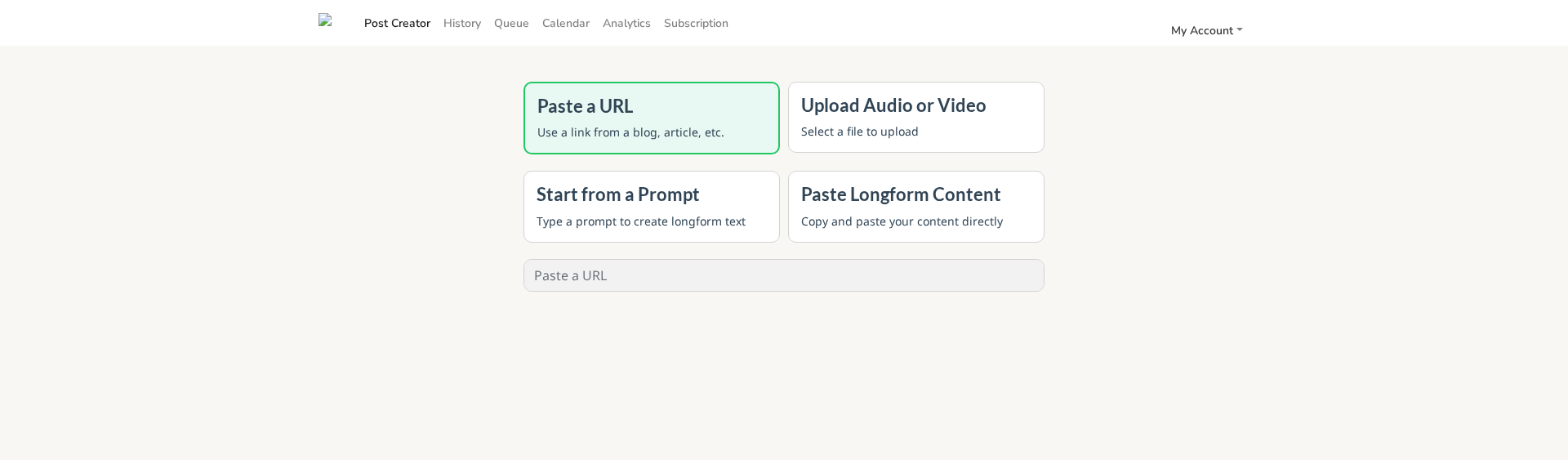 scroll, scrollTop: 0, scrollLeft: 0, axis: both 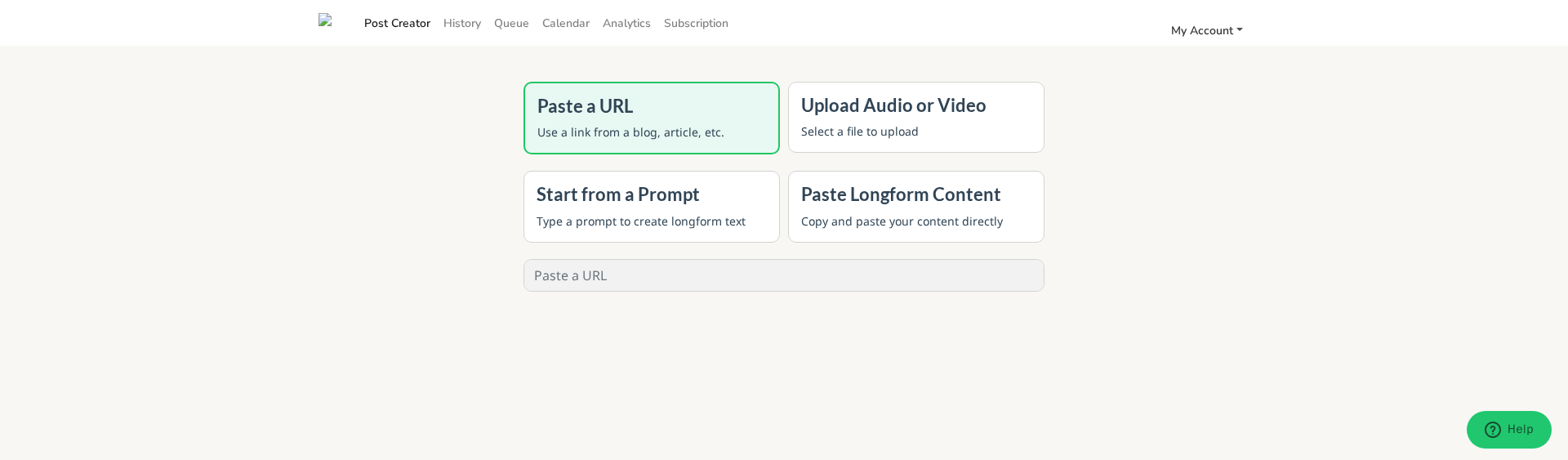click on "My Account" at bounding box center [1202, 30] 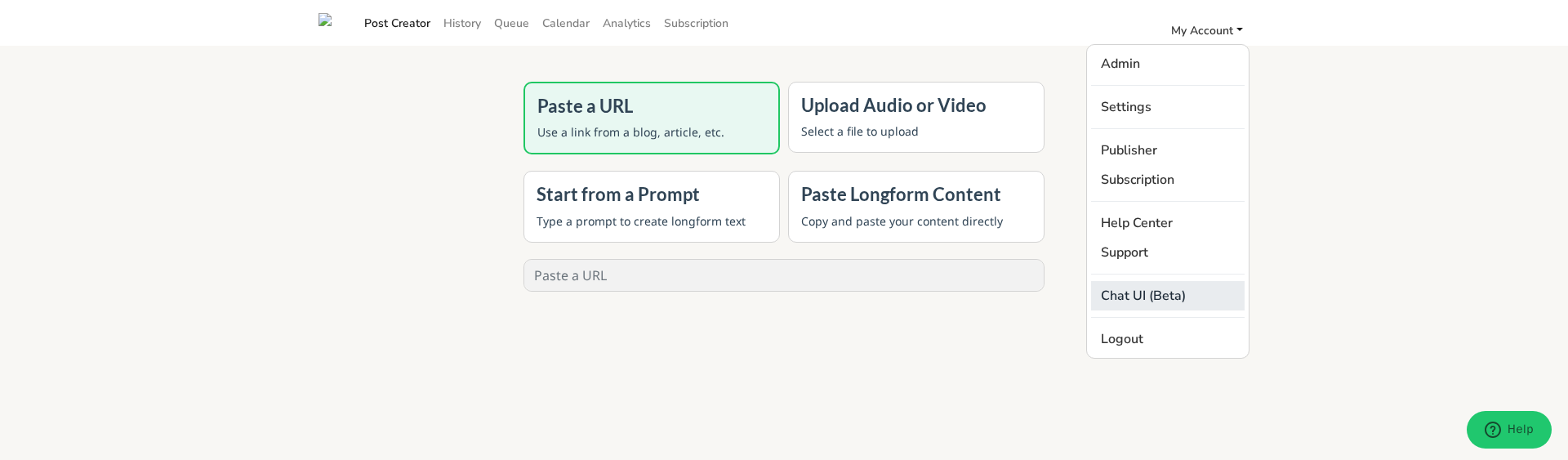 click on "Chat UI (Beta)" at bounding box center [1168, 296] 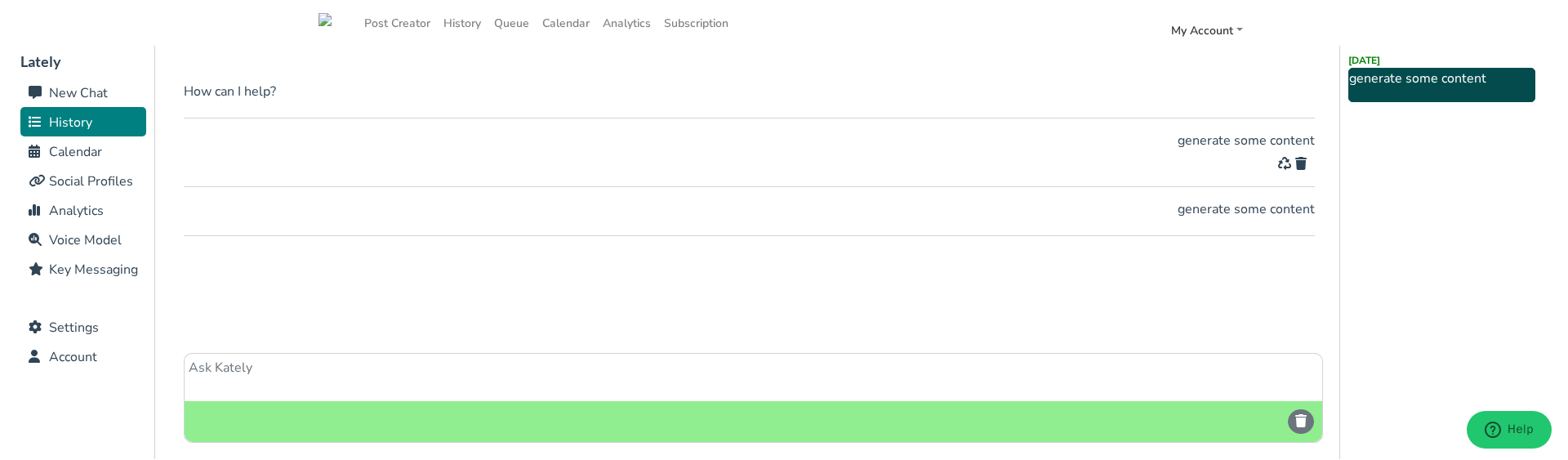 click at bounding box center [1301, 163] 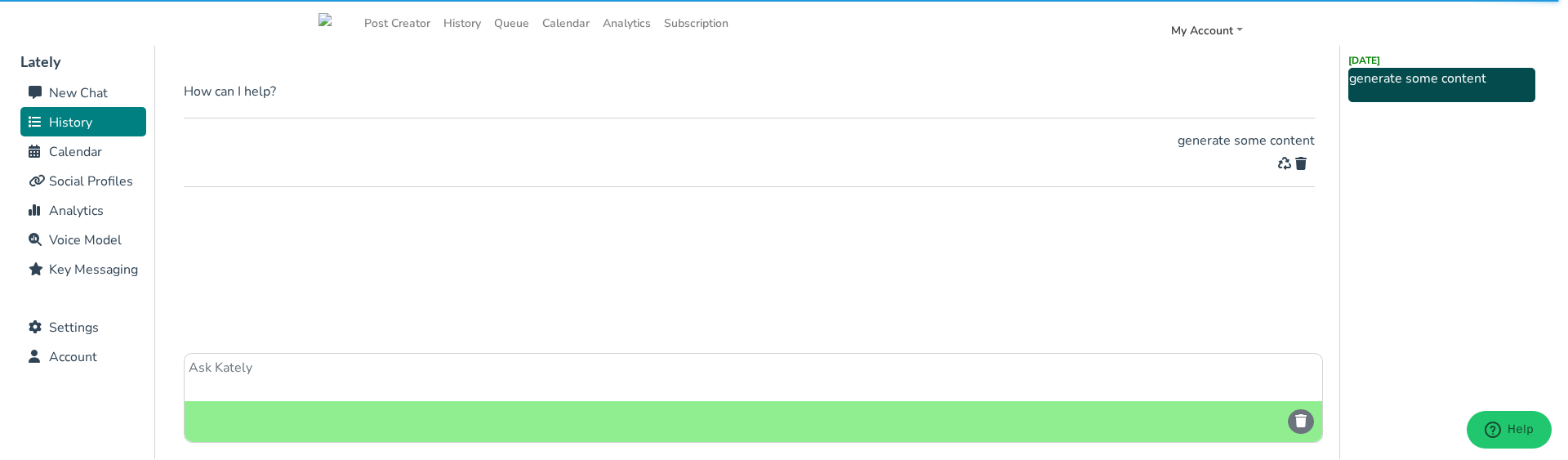 click at bounding box center [1301, 163] 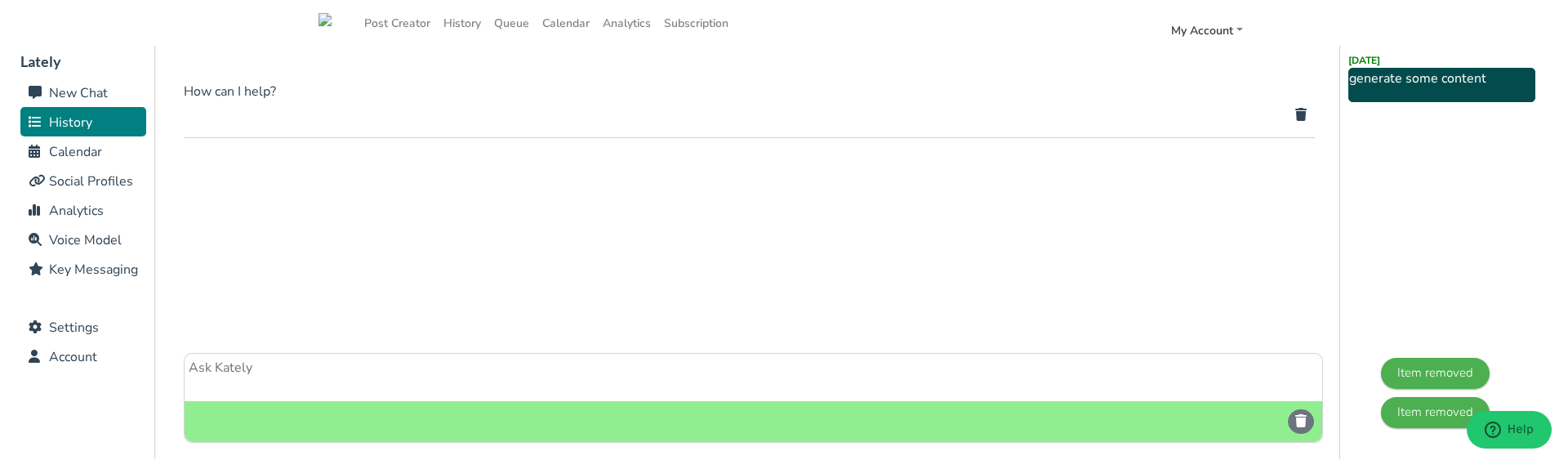 click at bounding box center [1301, 114] 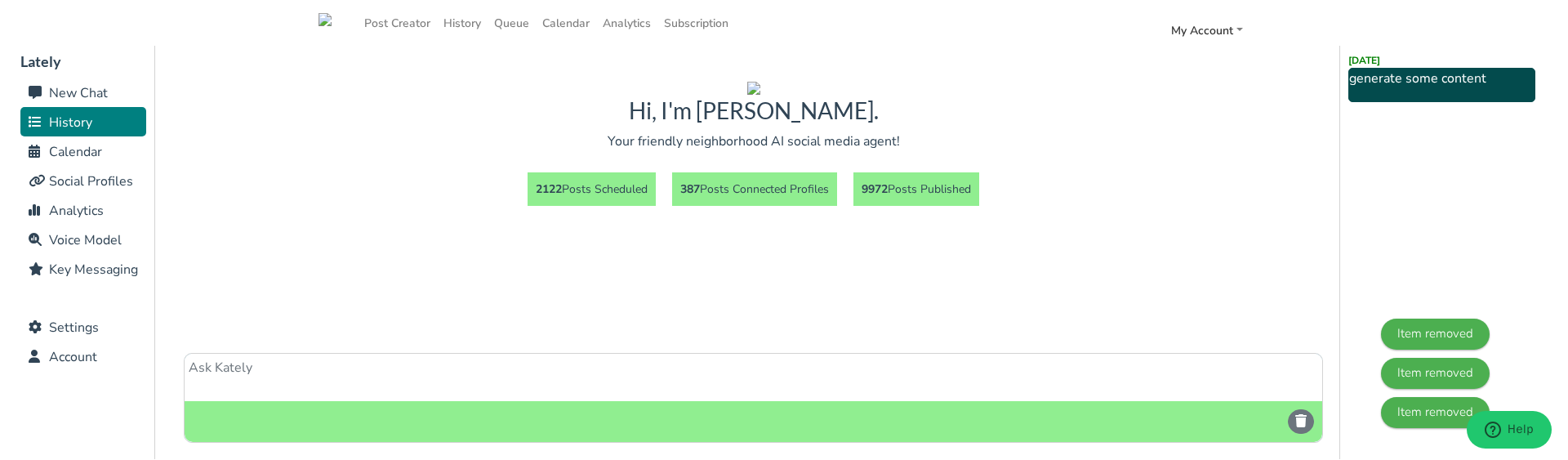 click at bounding box center [753, 377] 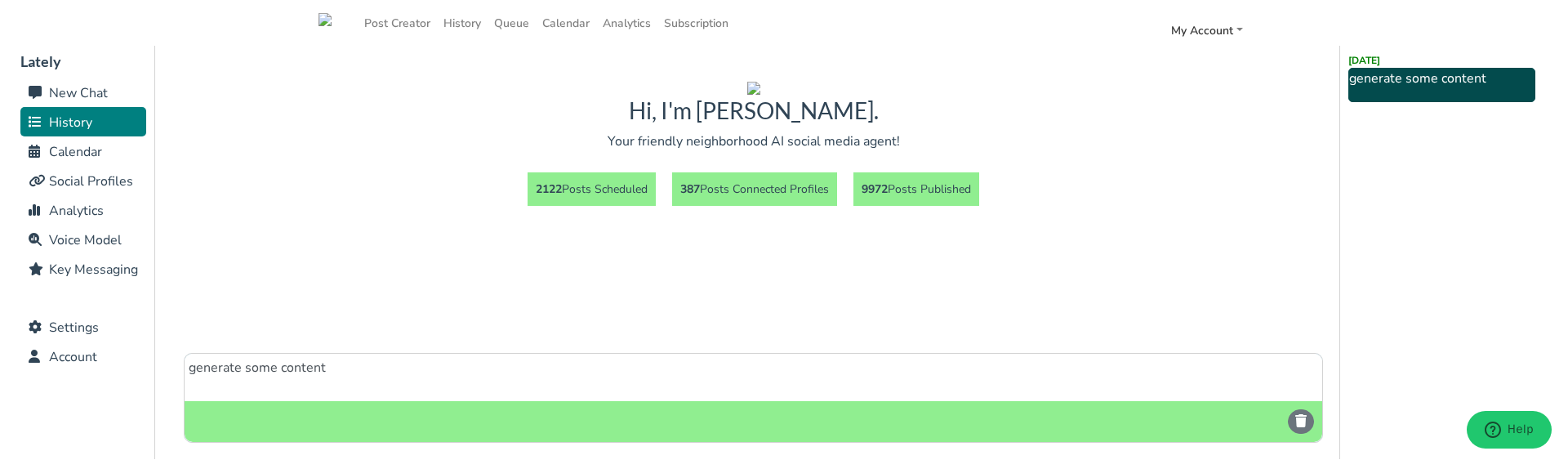 click on "generate some content" at bounding box center [753, 377] 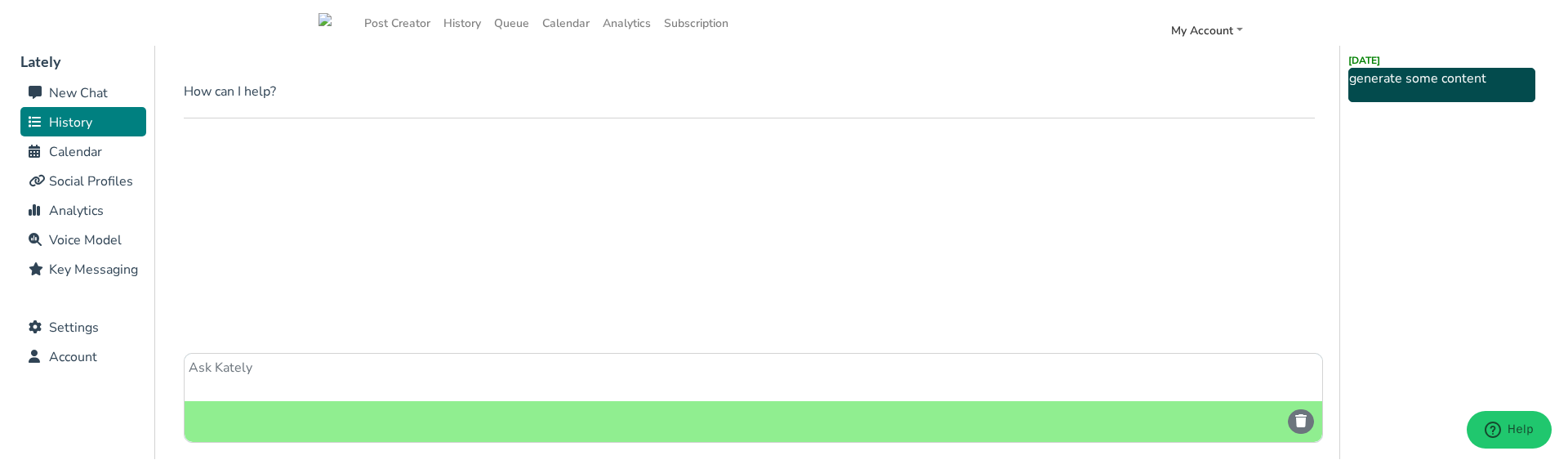 type 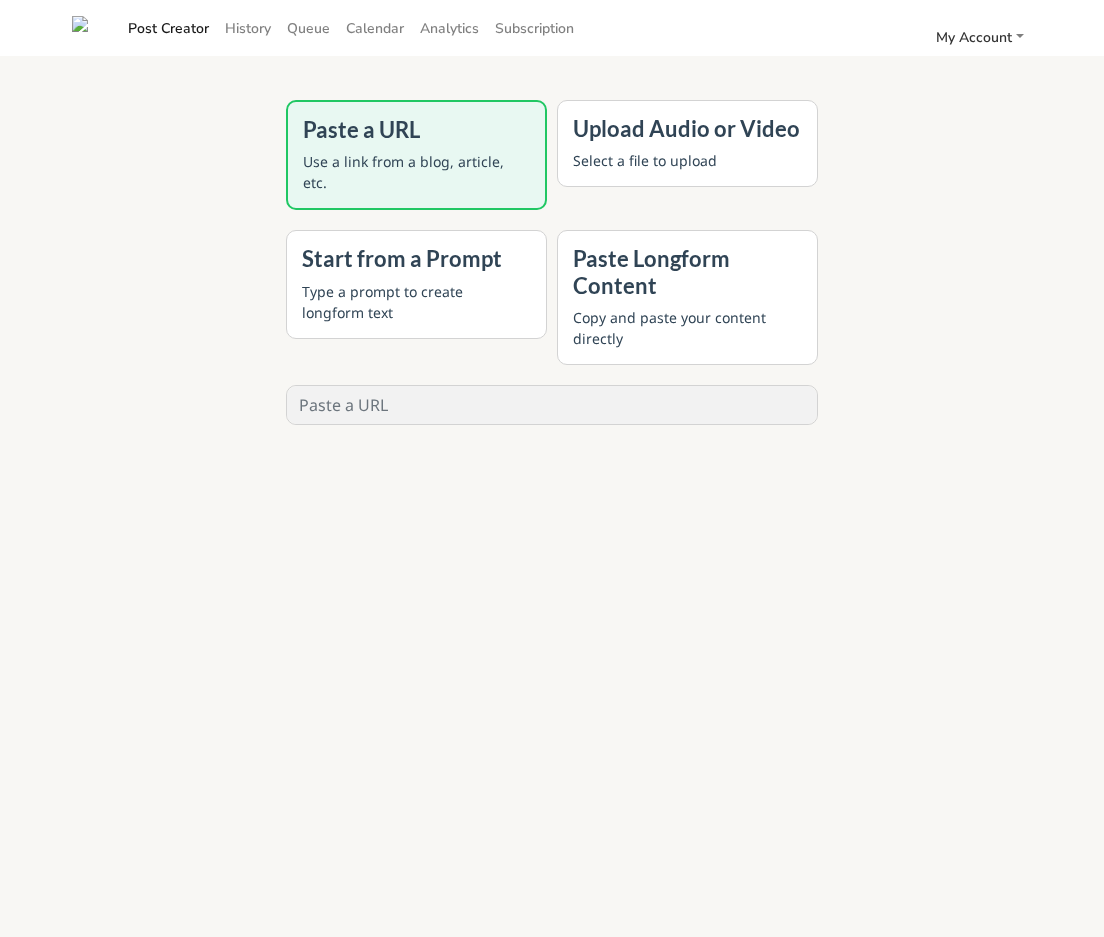 scroll, scrollTop: 0, scrollLeft: 0, axis: both 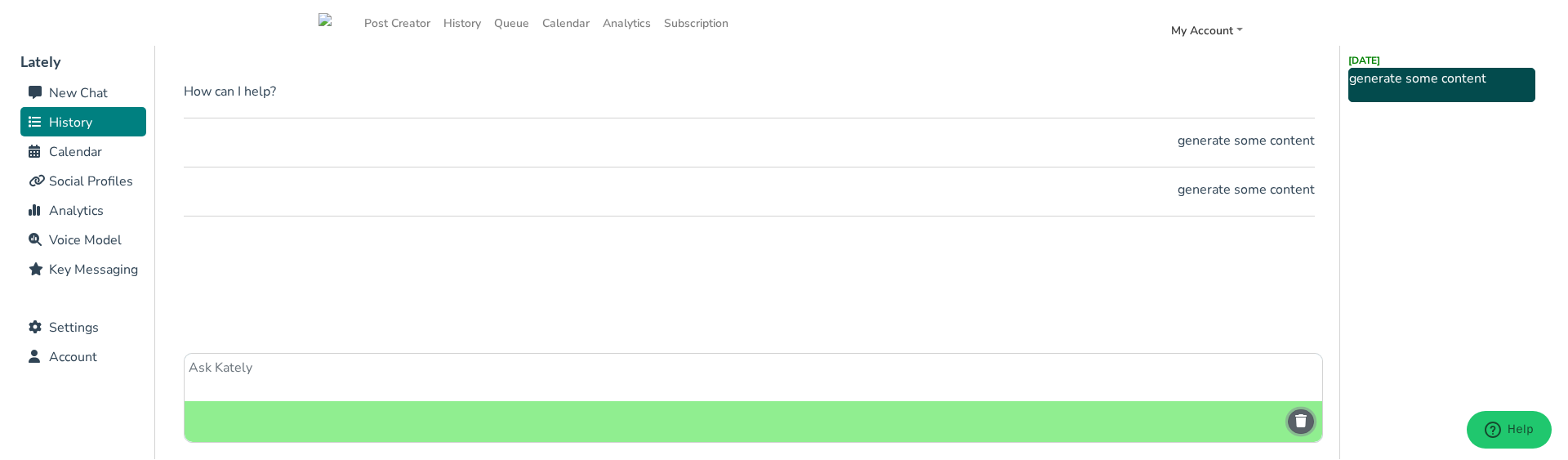 click at bounding box center [1301, 421] 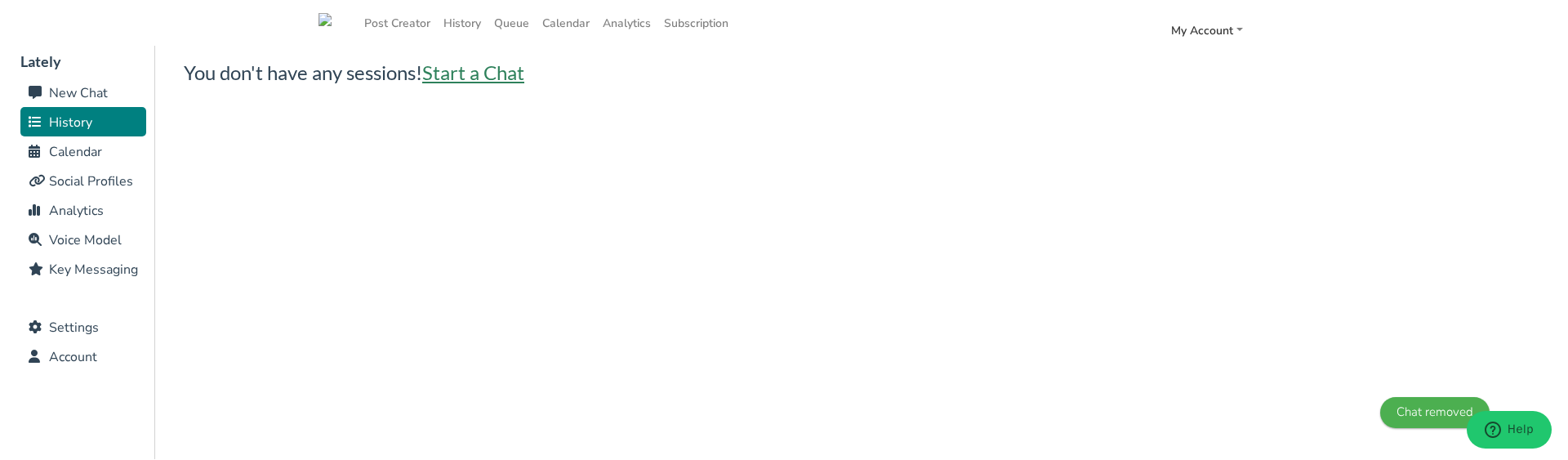 click on "Start a Chat" at bounding box center [473, 72] 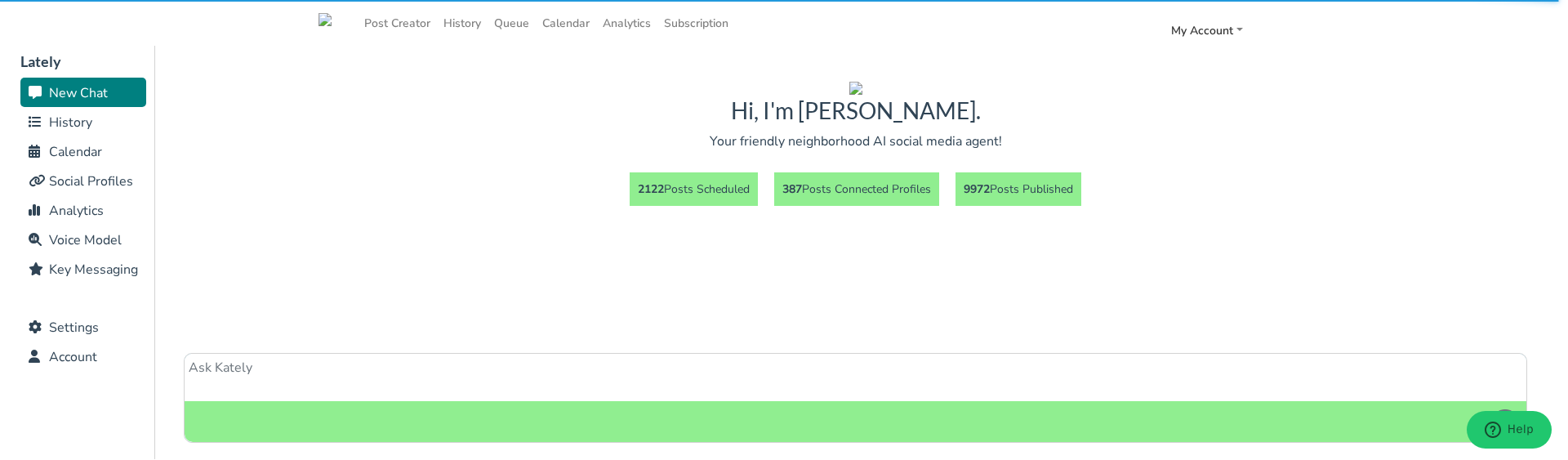 click at bounding box center (855, 377) 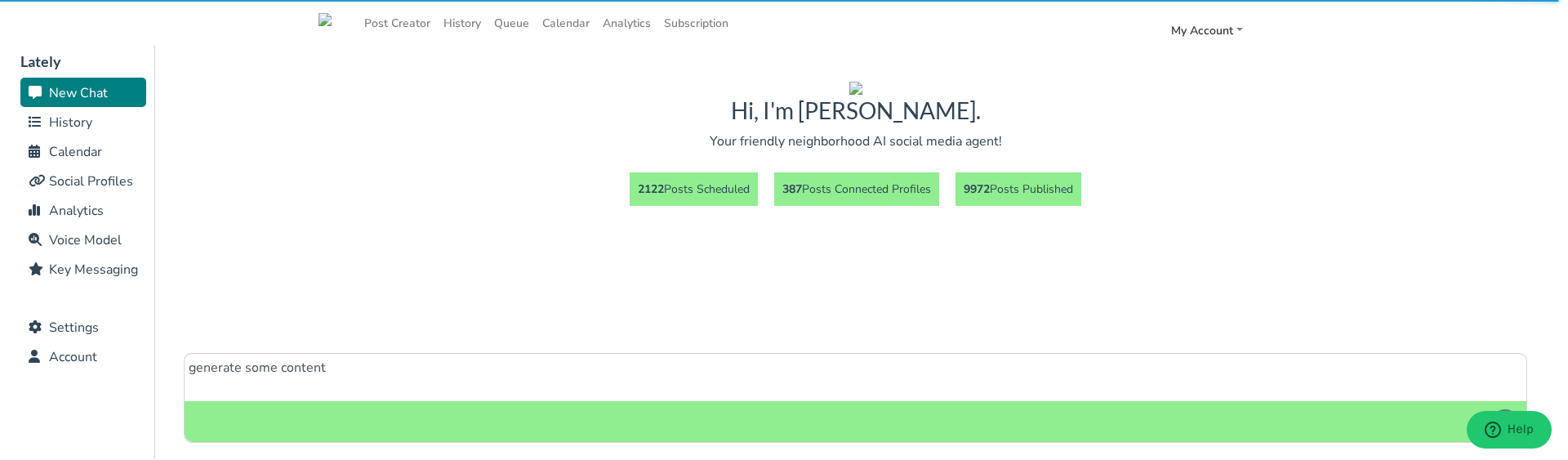 type on "generate some content" 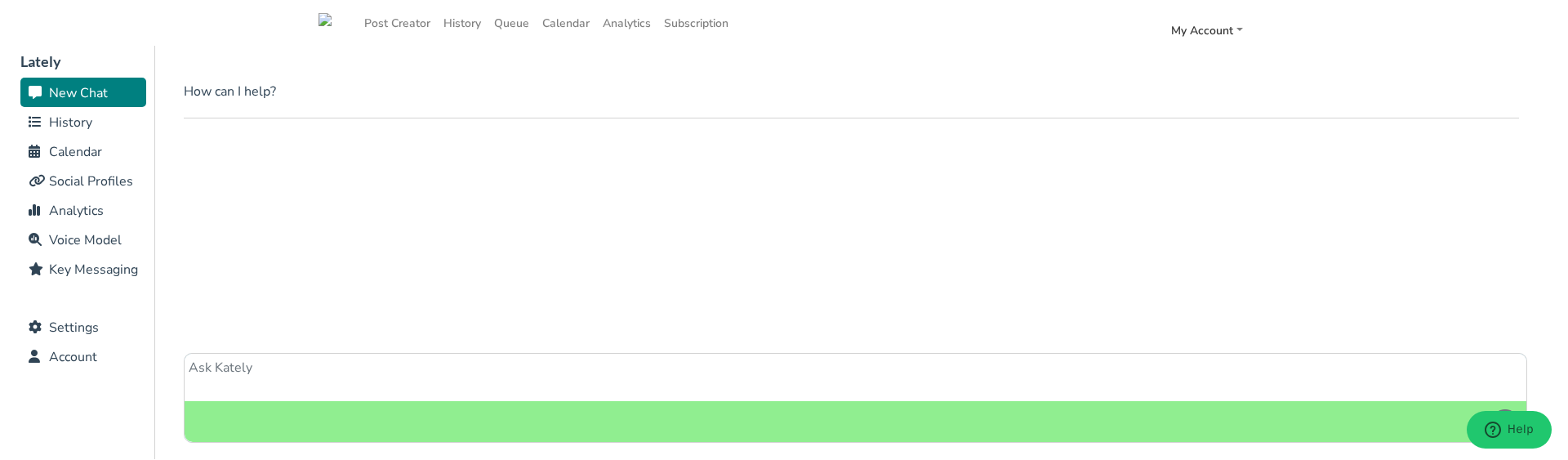 click on "History" at bounding box center [70, 123] 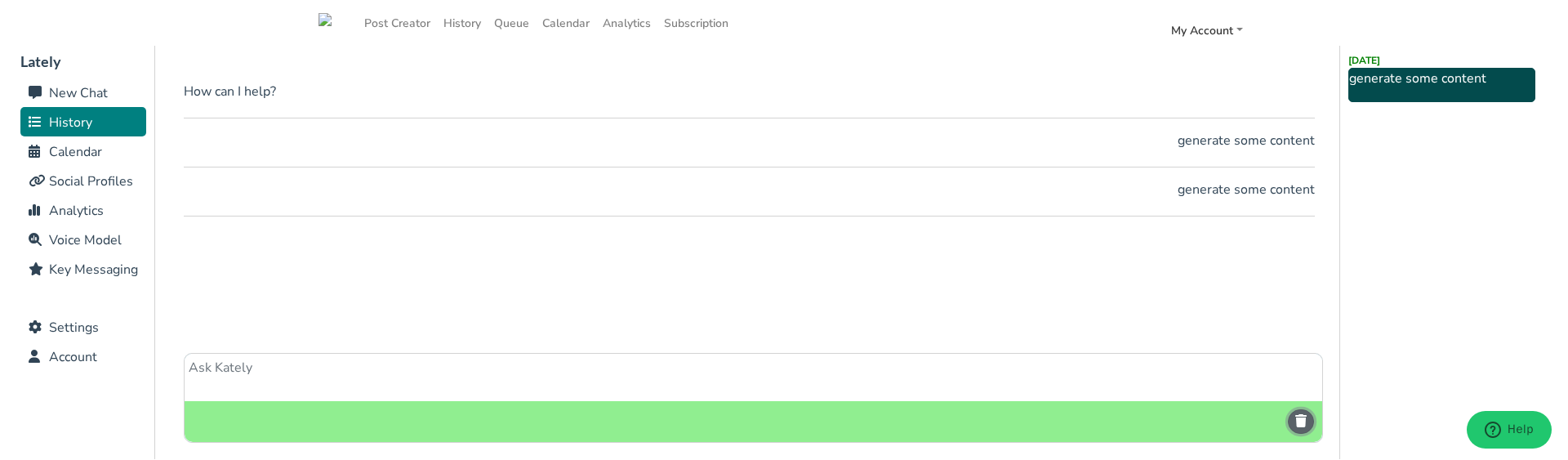 click at bounding box center (1301, 421) 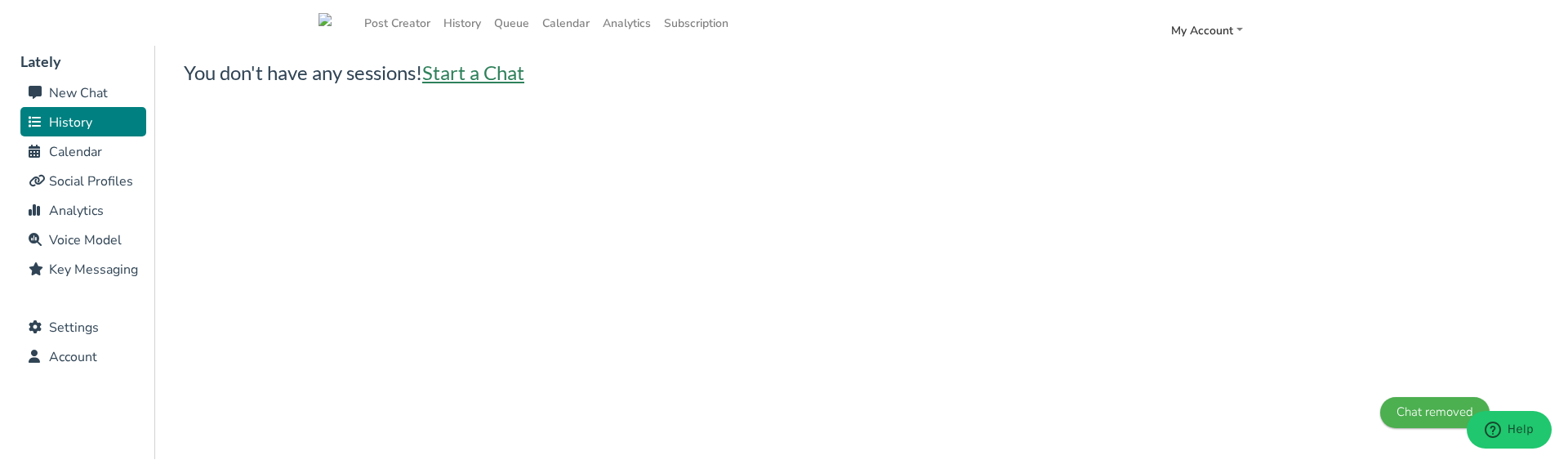 click on "Start a Chat" at bounding box center [473, 72] 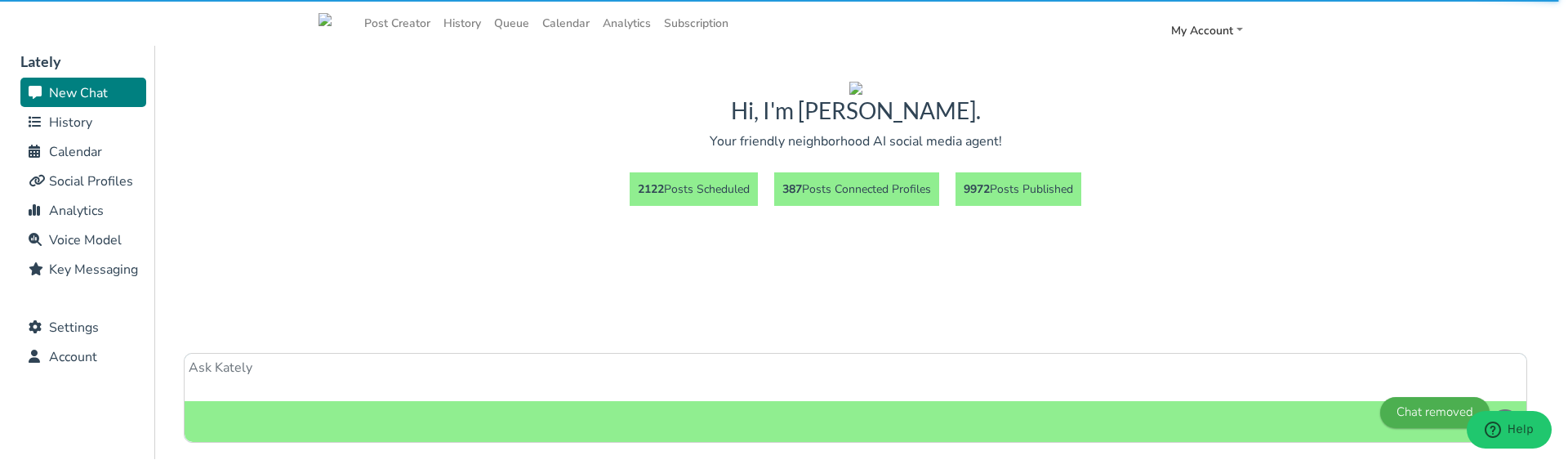 click at bounding box center [855, 377] 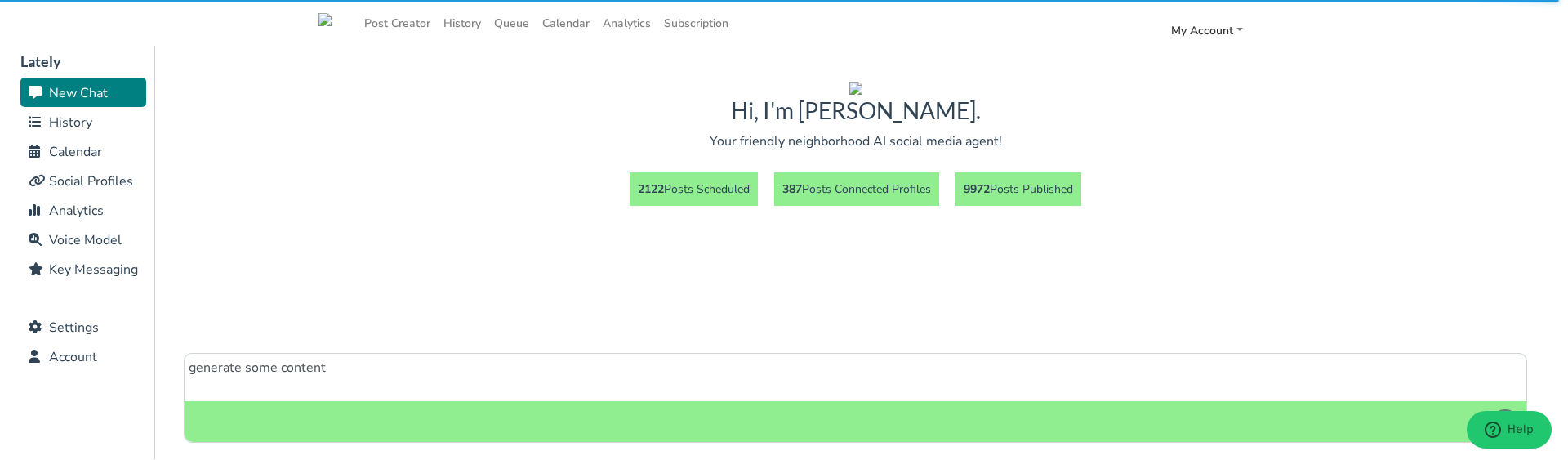 type on "generate some content" 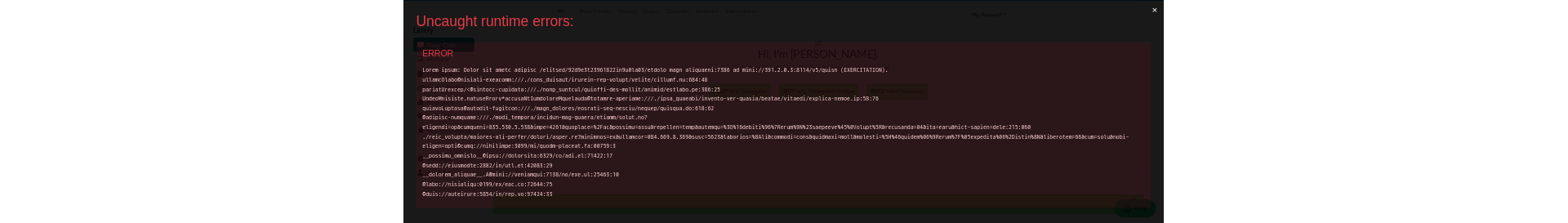 scroll, scrollTop: 0, scrollLeft: 0, axis: both 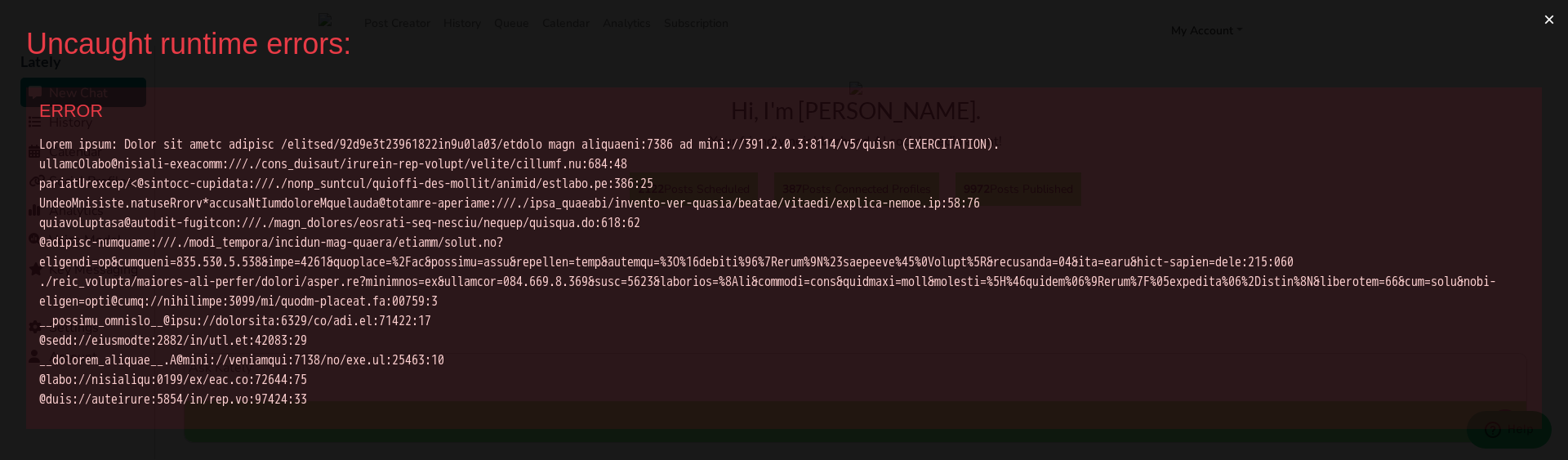 click on "×" at bounding box center [1549, 20] 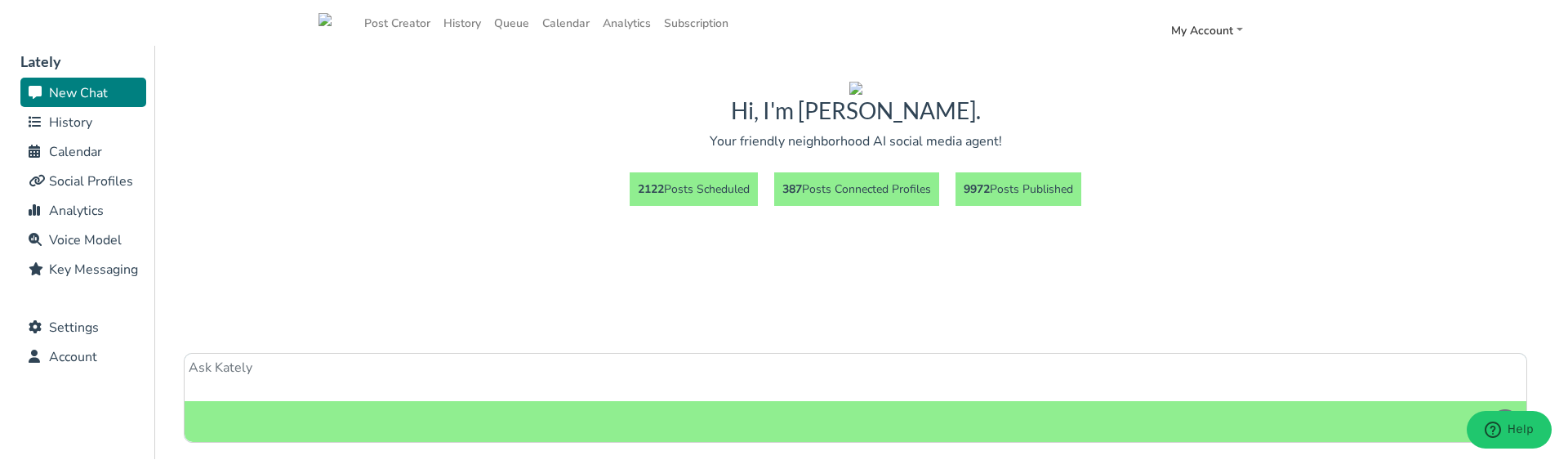 click on "History" at bounding box center [70, 123] 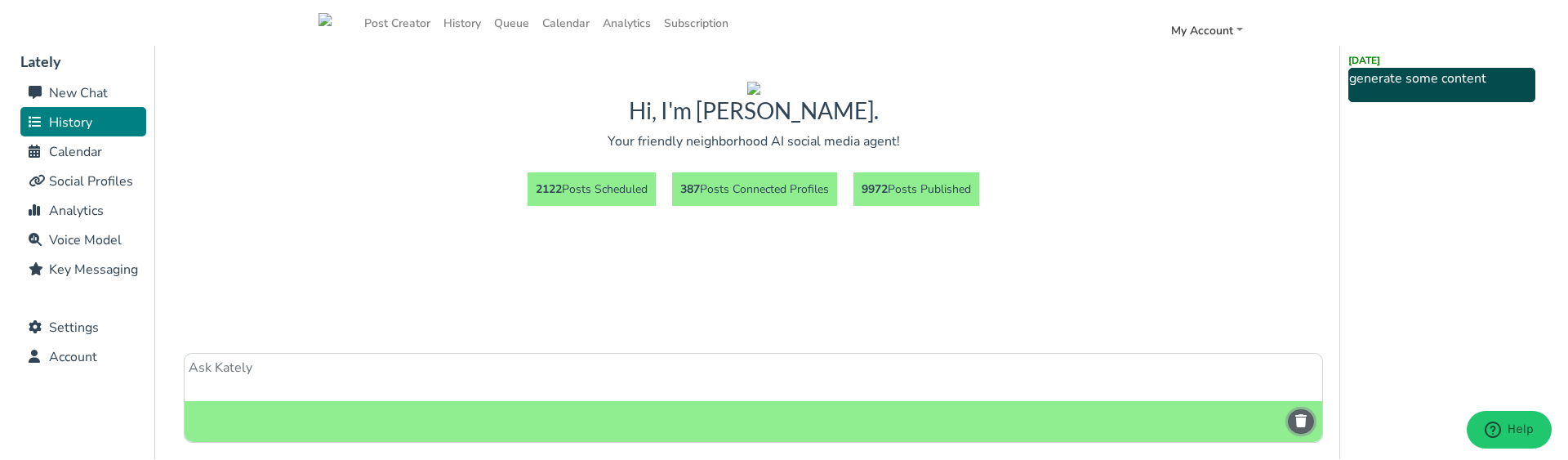 click at bounding box center [1301, 421] 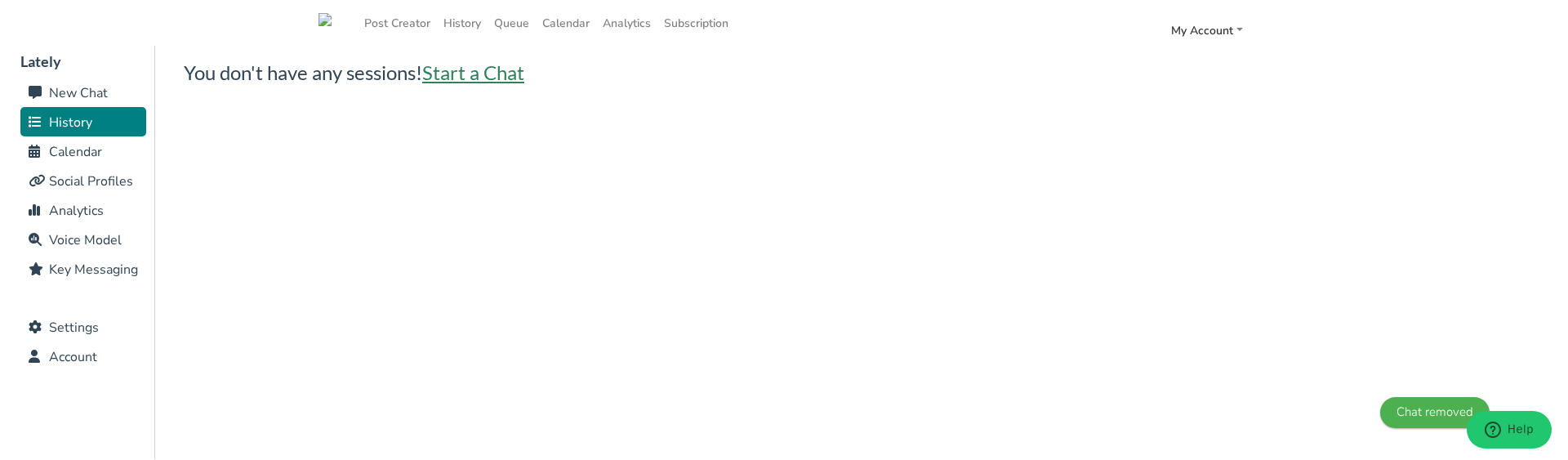 click on "Start a Chat" at bounding box center [473, 72] 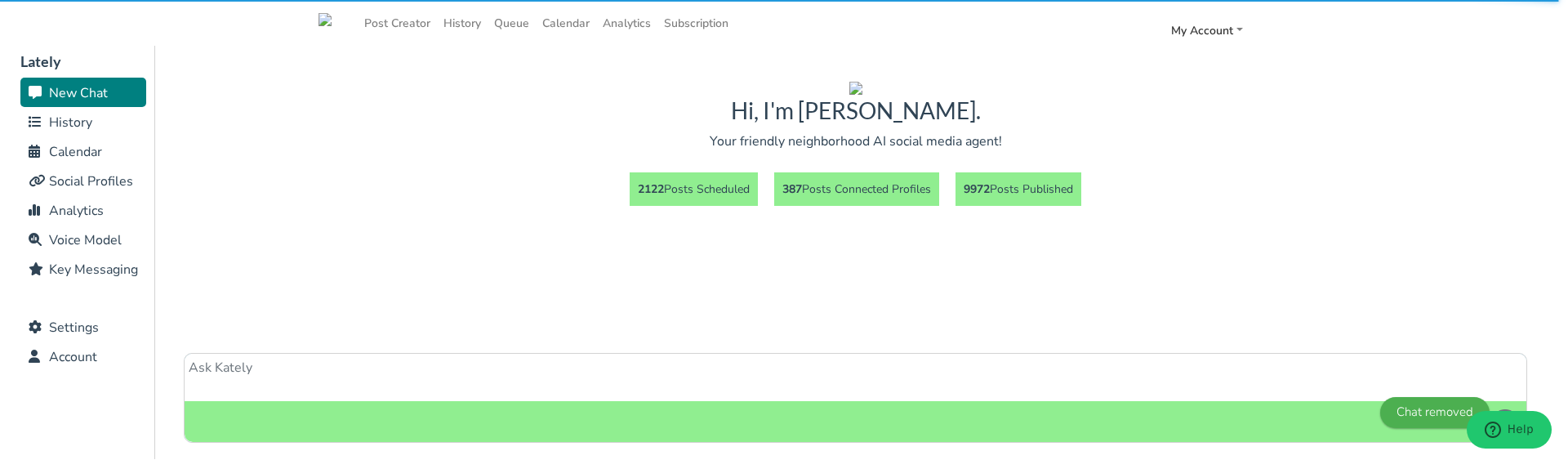click at bounding box center (855, 377) 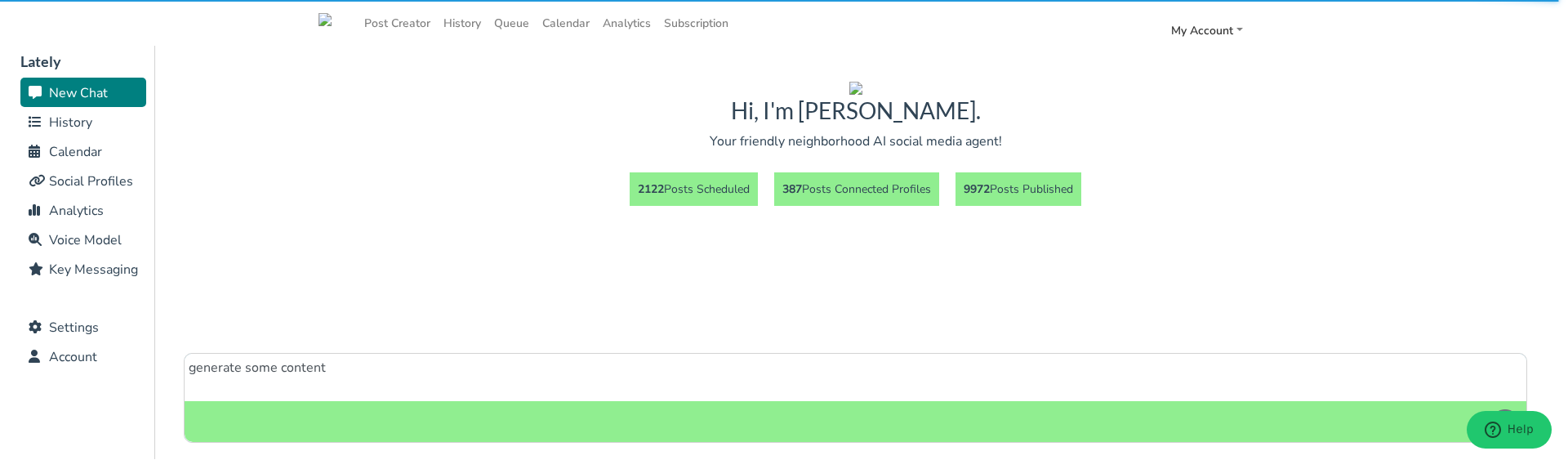 type on "generate some content" 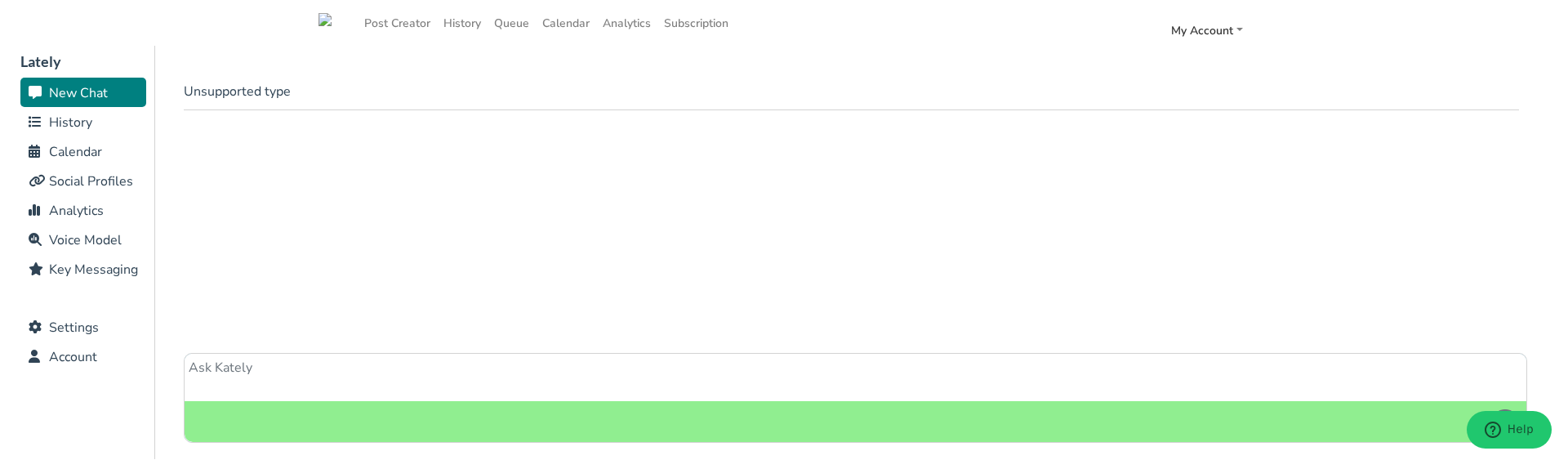 click on "History" at bounding box center [70, 123] 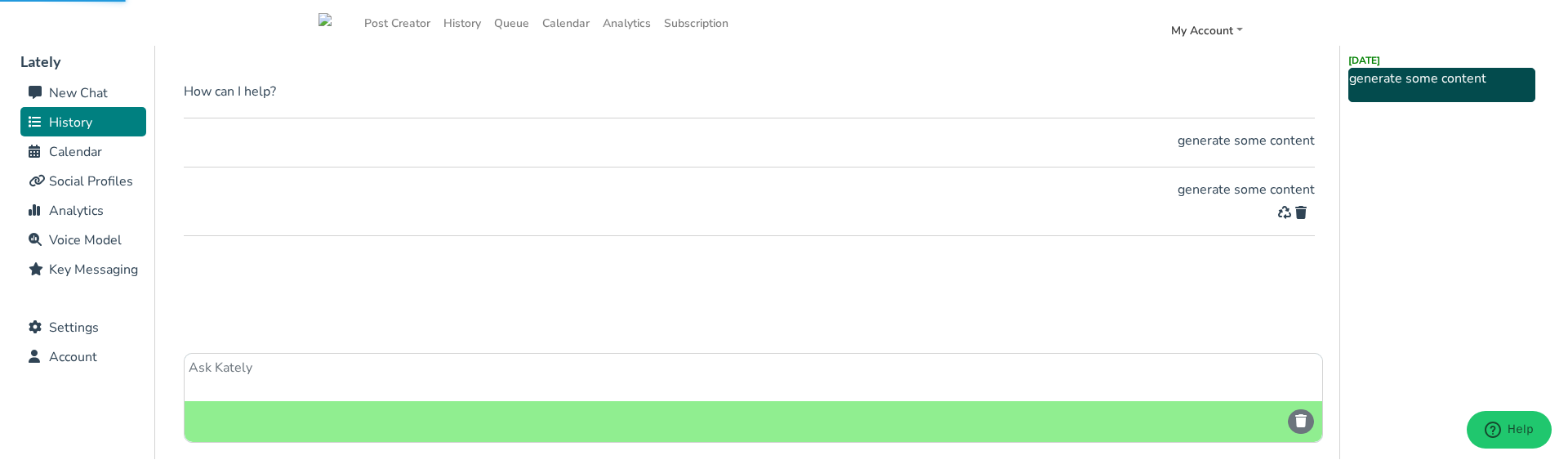 click at bounding box center (1301, 212) 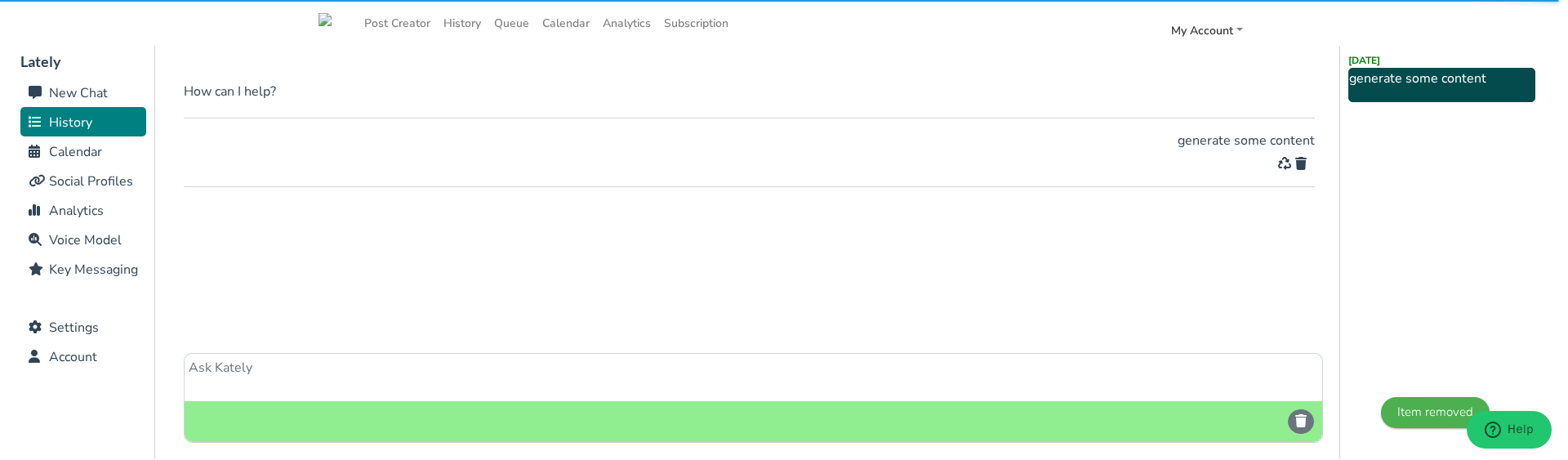 click at bounding box center (1301, 163) 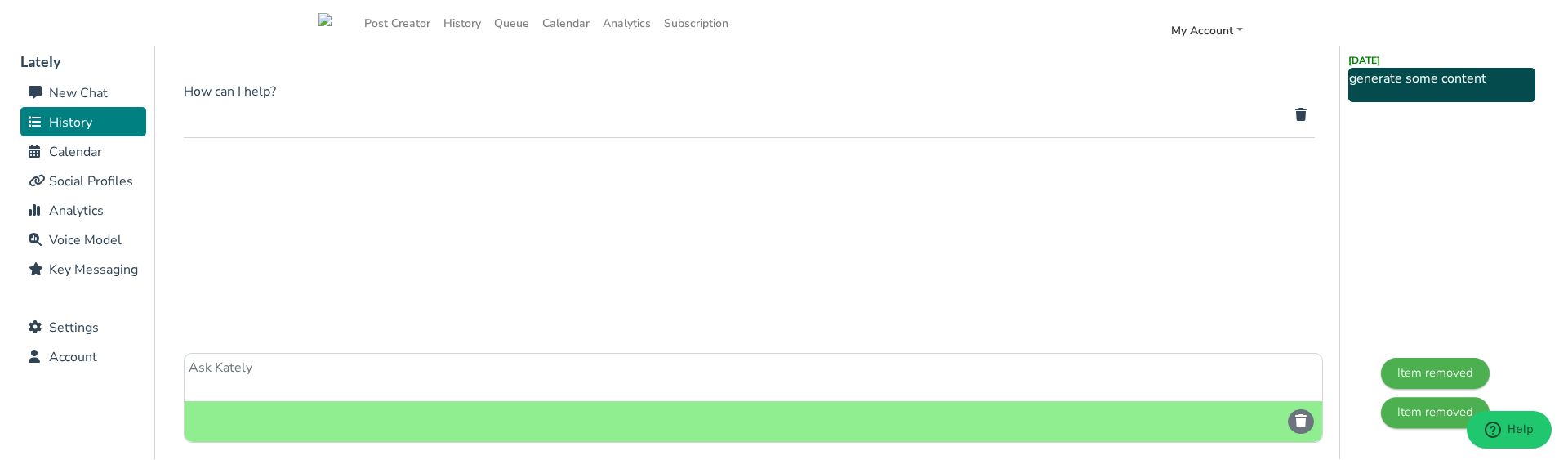 click on "How can I help?" at bounding box center [749, 92] 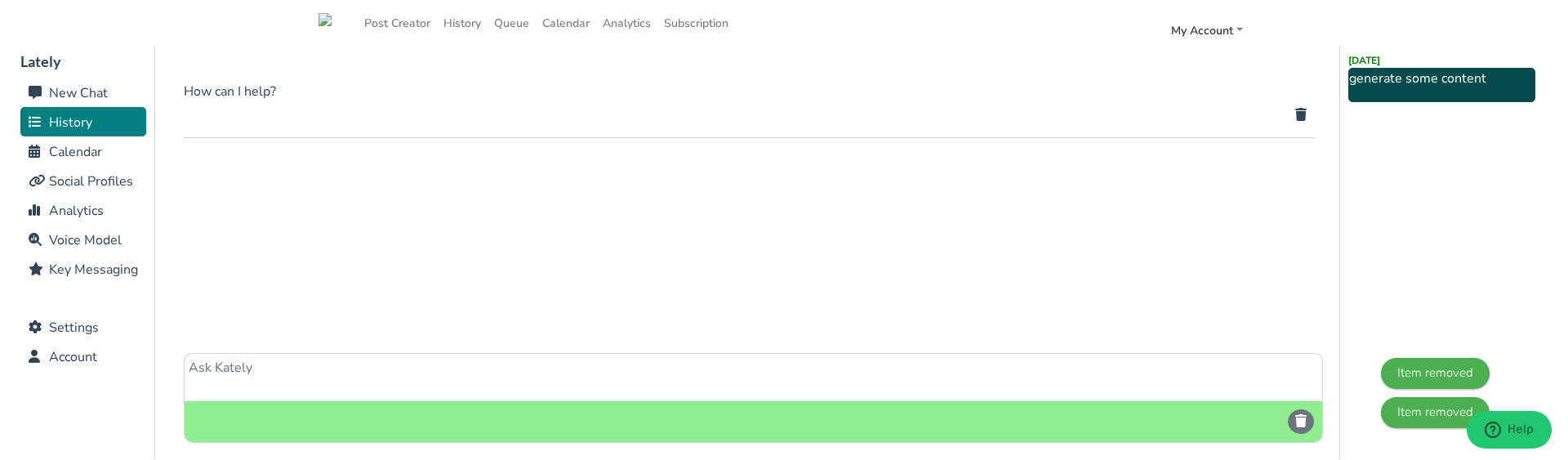 click at bounding box center [1301, 114] 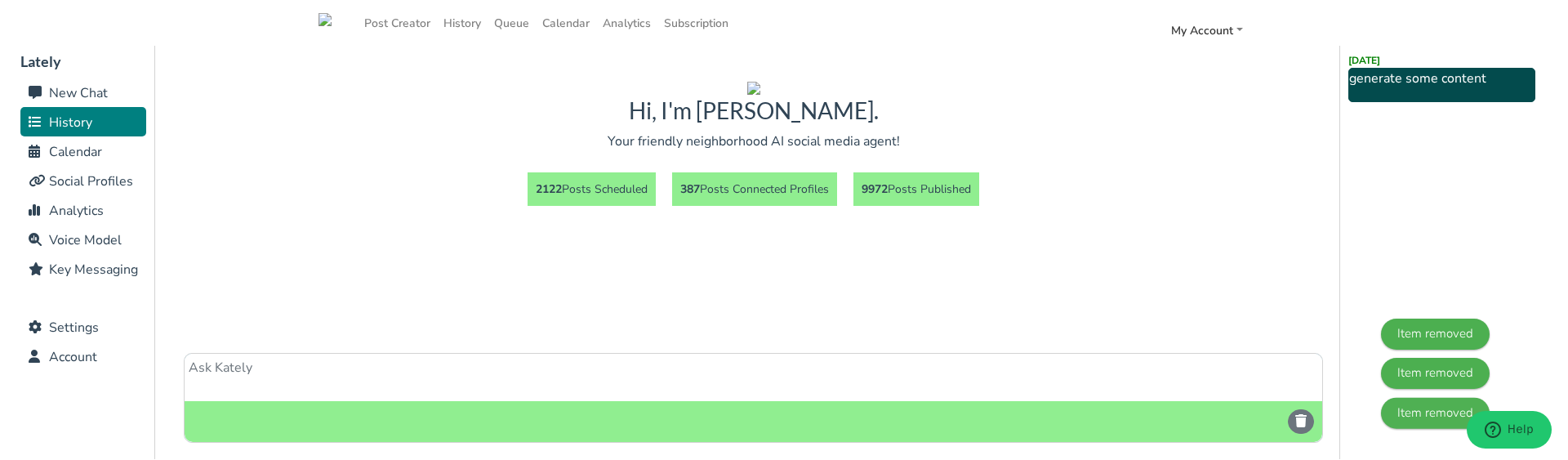 click at bounding box center (753, 377) 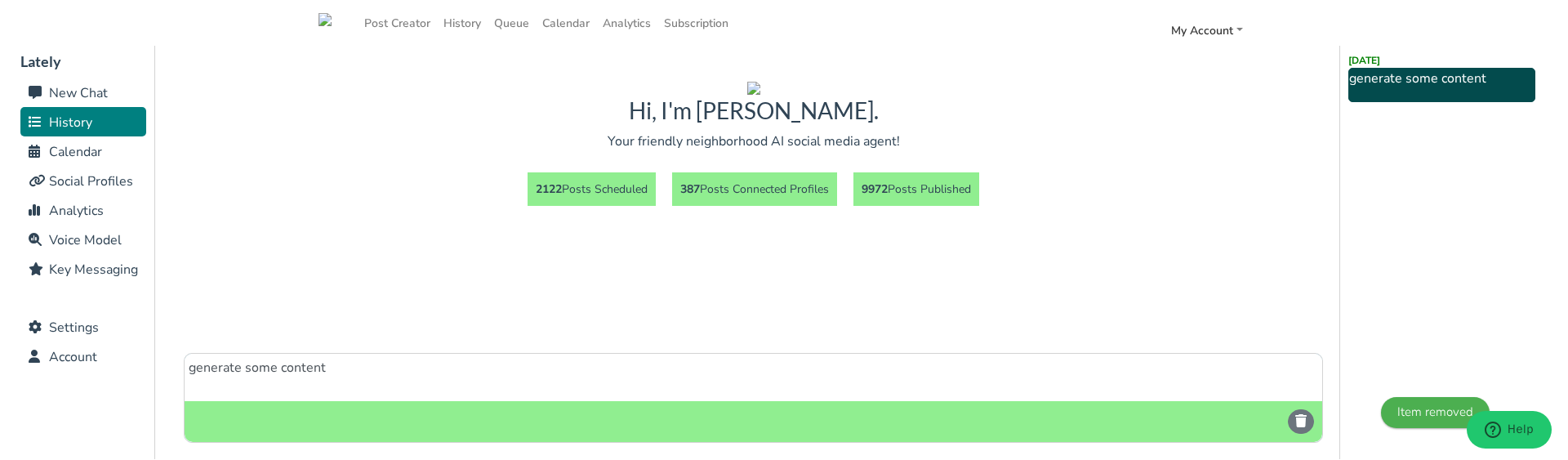 type on "generate some content" 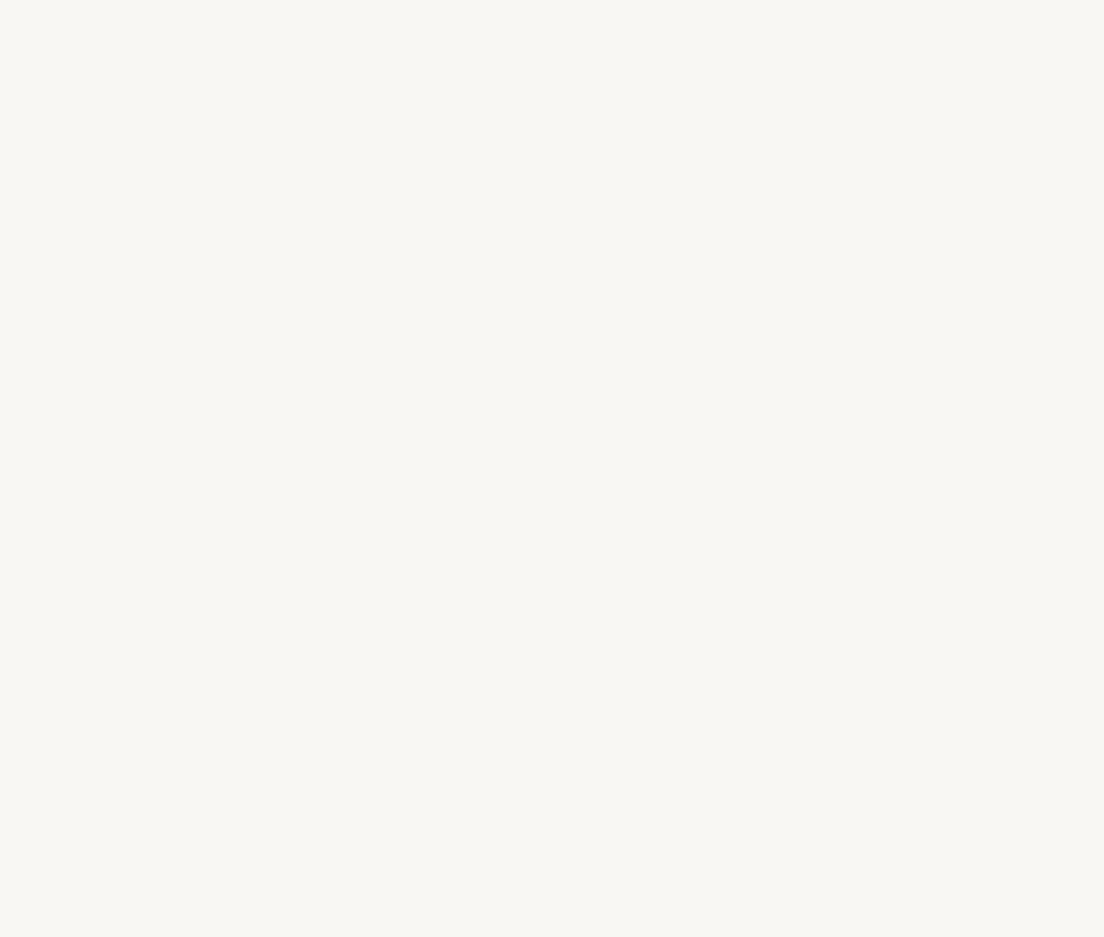 scroll, scrollTop: 0, scrollLeft: 0, axis: both 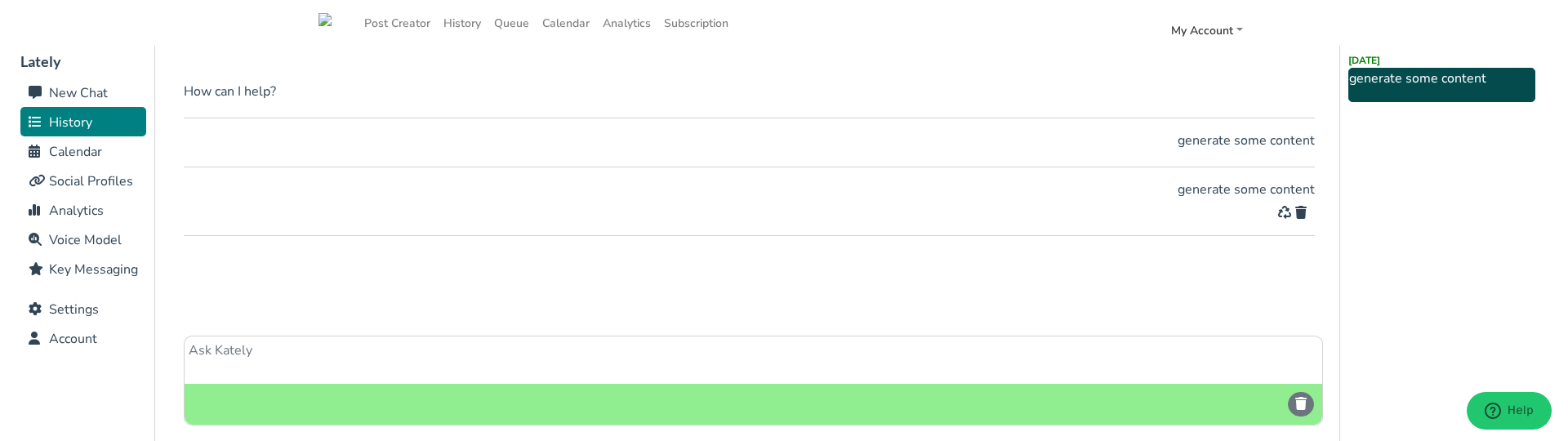 click at bounding box center [1301, 212] 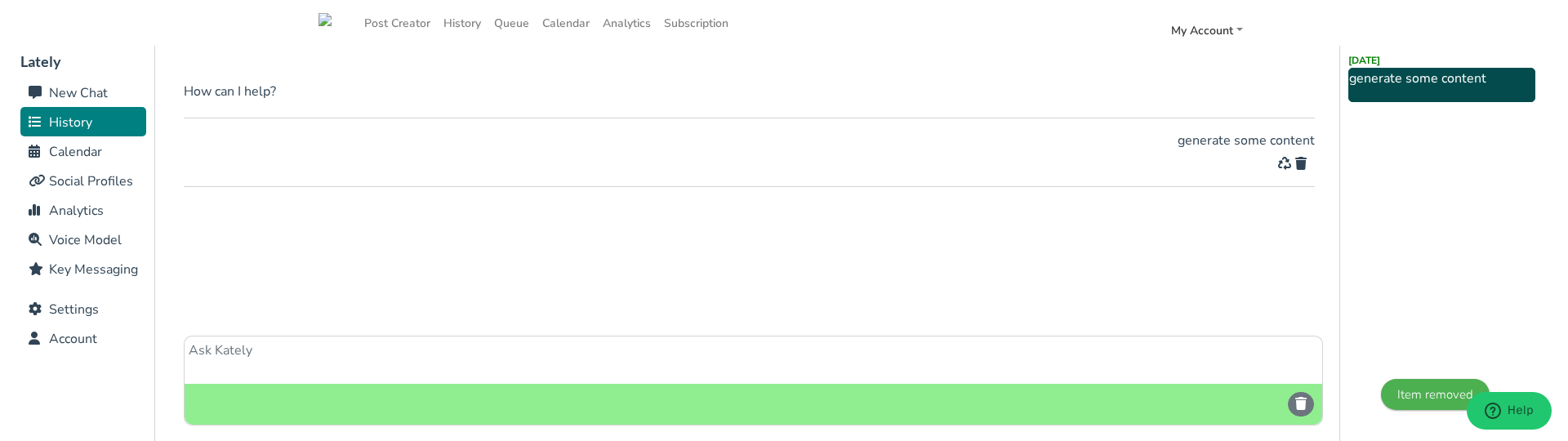 click at bounding box center [1301, 163] 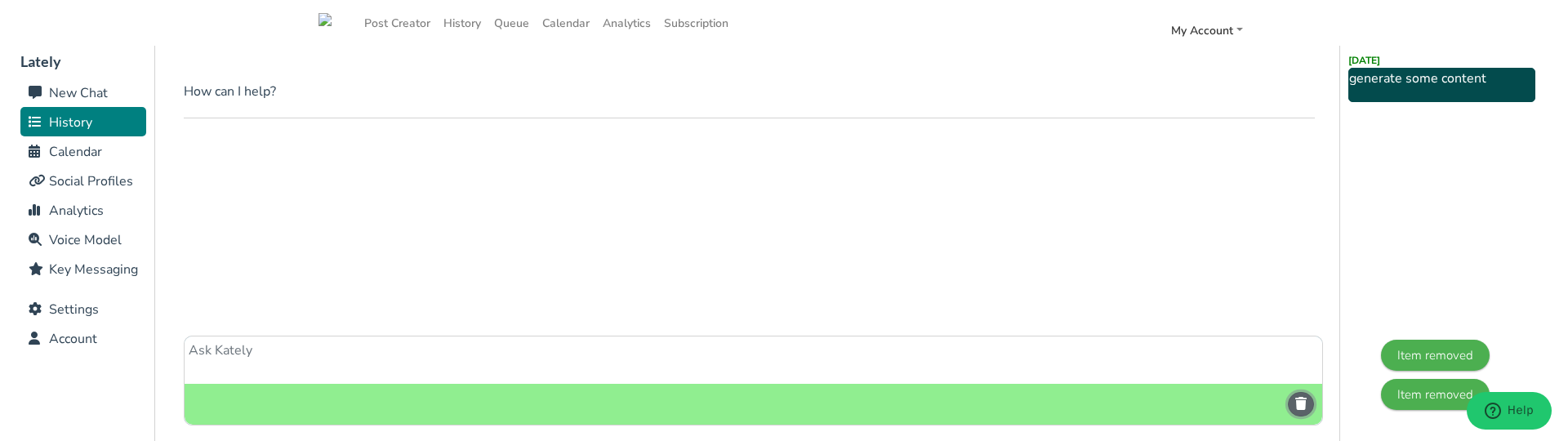 click at bounding box center [1301, 403] 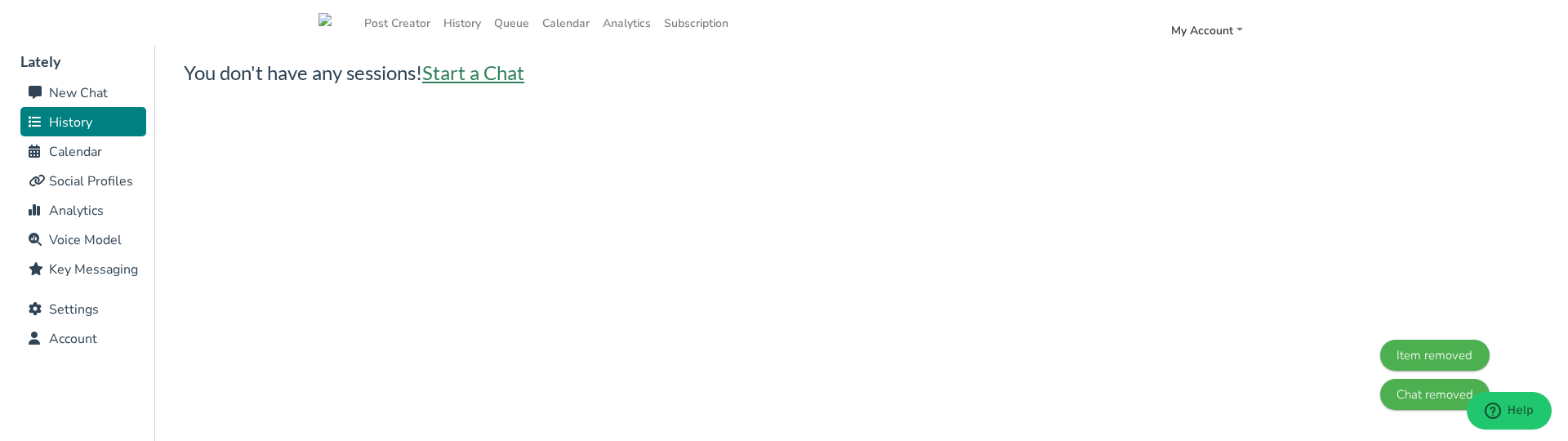 click on "Start a Chat" at bounding box center (473, 72) 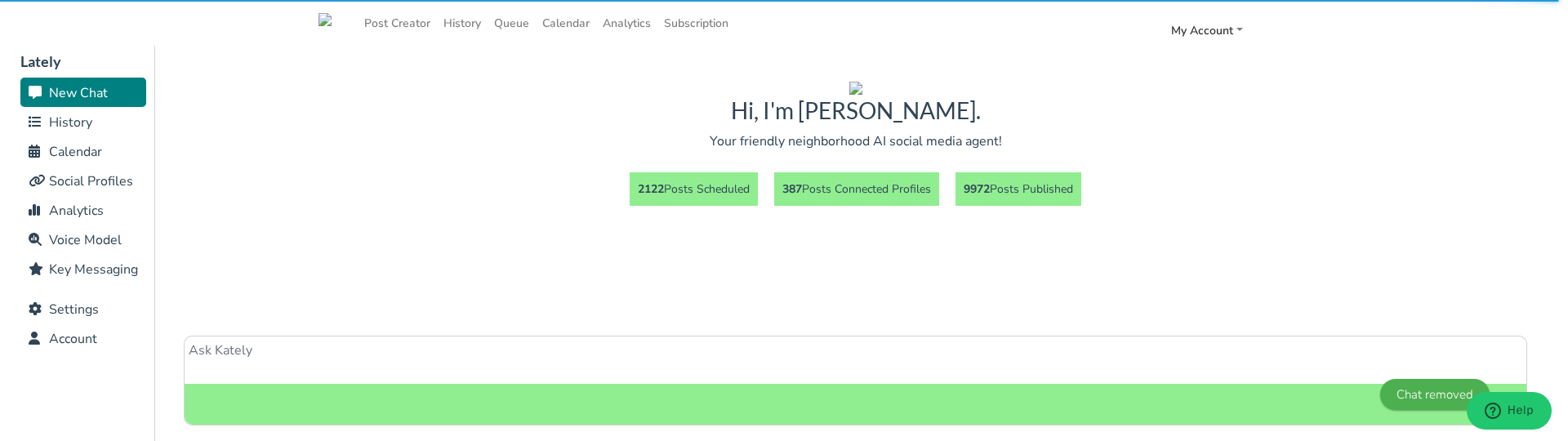 click at bounding box center (855, 360) 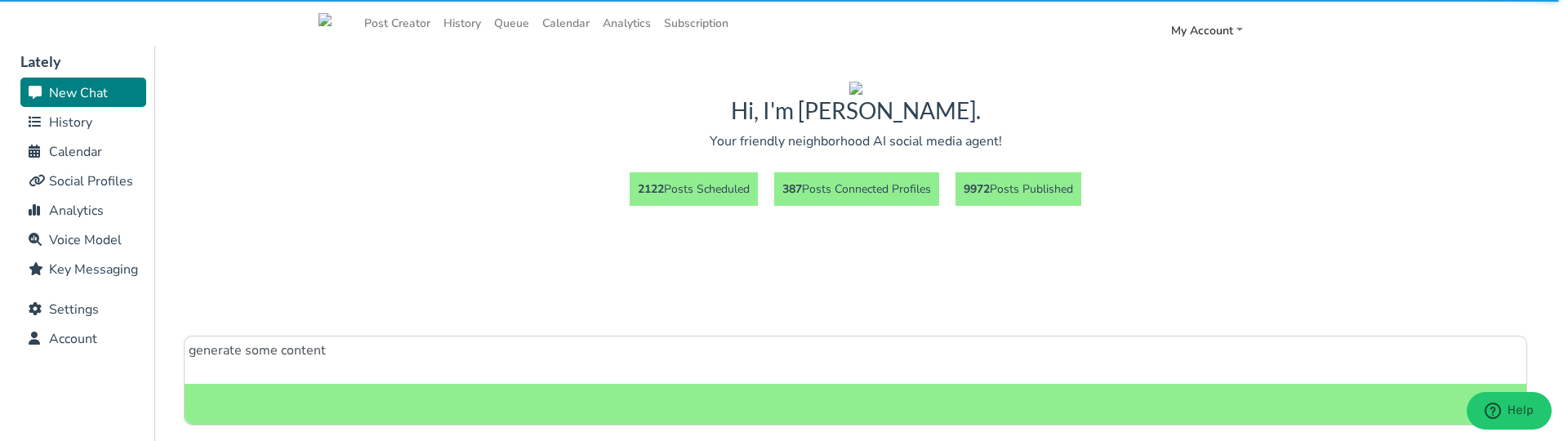 type on "generate some content" 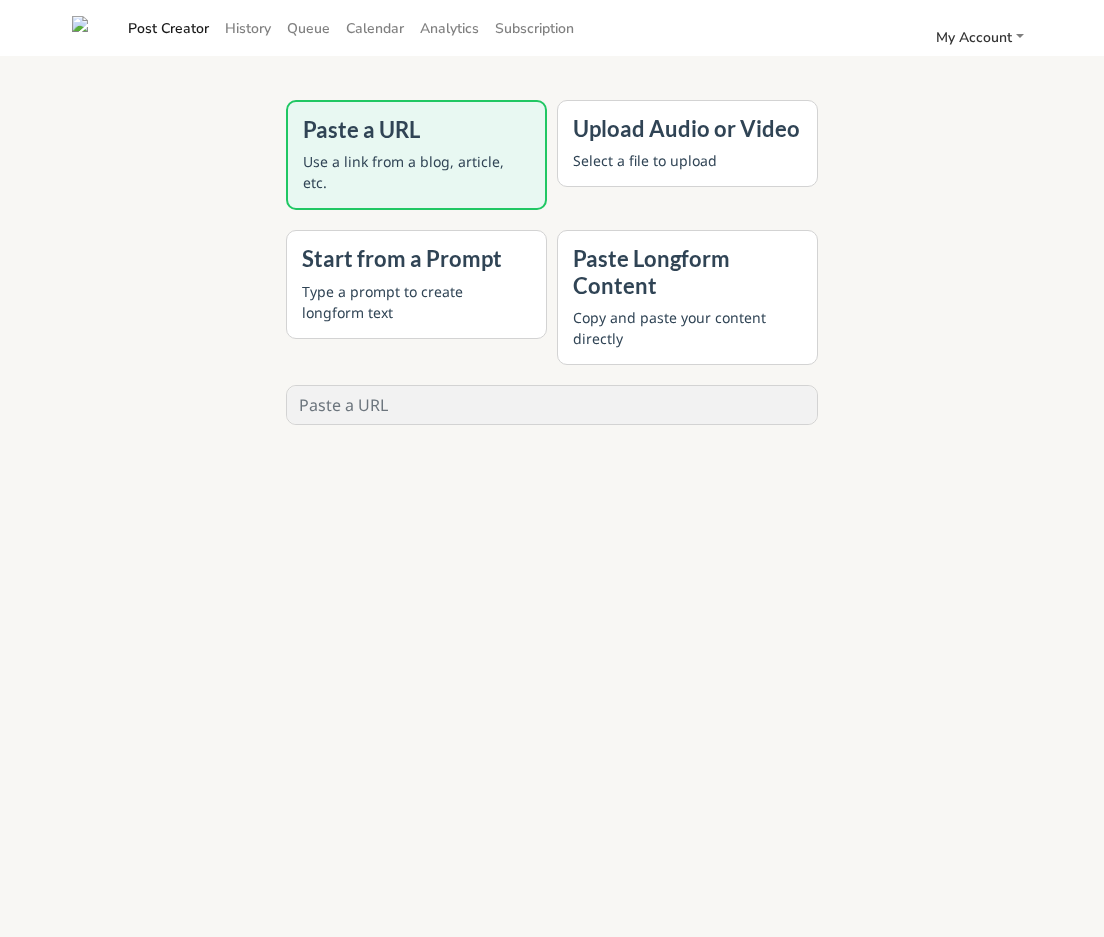 scroll, scrollTop: 0, scrollLeft: 0, axis: both 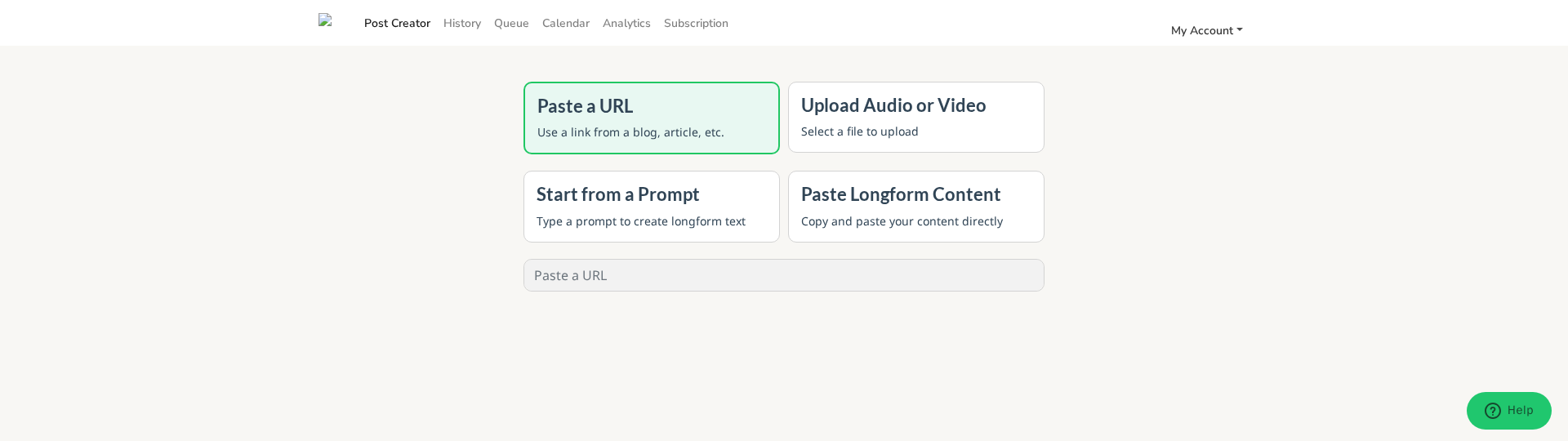 click on "My Account" at bounding box center (1202, 30) 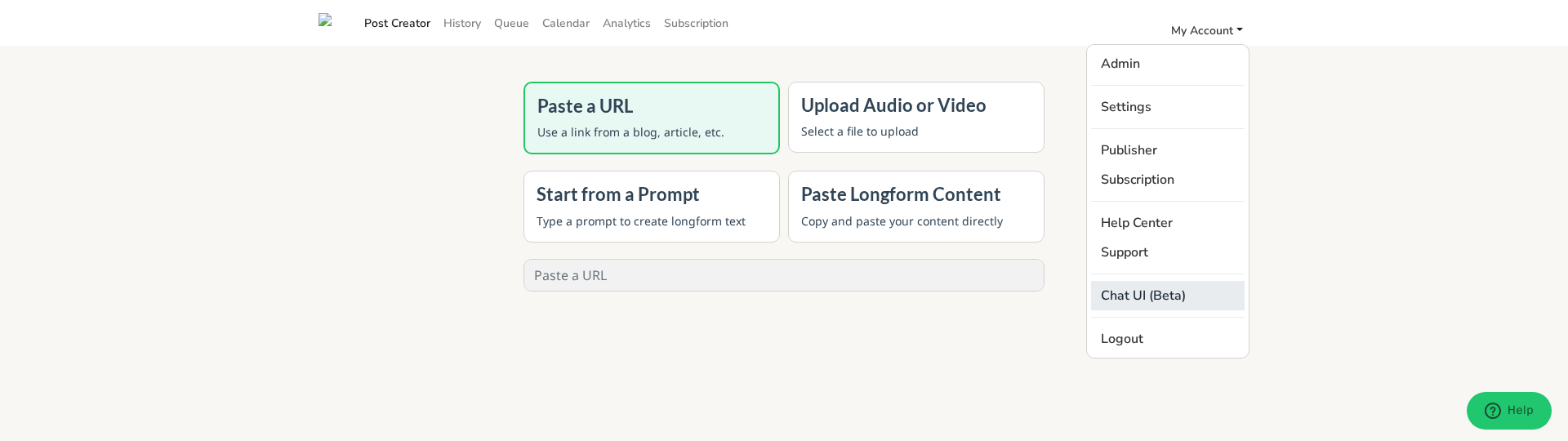 click on "Chat UI (Beta)" at bounding box center [1168, 296] 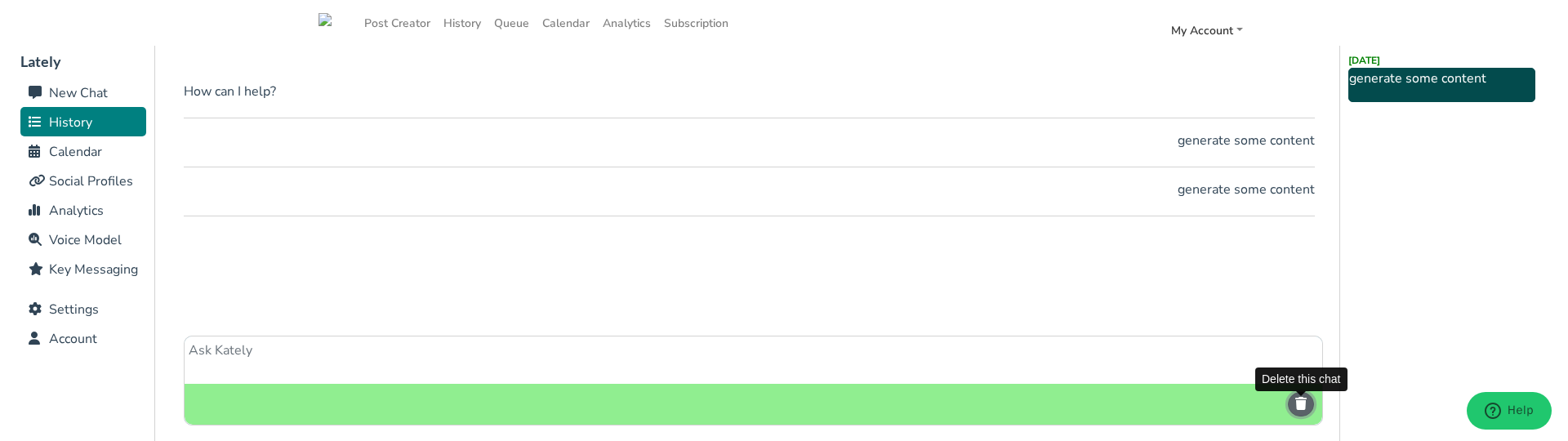 click at bounding box center [1301, 404] 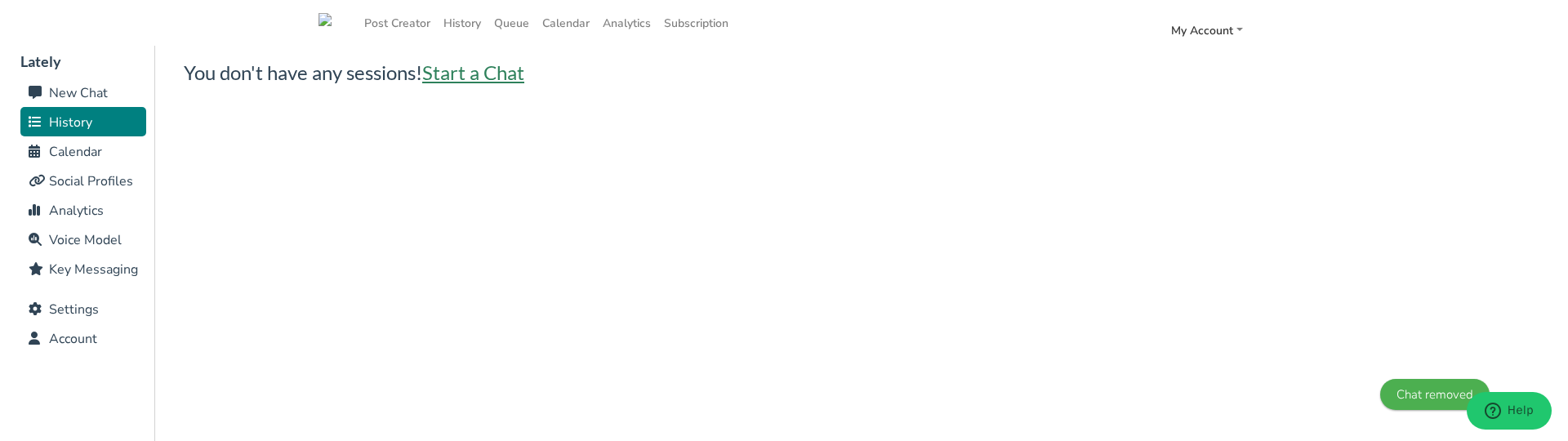 click on "Start a Chat" at bounding box center [473, 72] 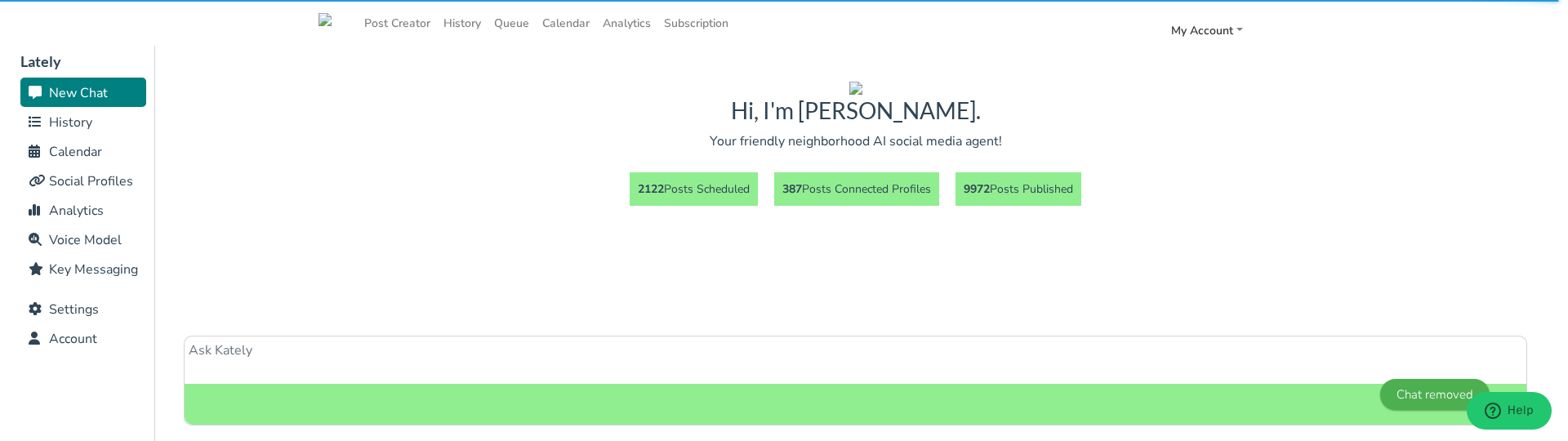 click at bounding box center [855, 360] 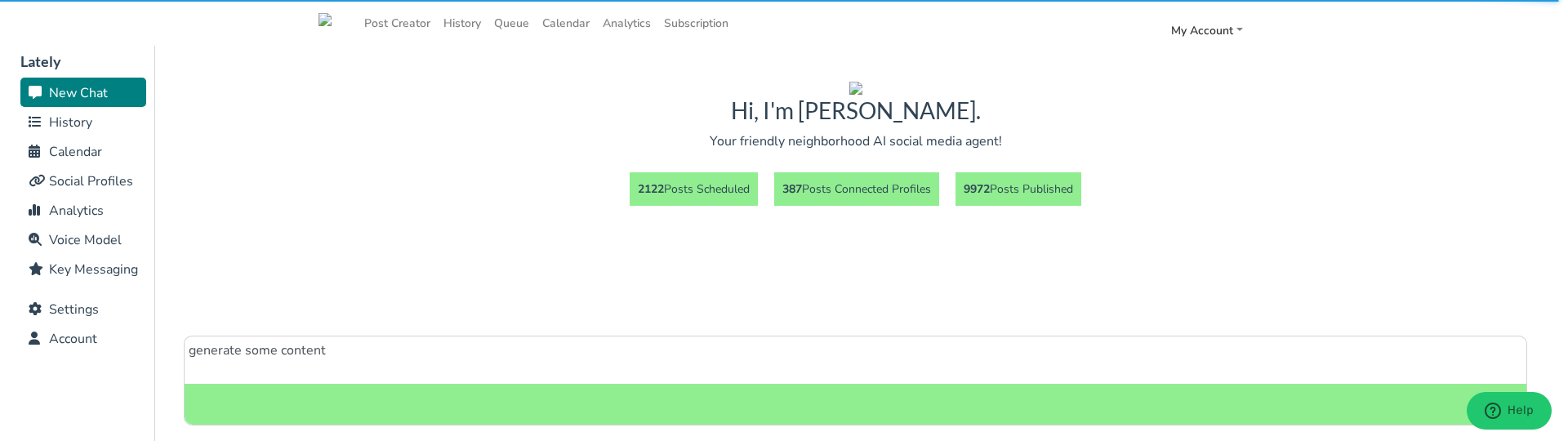 type on "generate some content" 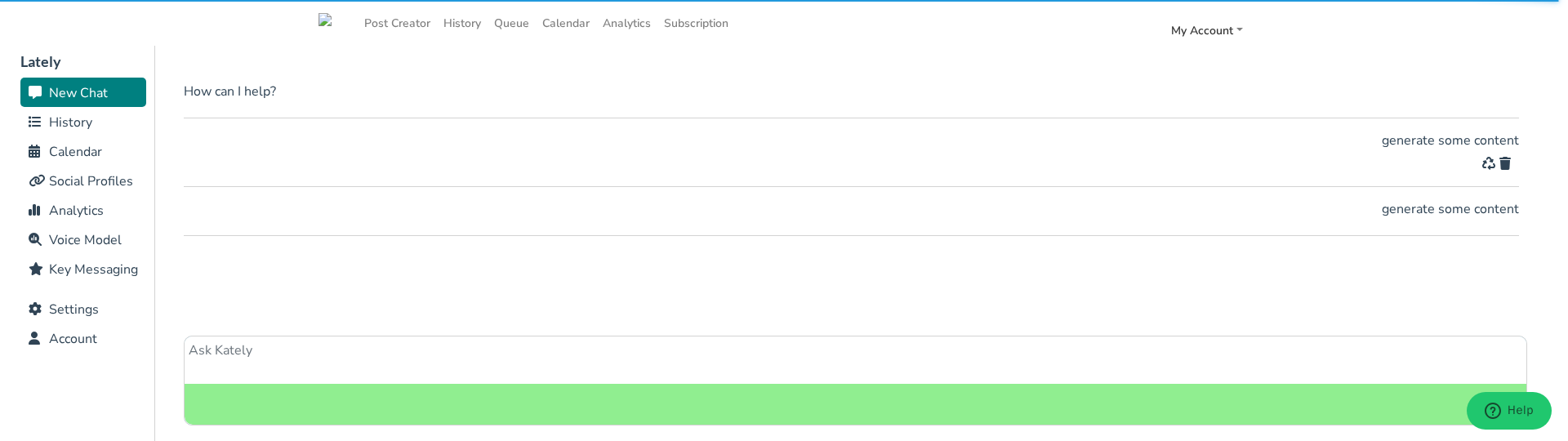 click at bounding box center [1505, 163] 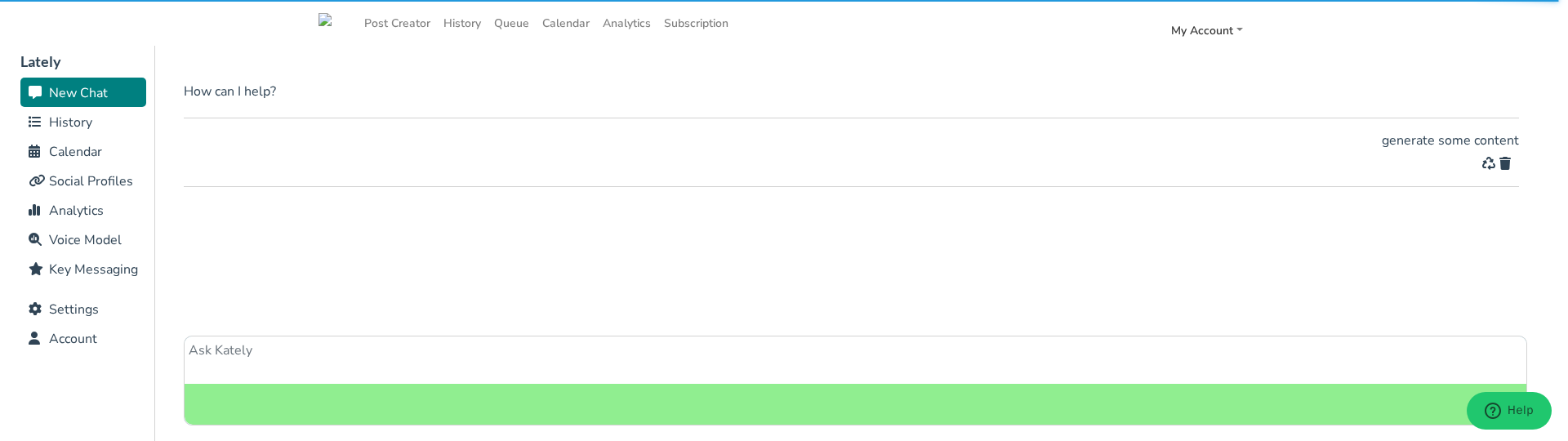 click at bounding box center (1505, 163) 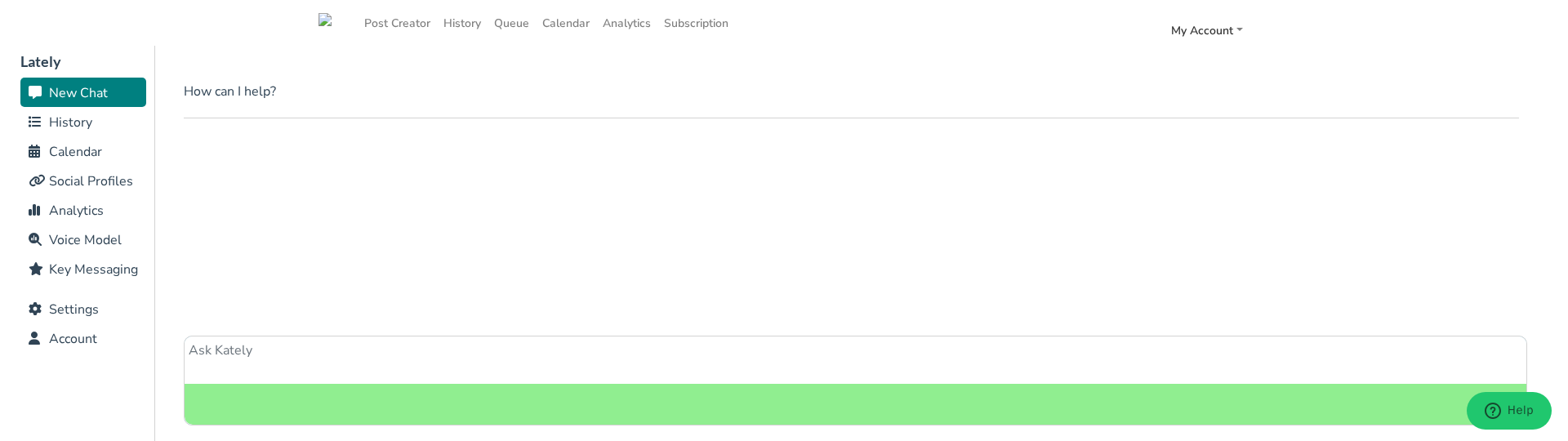 click on "History" at bounding box center [70, 122] 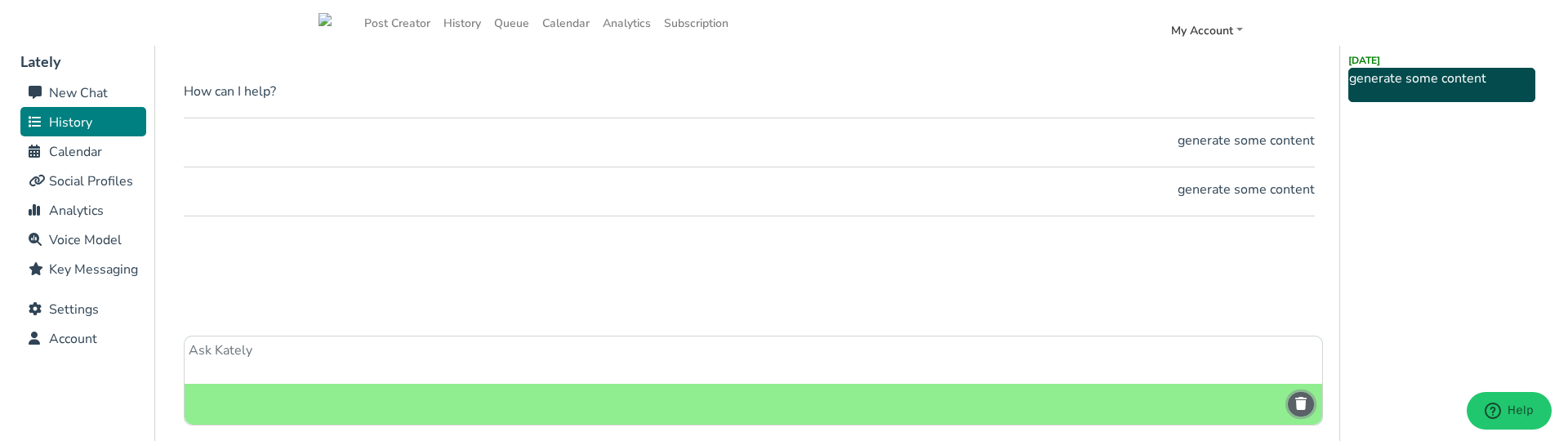 click at bounding box center [1301, 403] 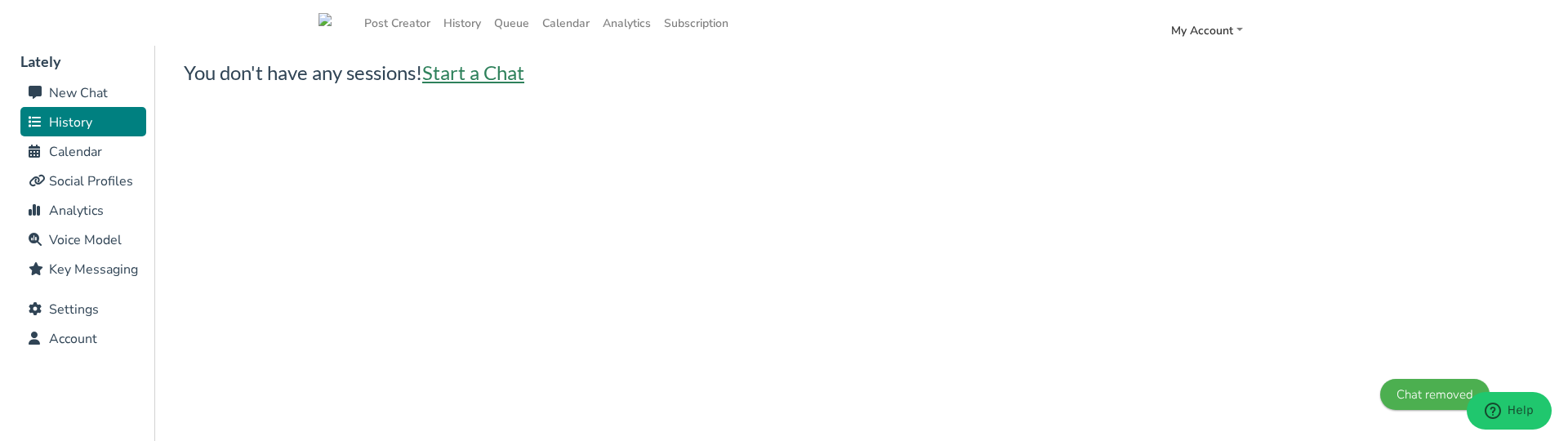 click on "Start a Chat" at bounding box center (473, 72) 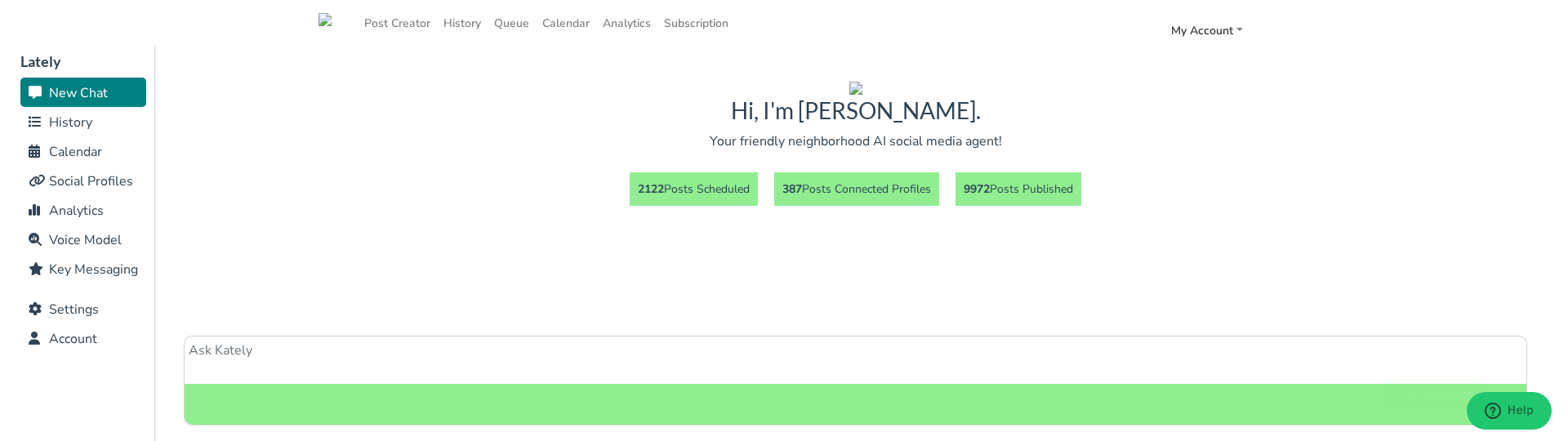 click at bounding box center (855, 360) 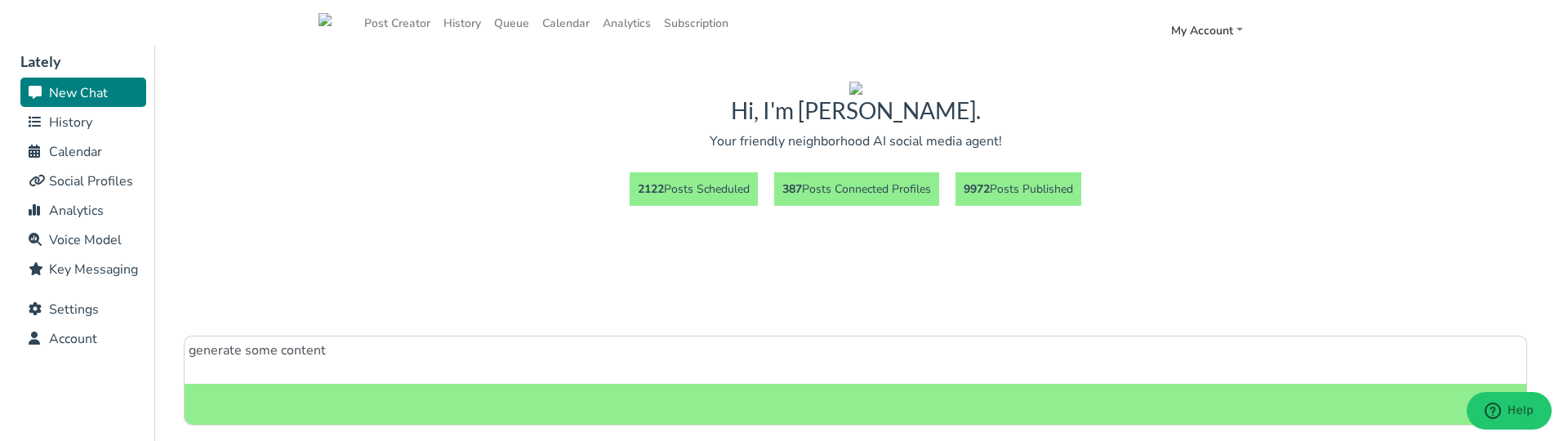 type on "generate some content" 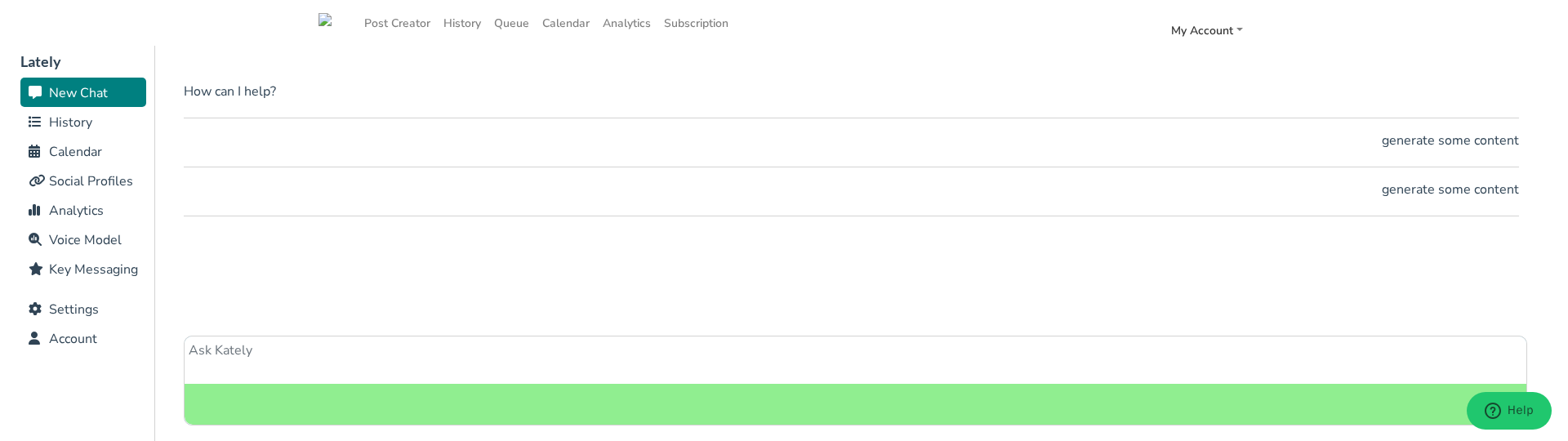 click on "History" at bounding box center (70, 122) 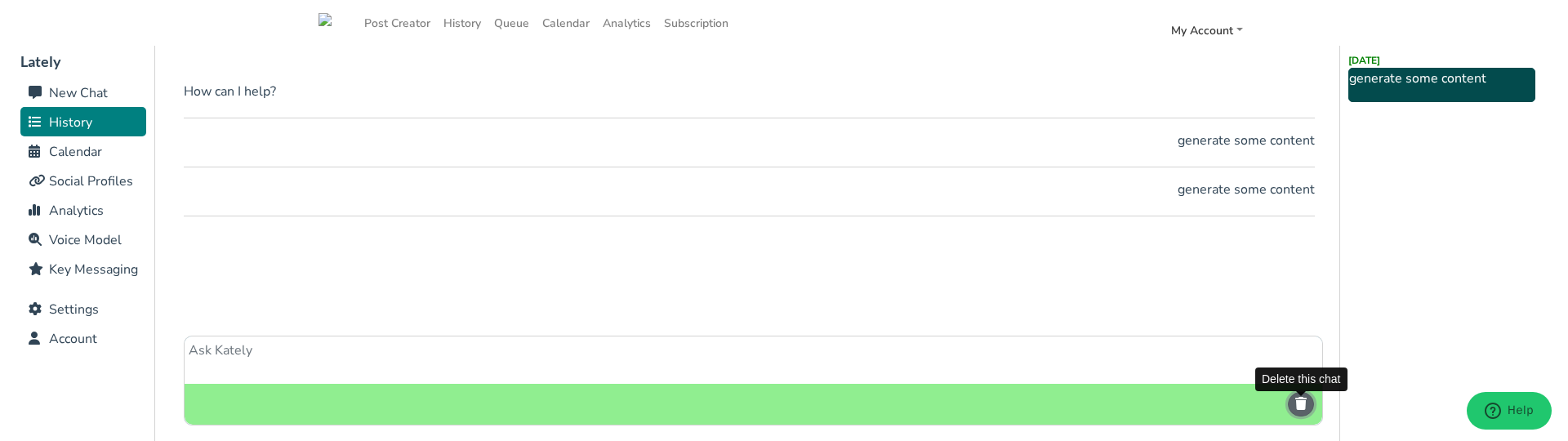 click at bounding box center [1301, 403] 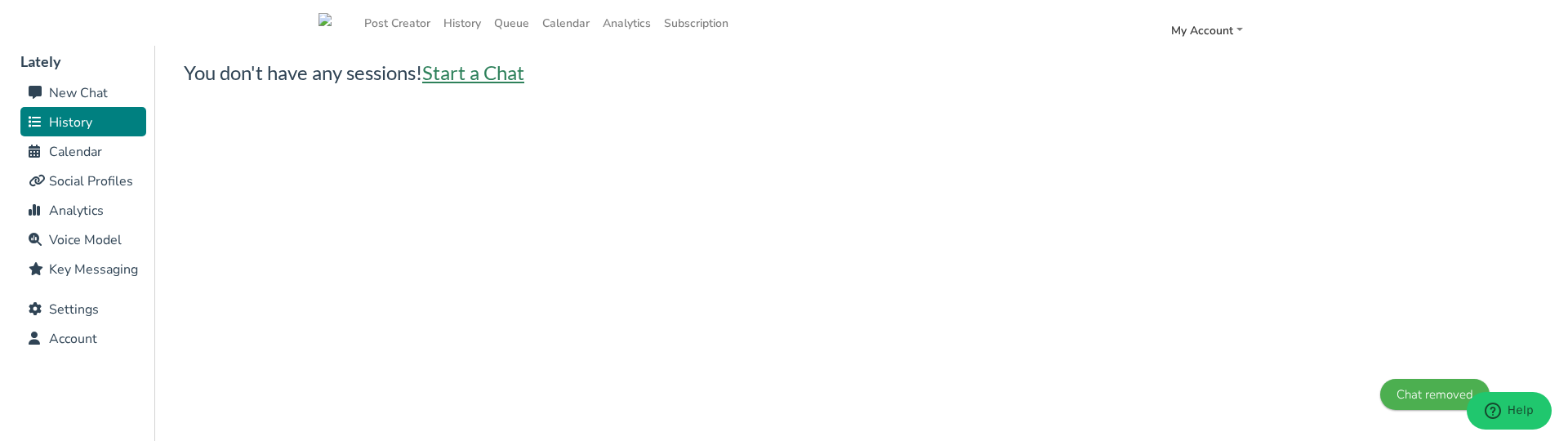 click on "Start a Chat" at bounding box center [473, 72] 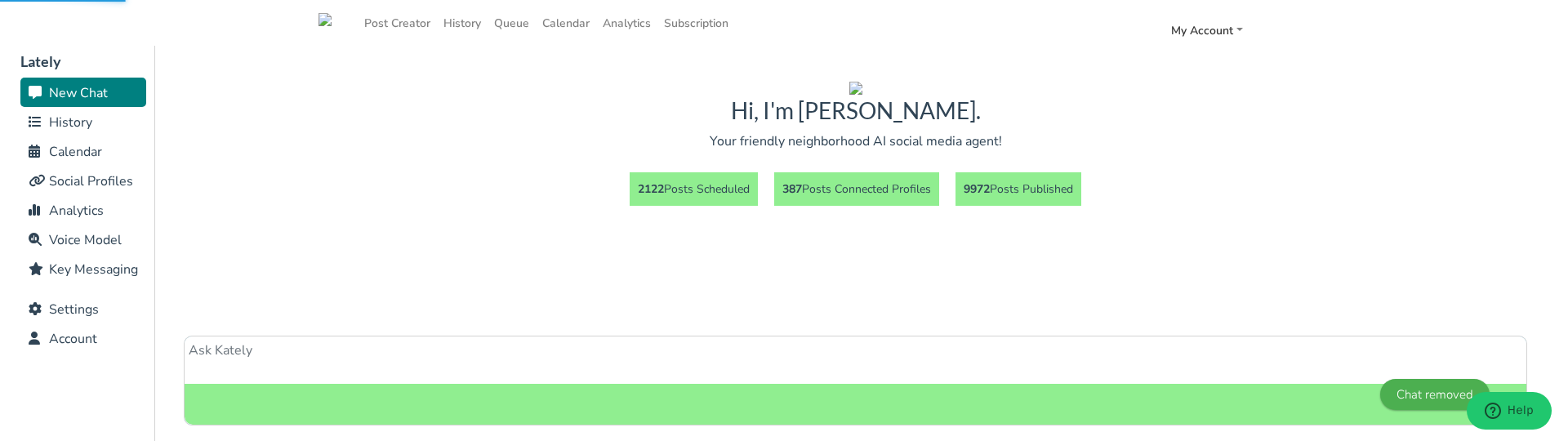 click at bounding box center [855, 360] 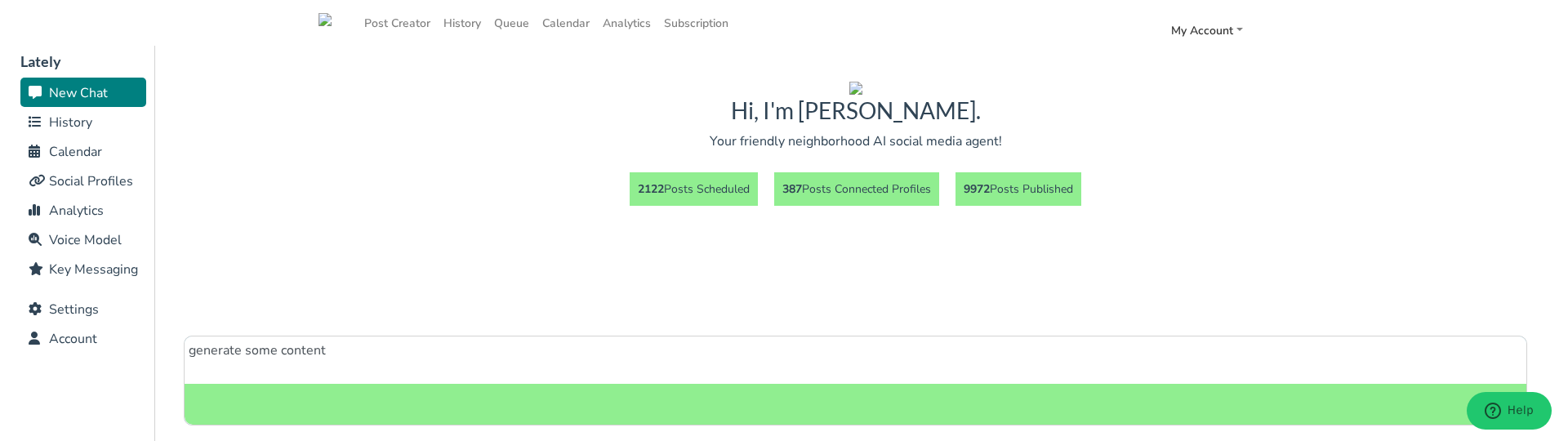 type on "generate some content" 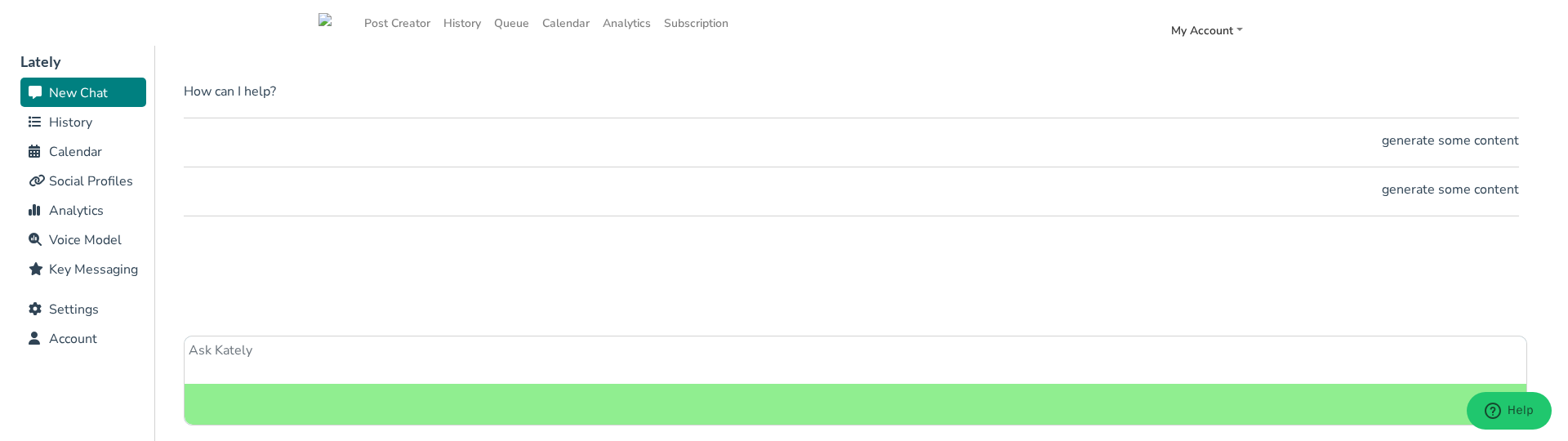 click on "History" at bounding box center [70, 122] 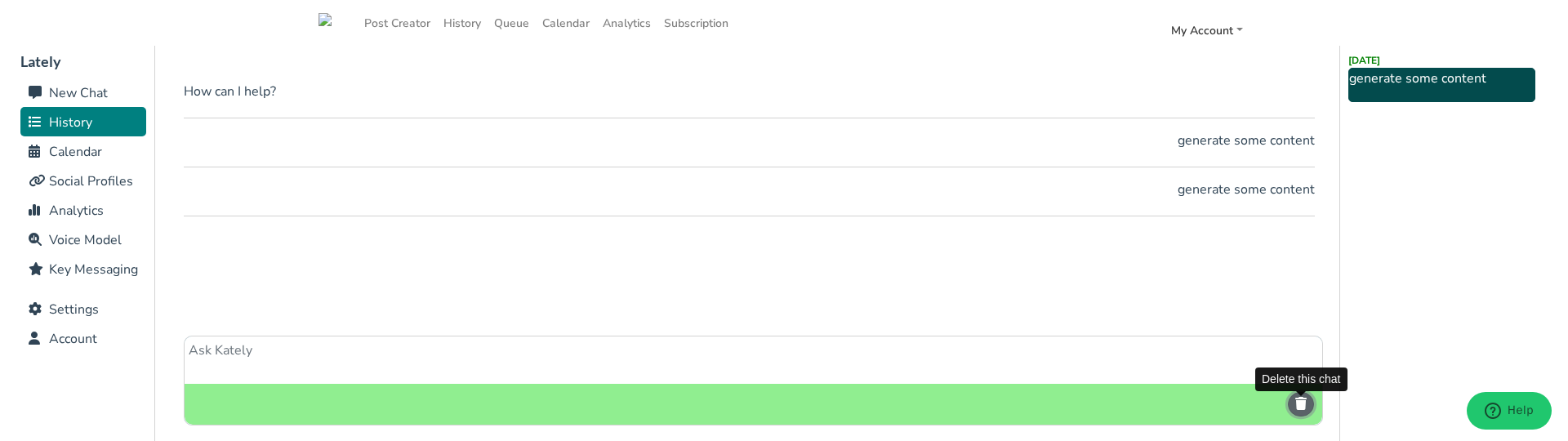 drag, startPoint x: 1301, startPoint y: 402, endPoint x: 1292, endPoint y: 382, distance: 21.931712 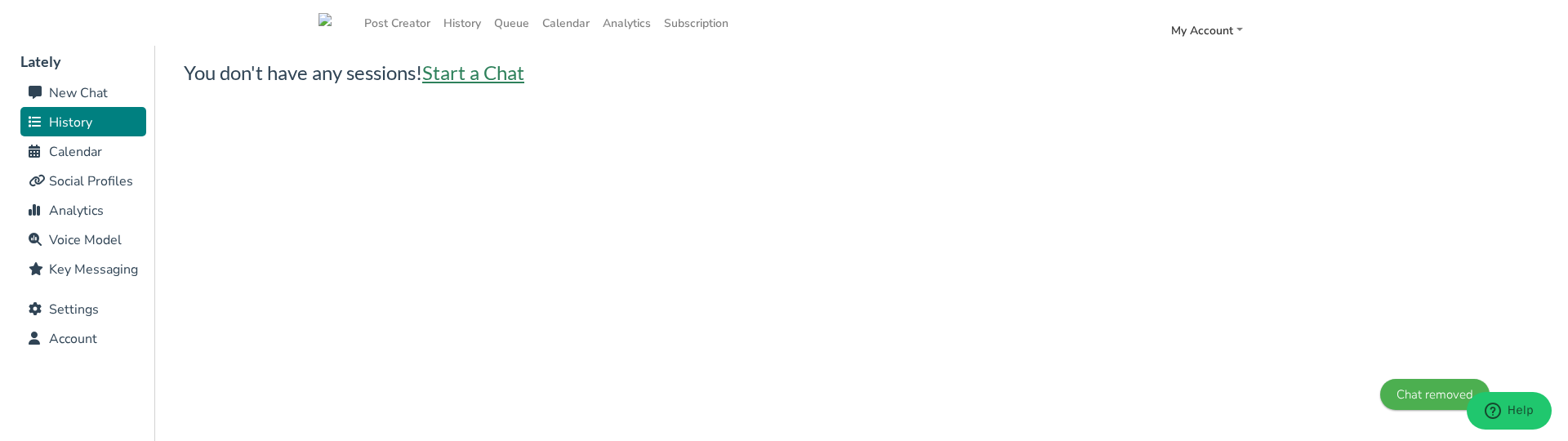 click on "Start a Chat" at bounding box center [473, 72] 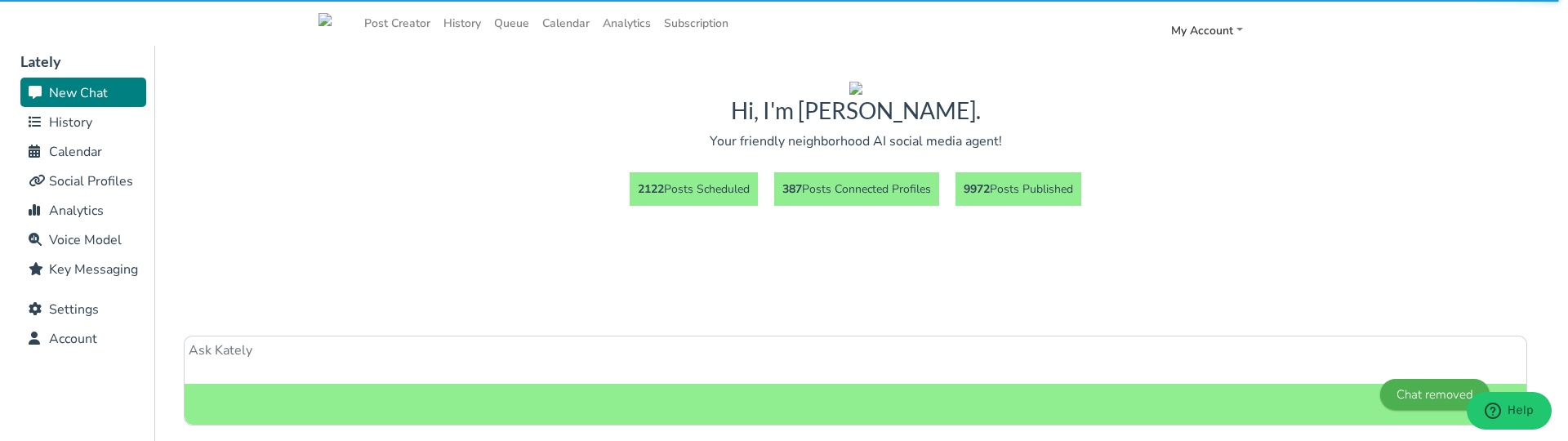 click at bounding box center (855, 360) 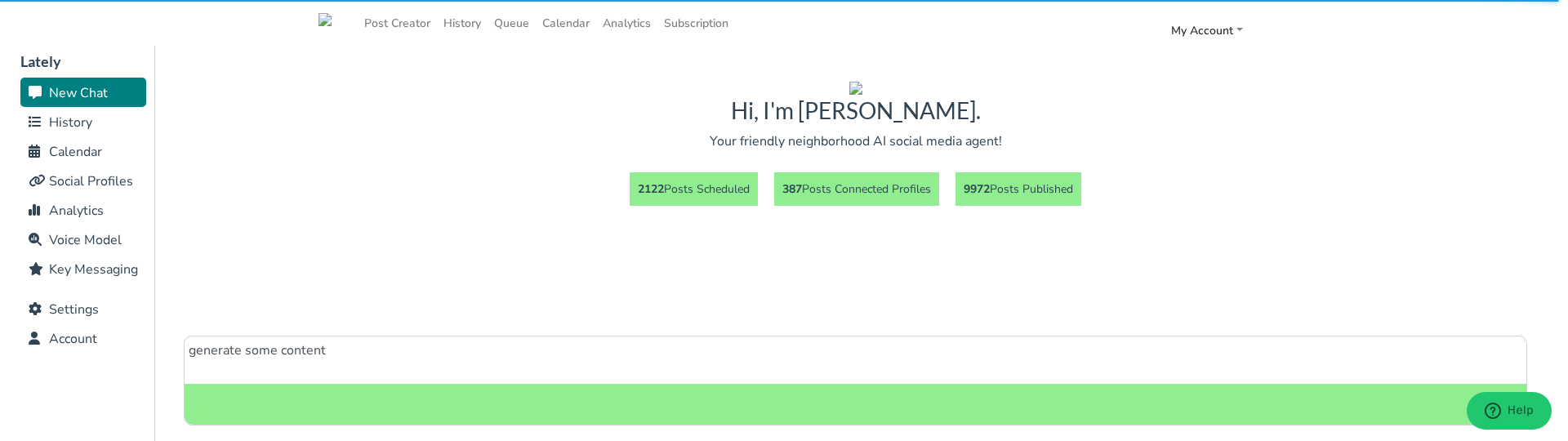 type on "generate some content" 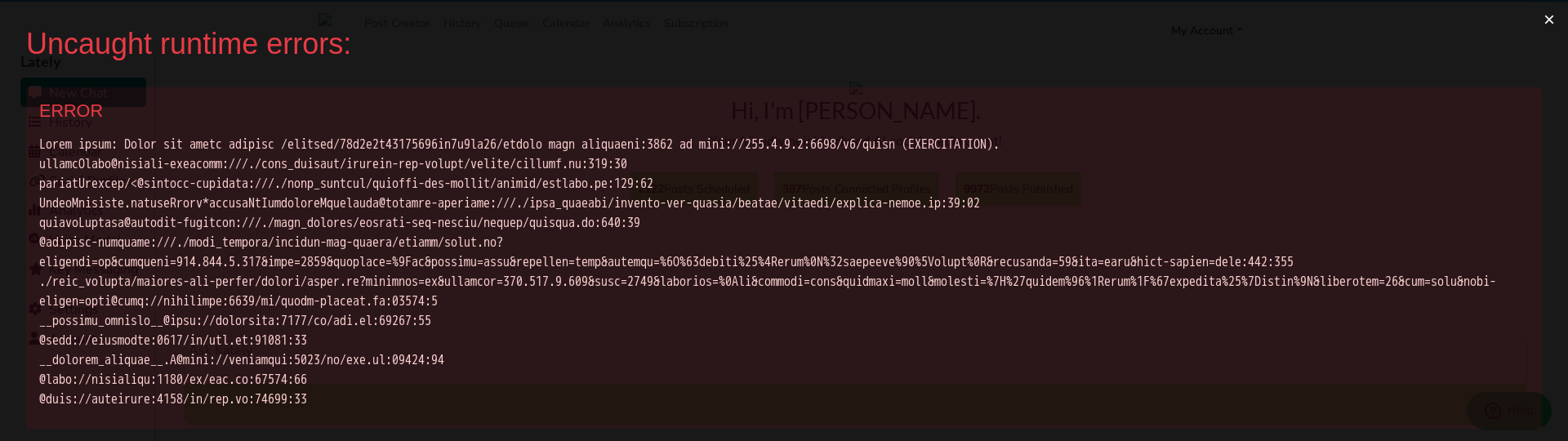 scroll, scrollTop: 0, scrollLeft: 0, axis: both 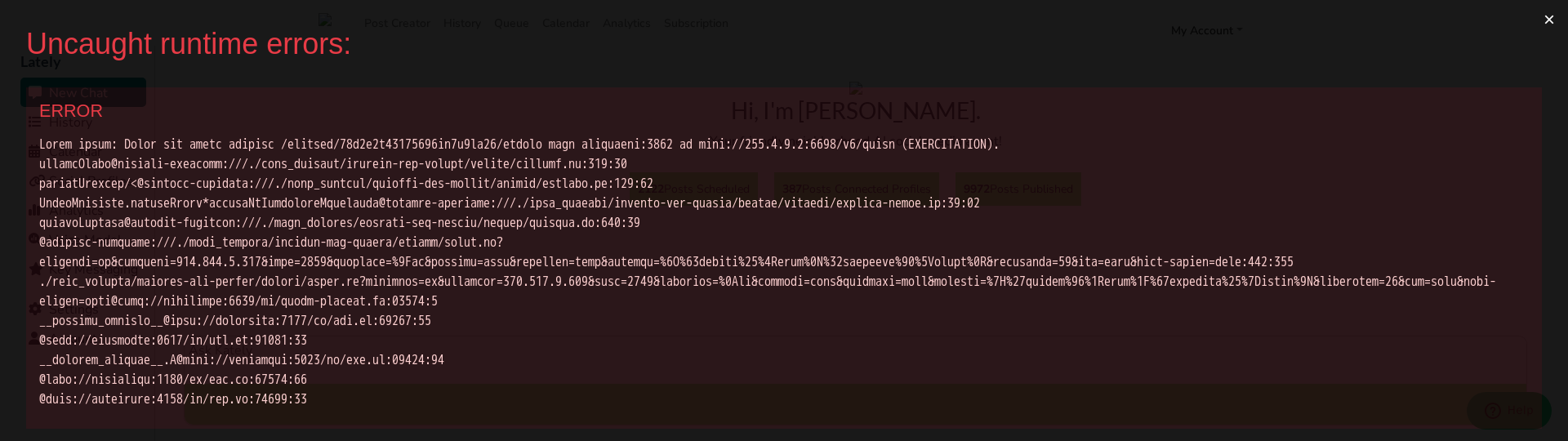click on "×" at bounding box center (1549, 20) 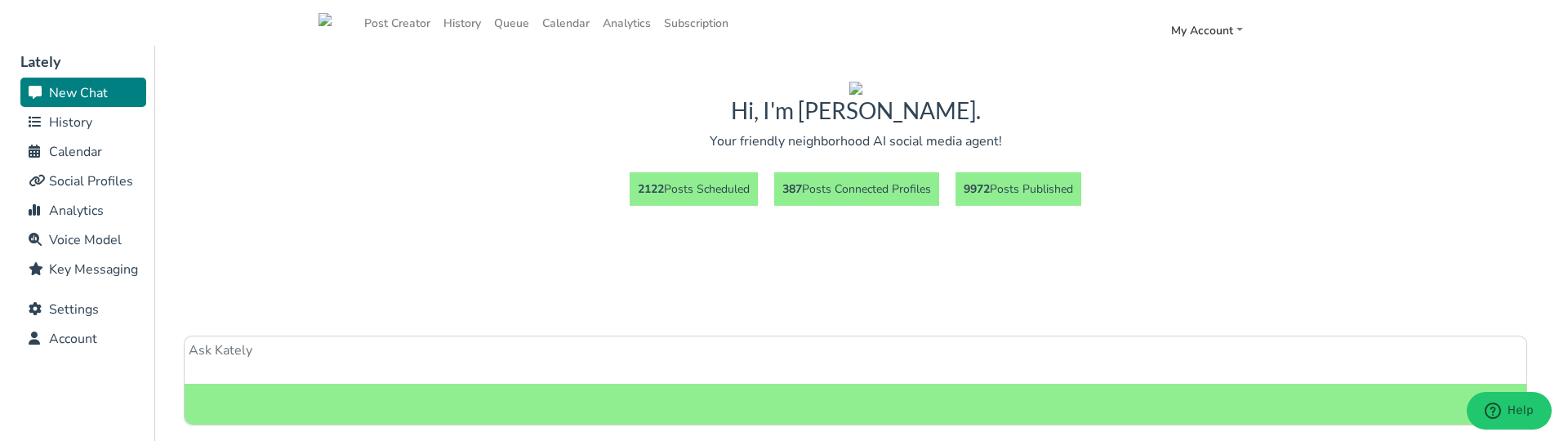 click on "History" at bounding box center (70, 122) 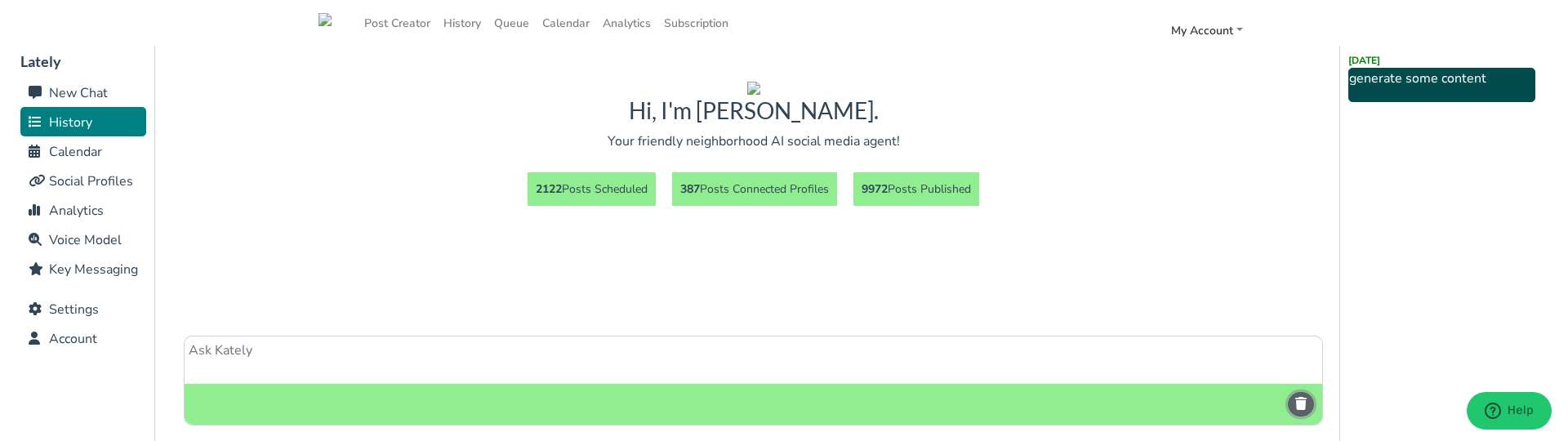 click at bounding box center [1301, 403] 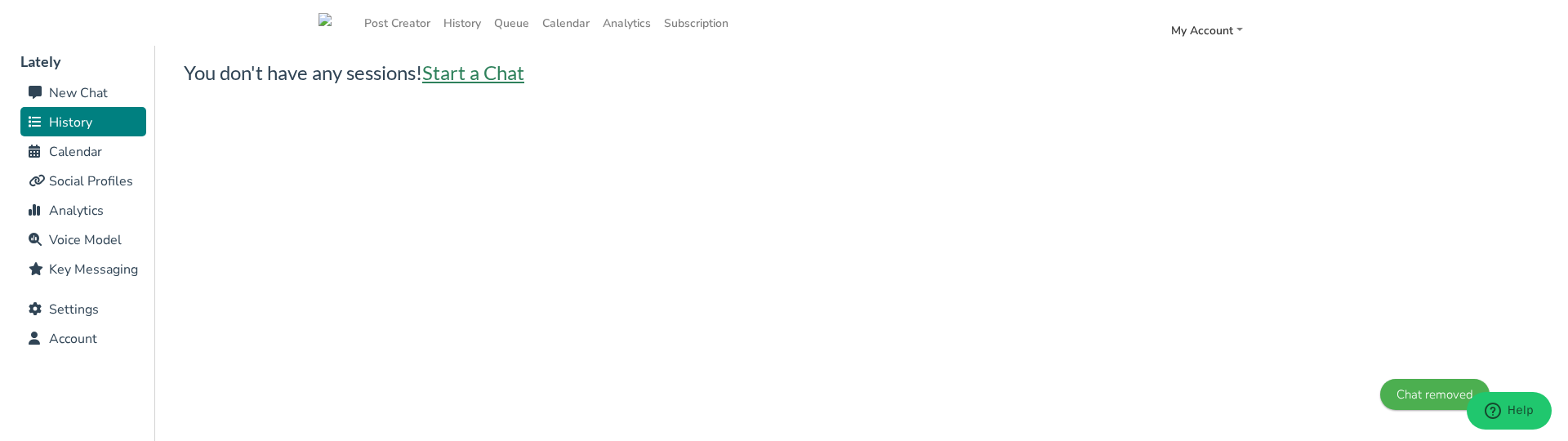 click on "Start a Chat" at bounding box center (473, 72) 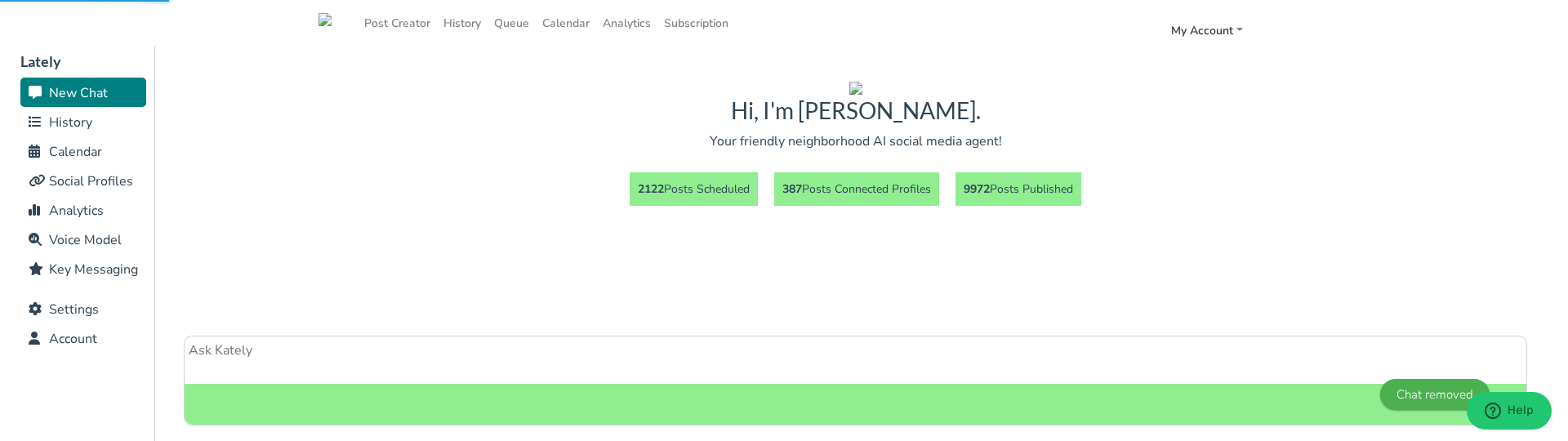 click at bounding box center (855, 360) 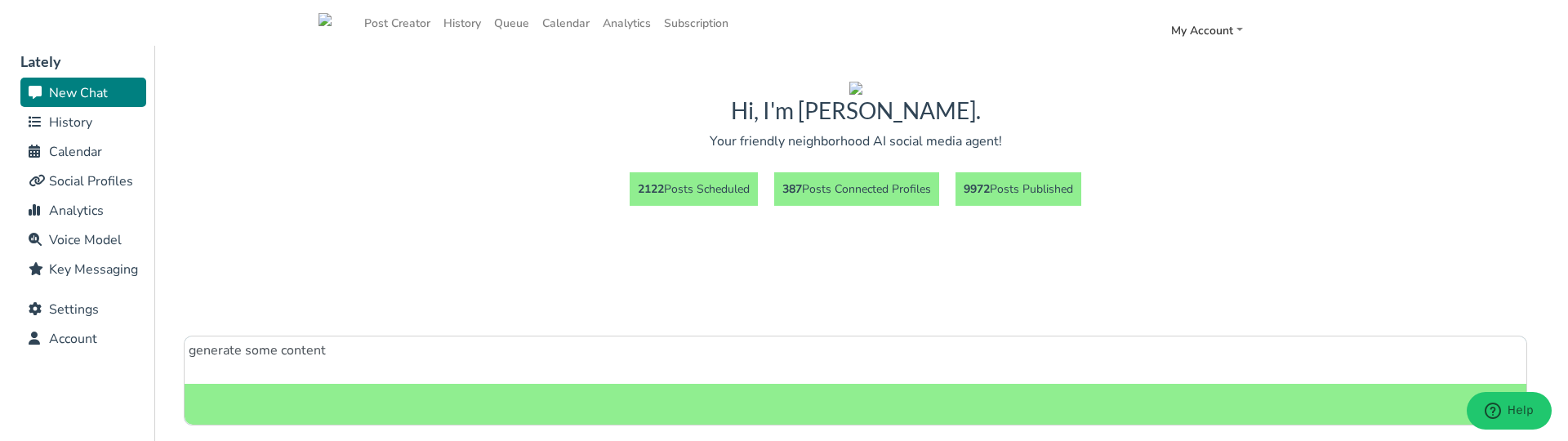 type on "generate some content" 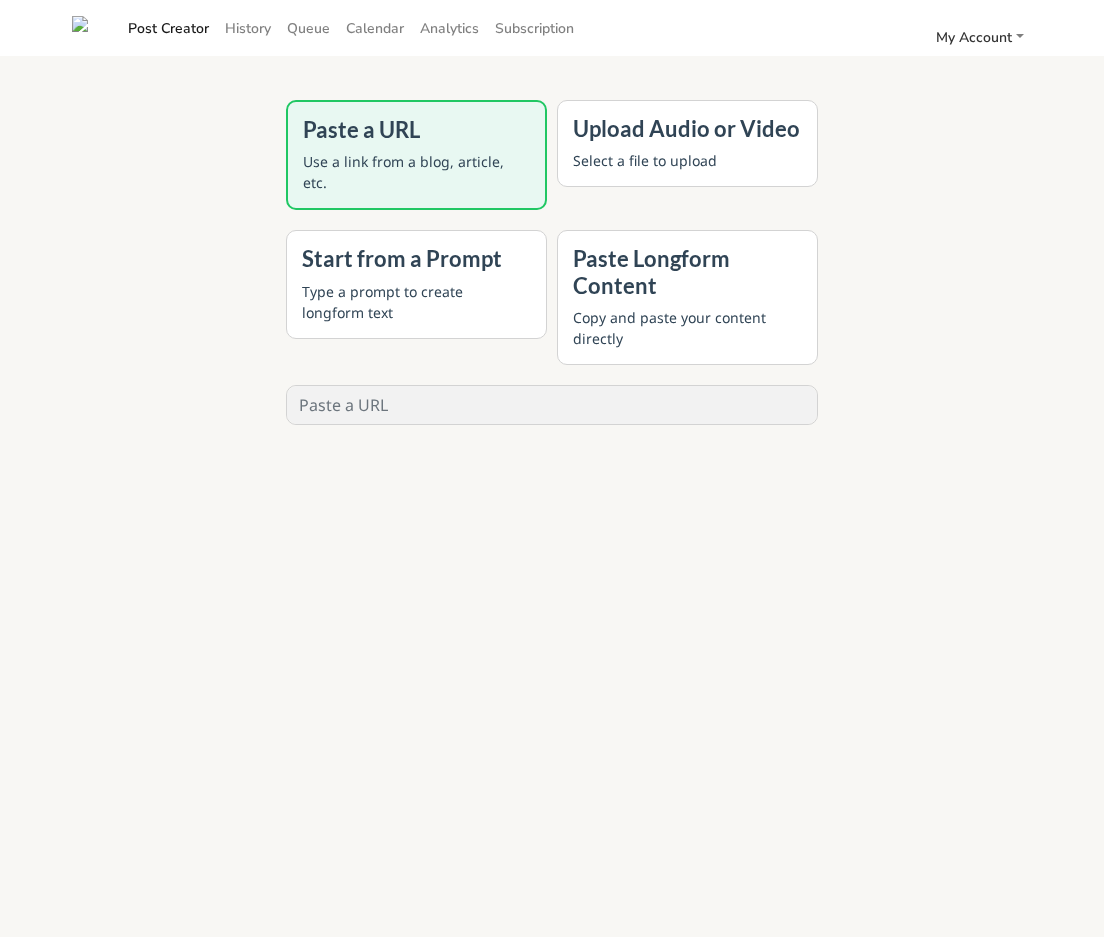 scroll, scrollTop: 0, scrollLeft: 0, axis: both 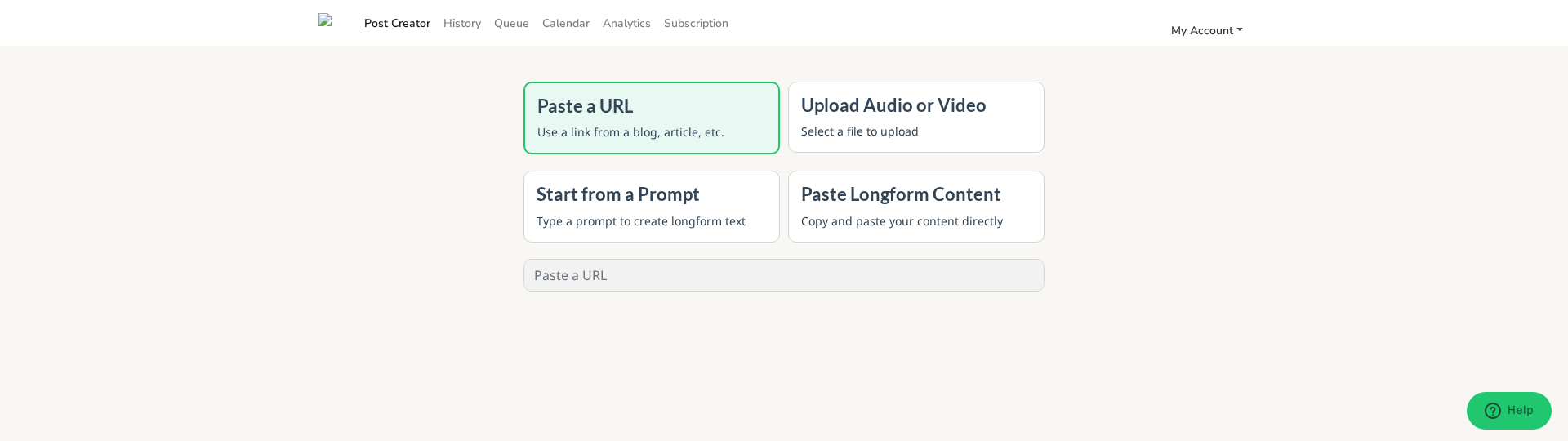 click on "My Account" at bounding box center [1202, 30] 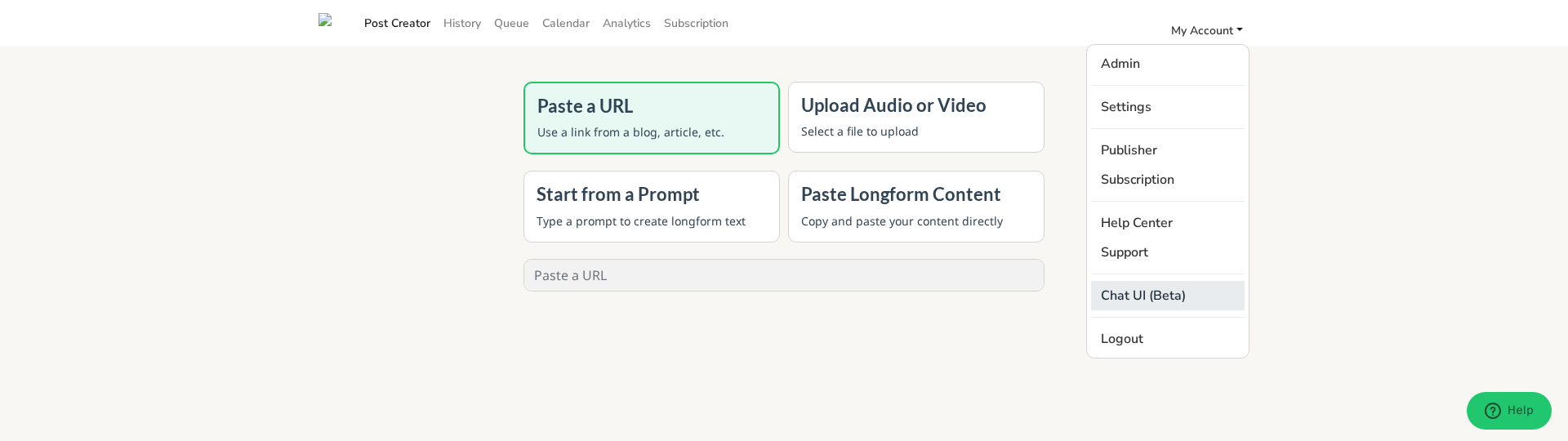 click on "Chat UI (Beta)" at bounding box center (1168, 296) 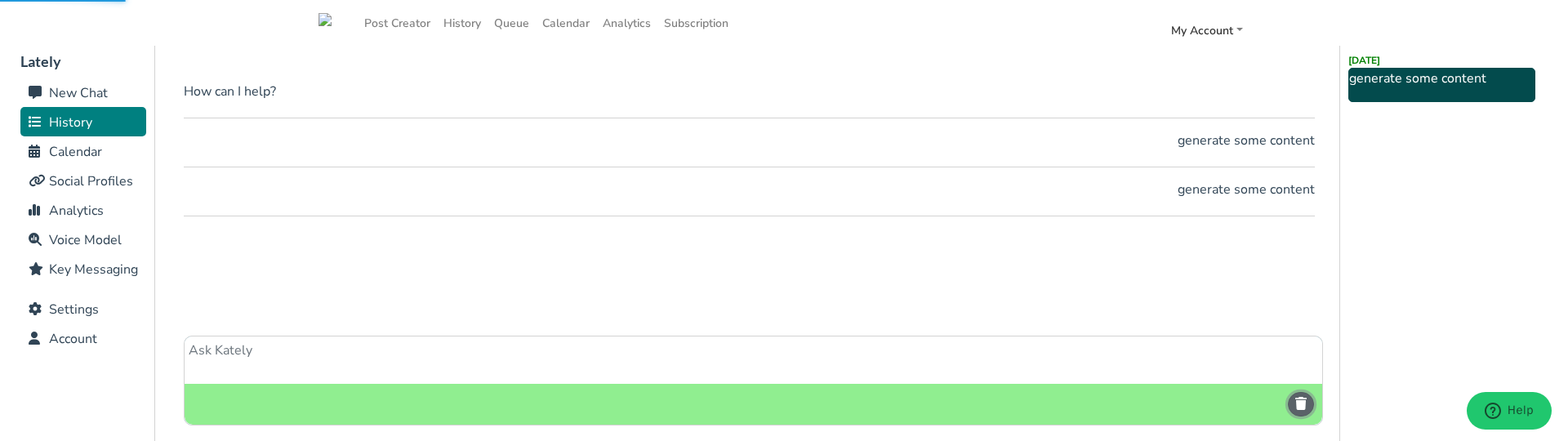 click at bounding box center (1301, 403) 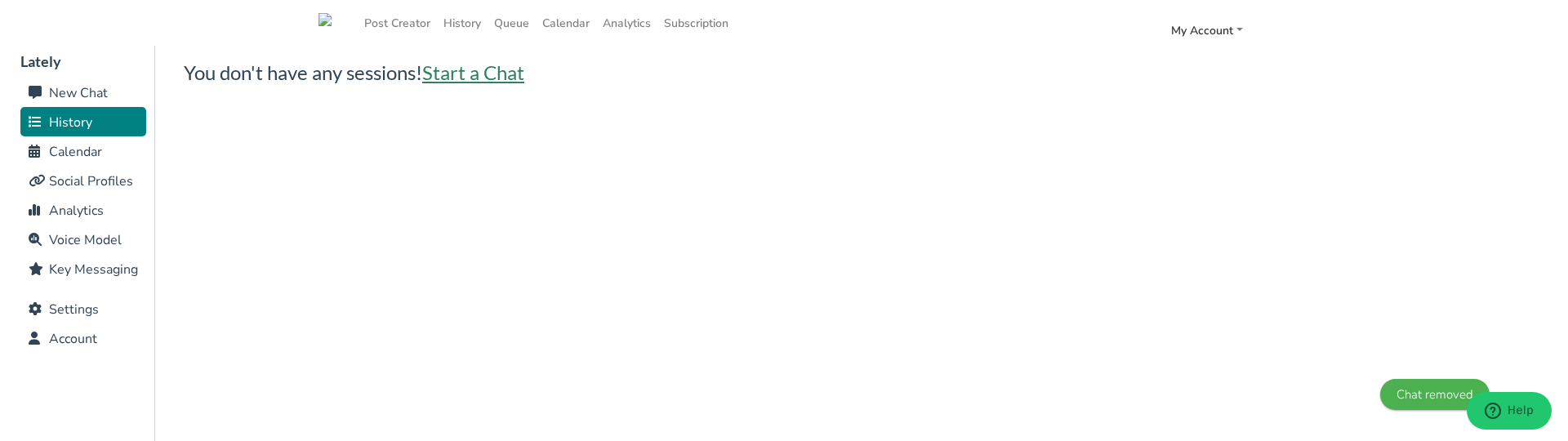 click on "Start a Chat" at bounding box center (473, 72) 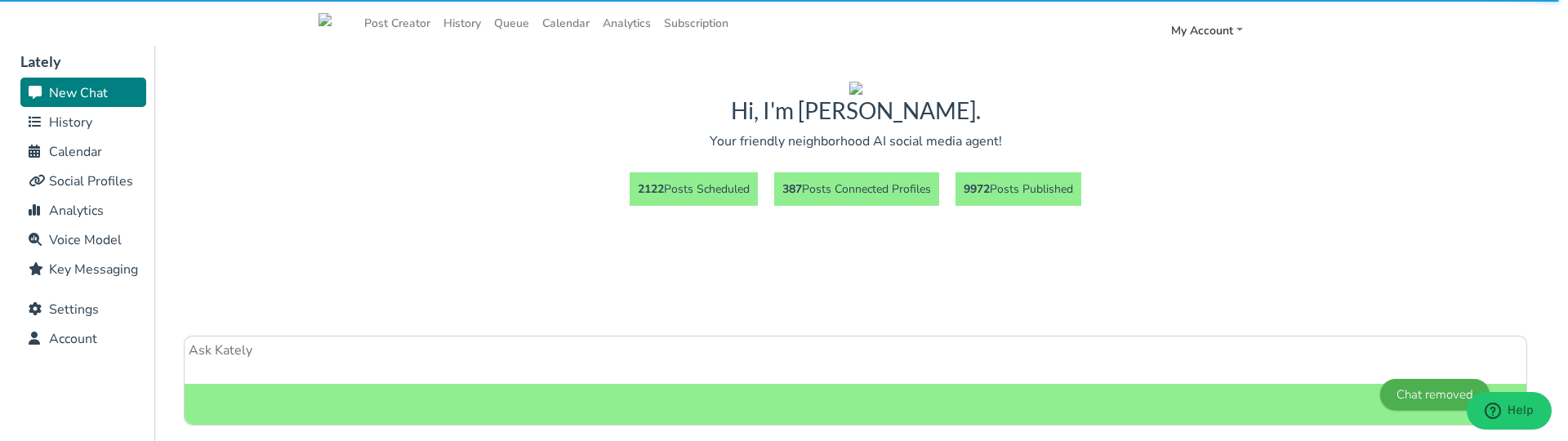 click at bounding box center [855, 360] 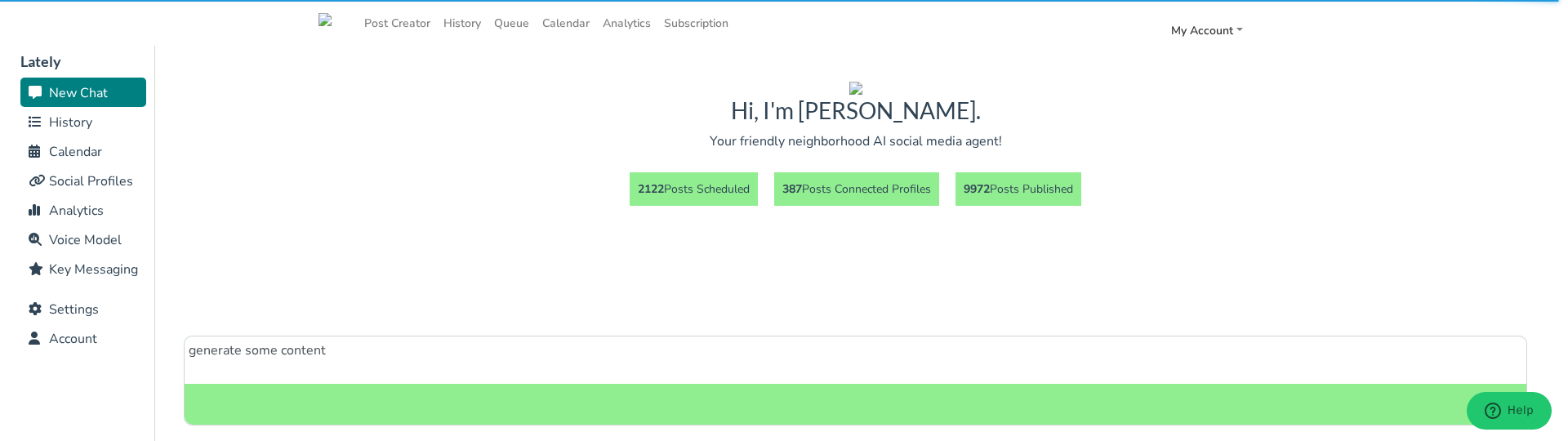 type on "generate some content" 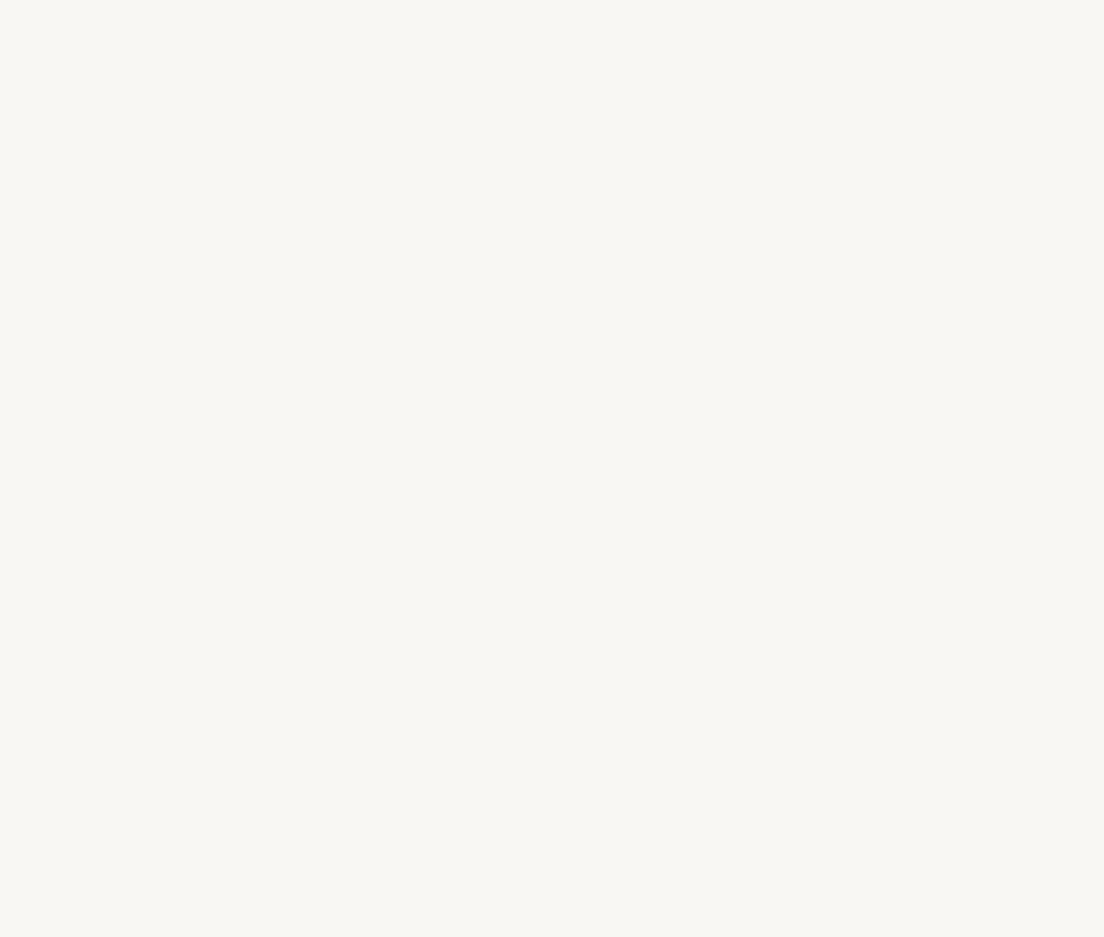 scroll, scrollTop: 0, scrollLeft: 0, axis: both 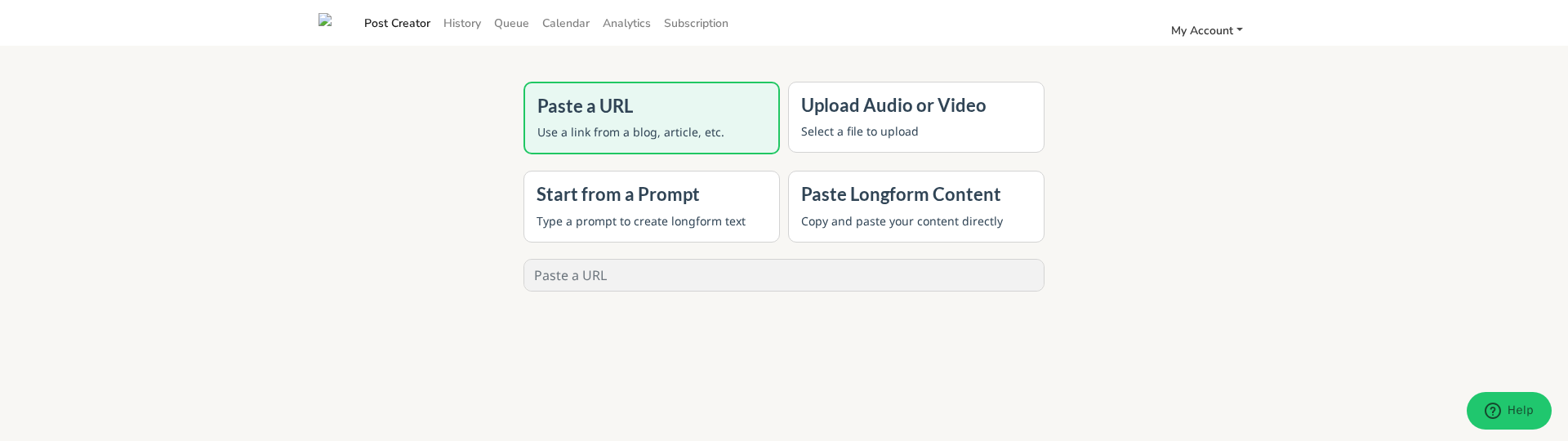 click on "My Account" at bounding box center [1202, 30] 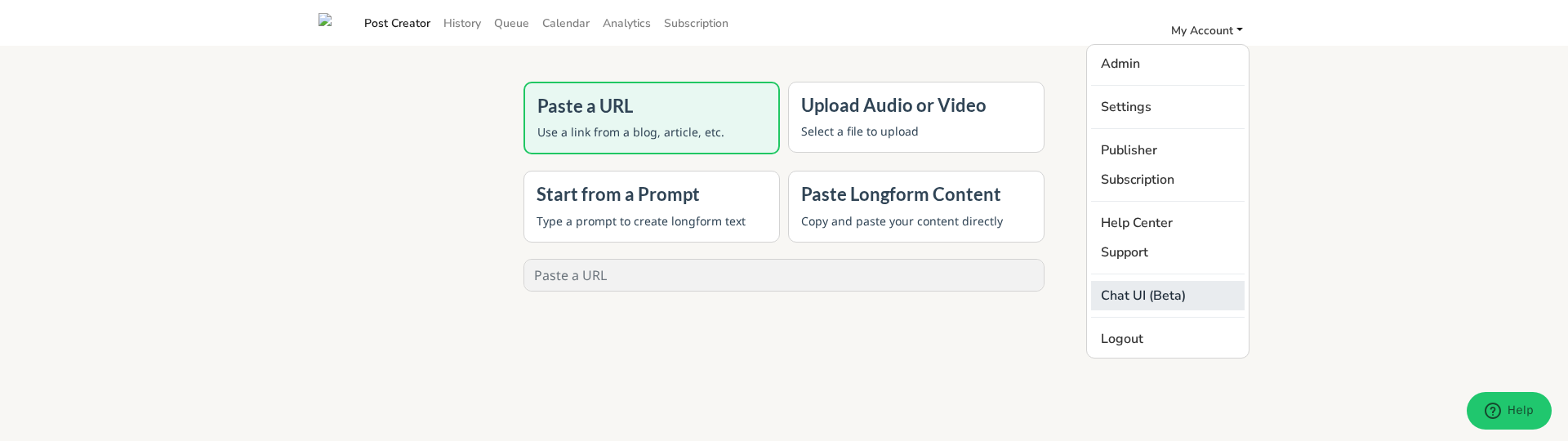 click on "Chat UI (Beta)" at bounding box center (1168, 296) 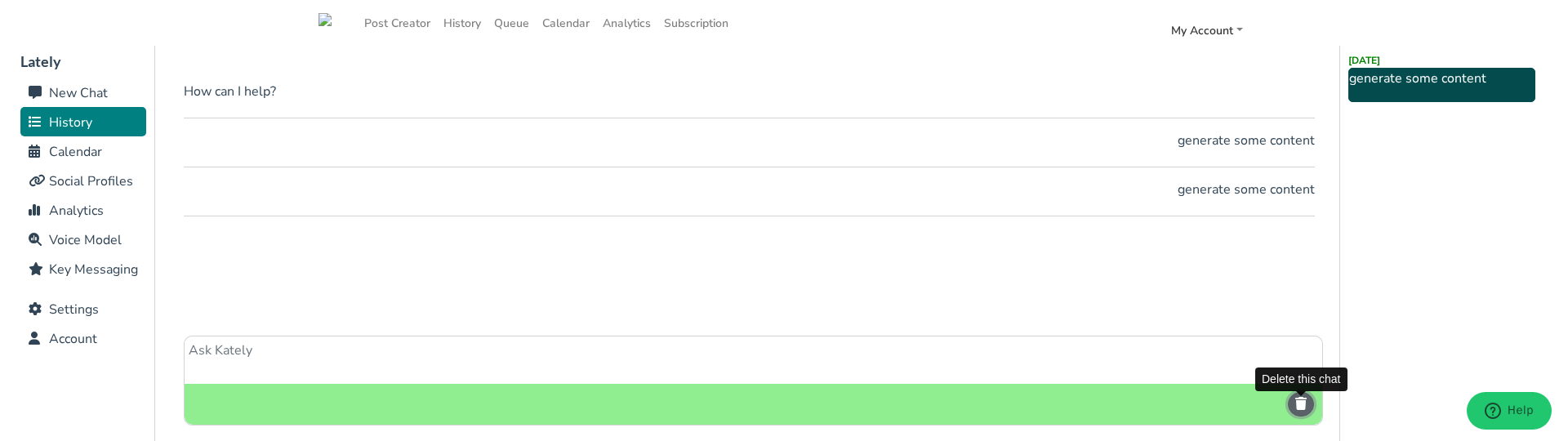 click at bounding box center (1301, 403) 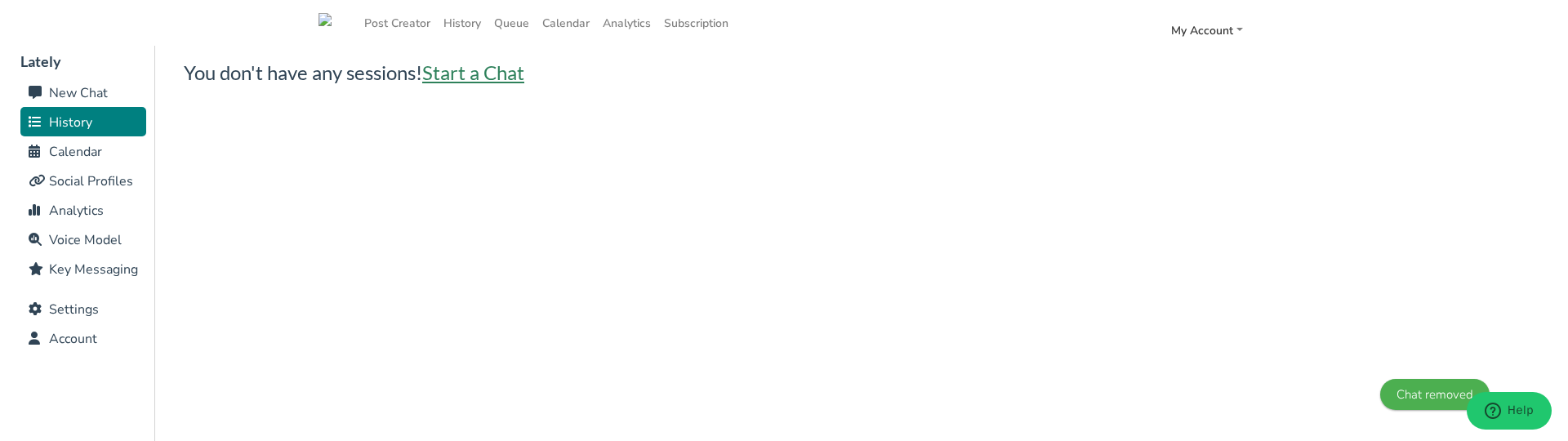 click on "Start a Chat" at bounding box center (473, 72) 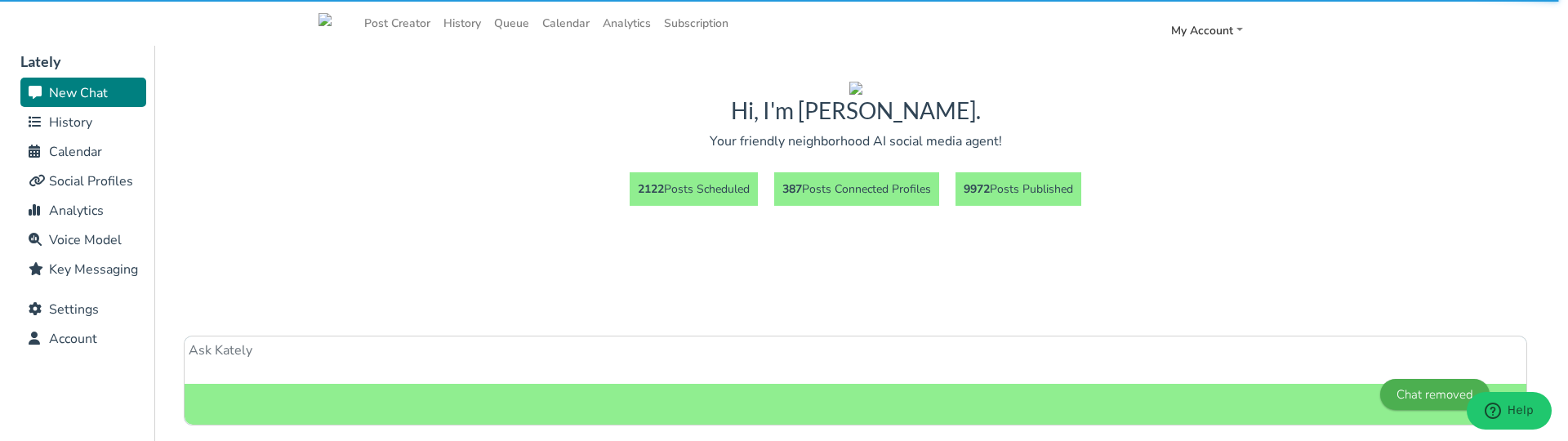 click at bounding box center [855, 360] 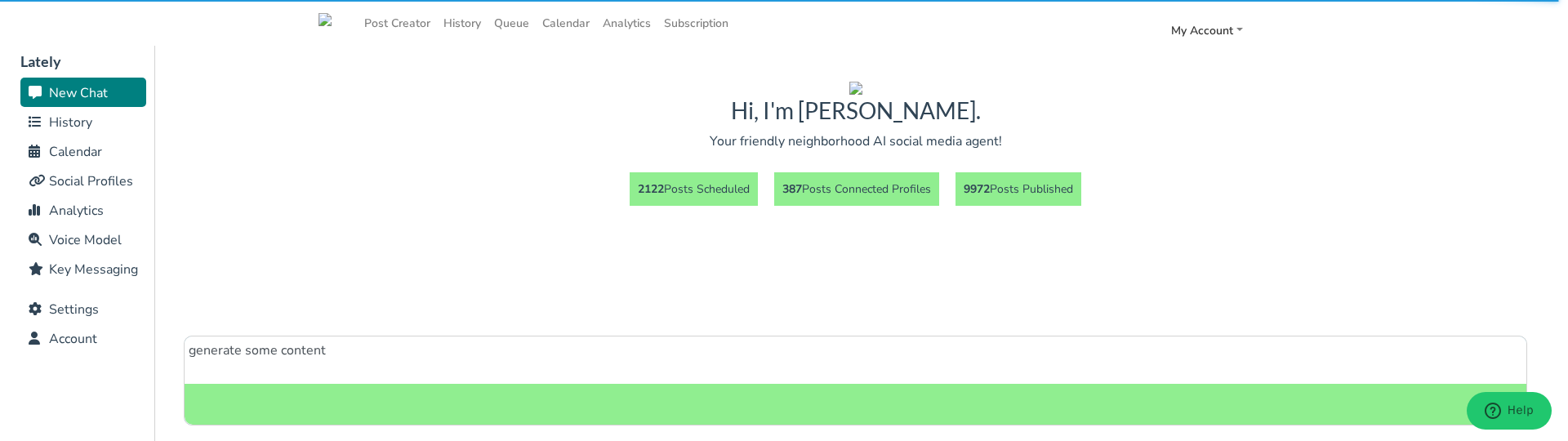 type on "generate some content" 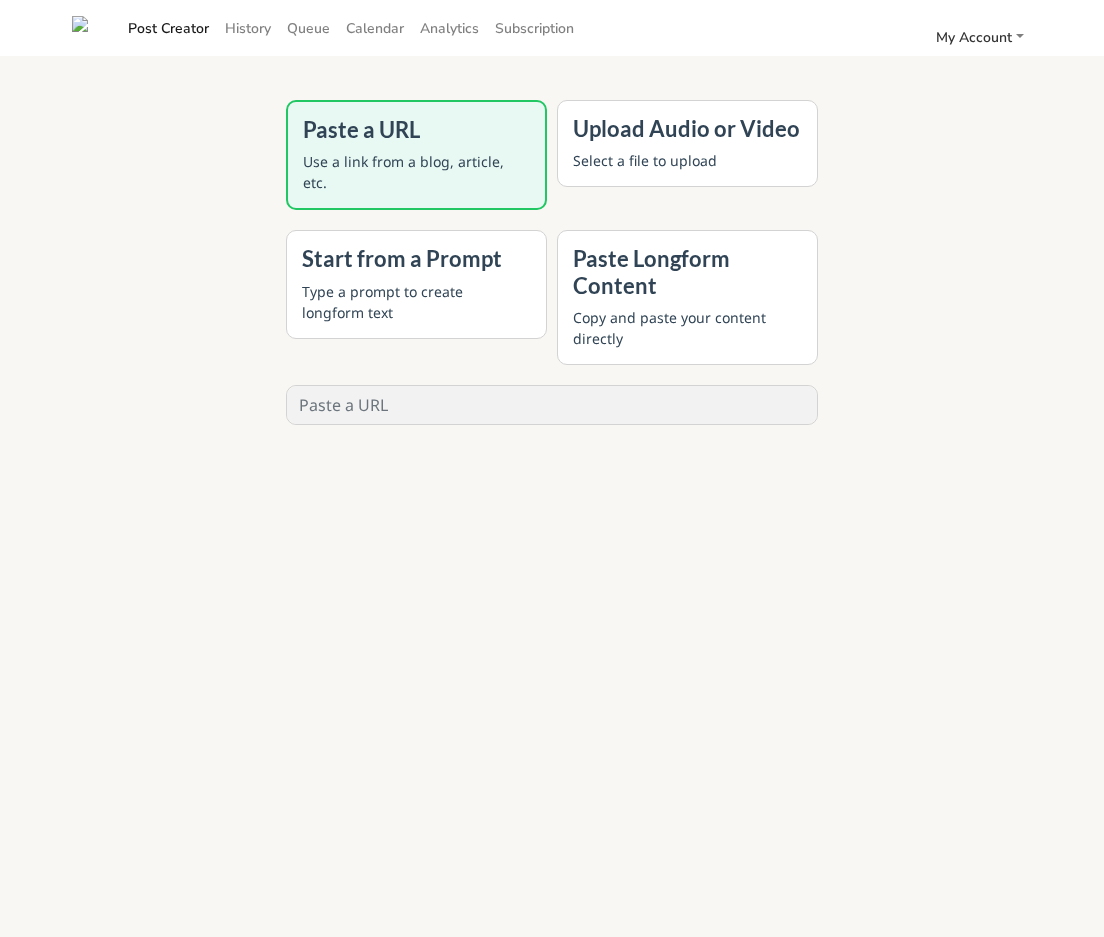 scroll, scrollTop: 0, scrollLeft: 0, axis: both 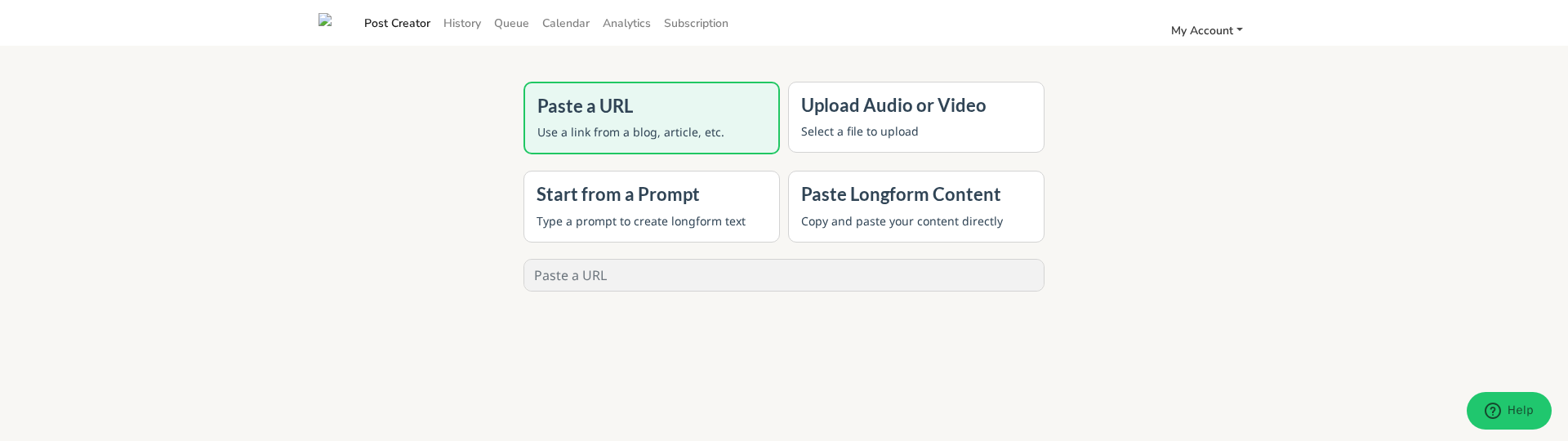click on "My Account" at bounding box center [1202, 30] 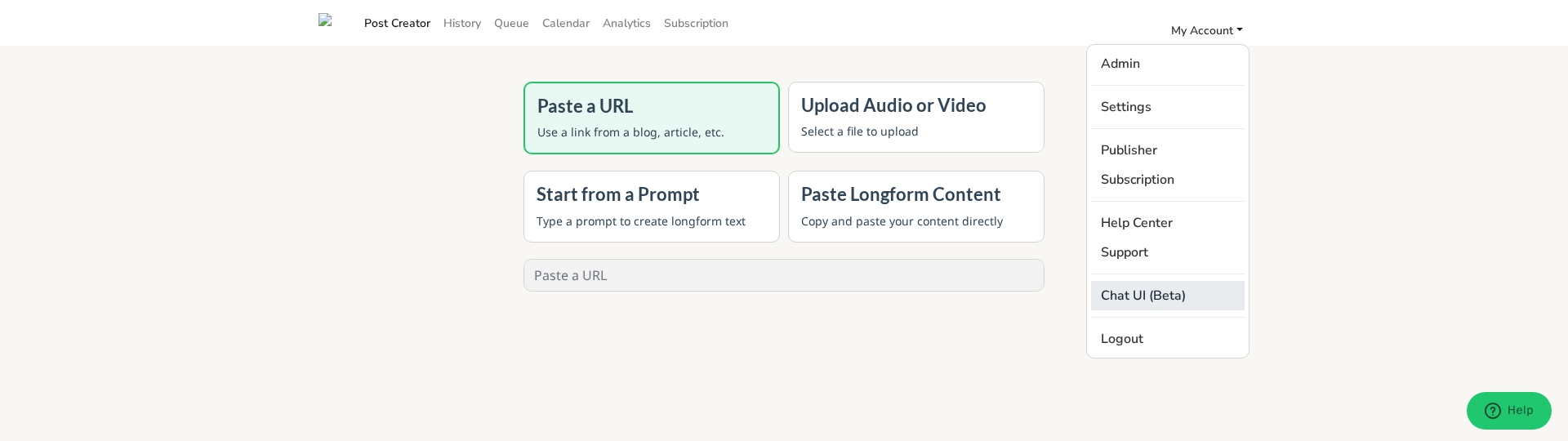 click on "Chat UI (Beta)" at bounding box center [1168, 296] 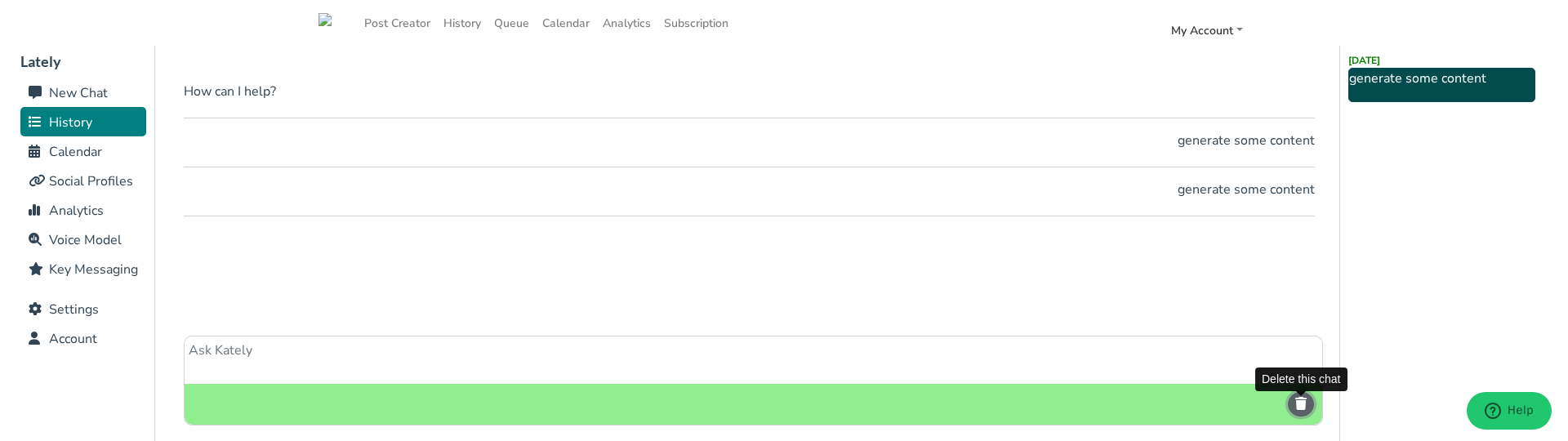 click at bounding box center [1301, 404] 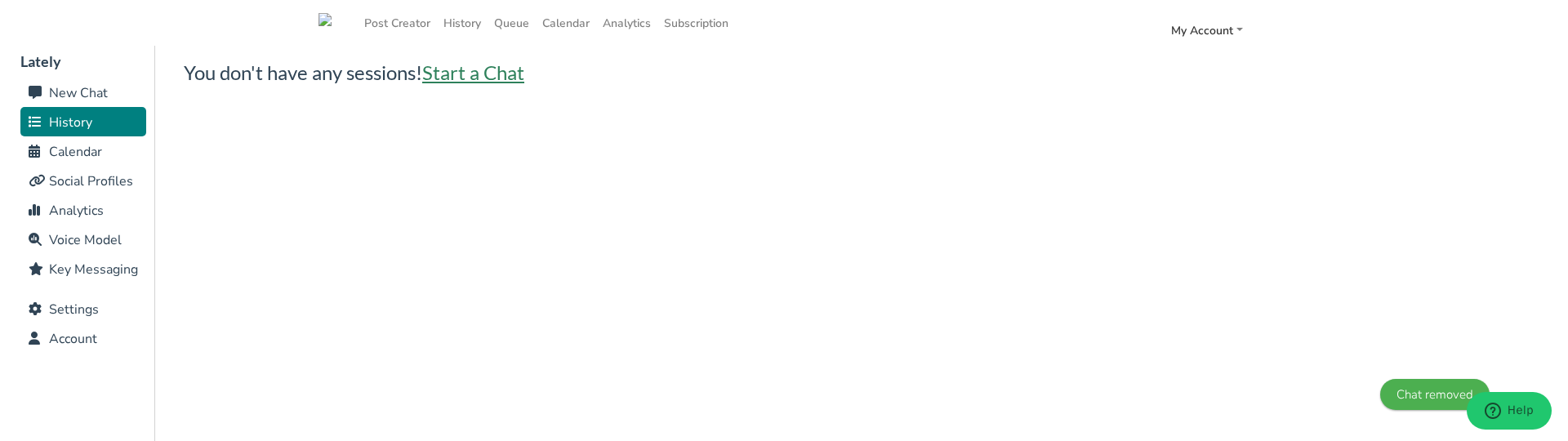 click on "Start a Chat" at bounding box center [473, 72] 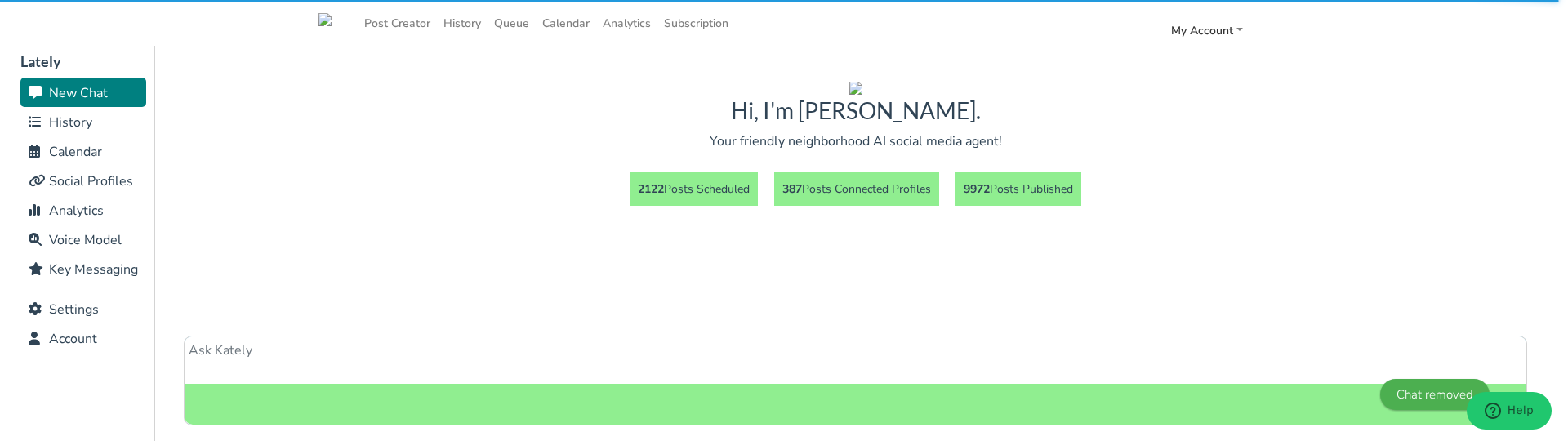 click at bounding box center (855, 360) 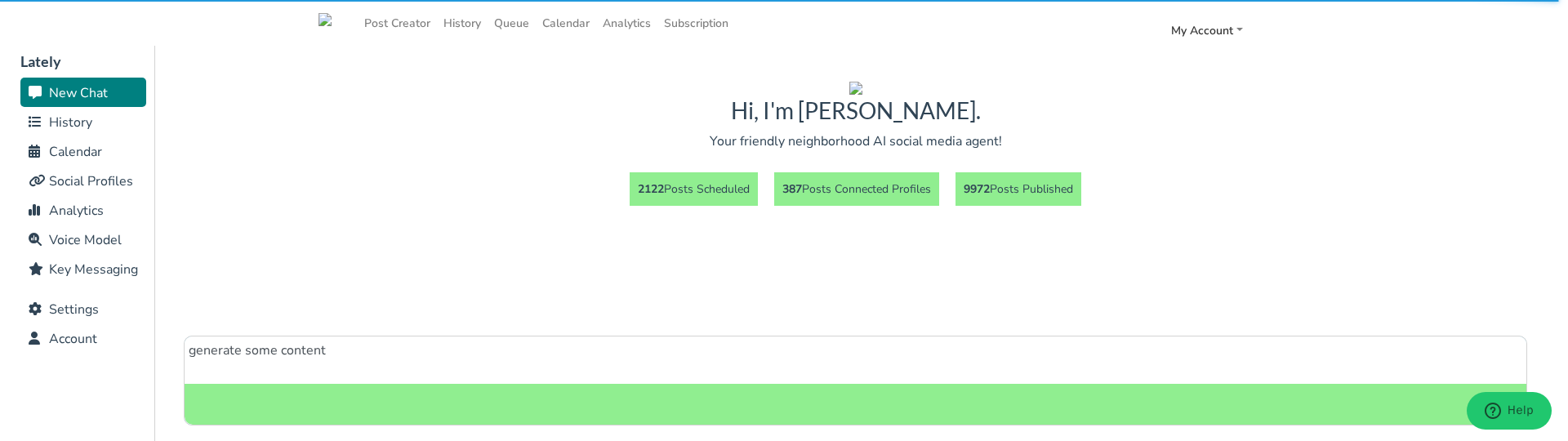 type on "generate some content" 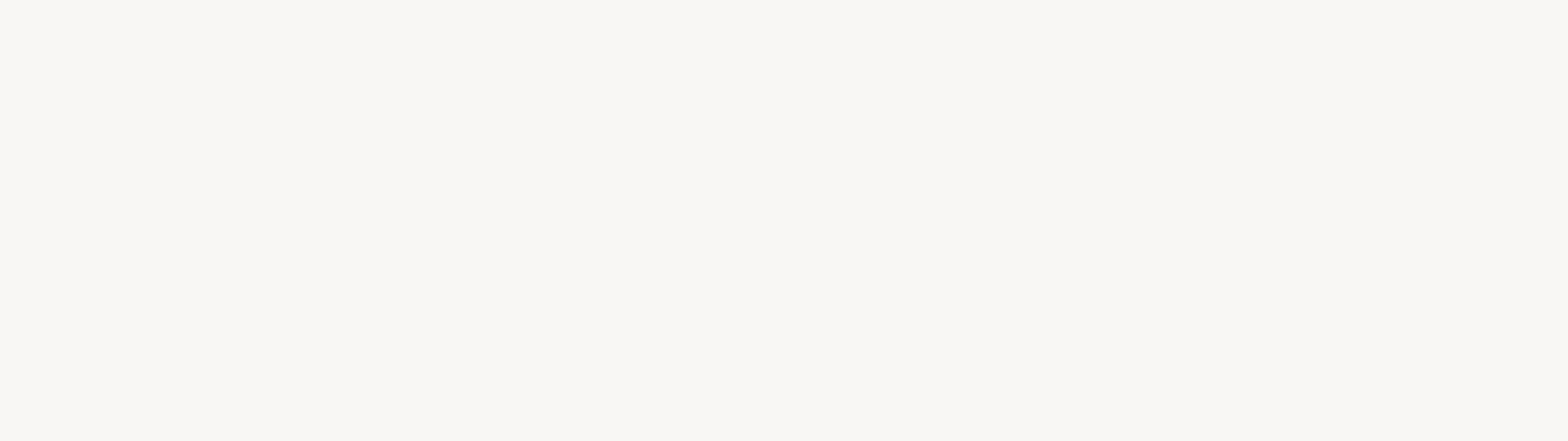 scroll, scrollTop: 0, scrollLeft: 0, axis: both 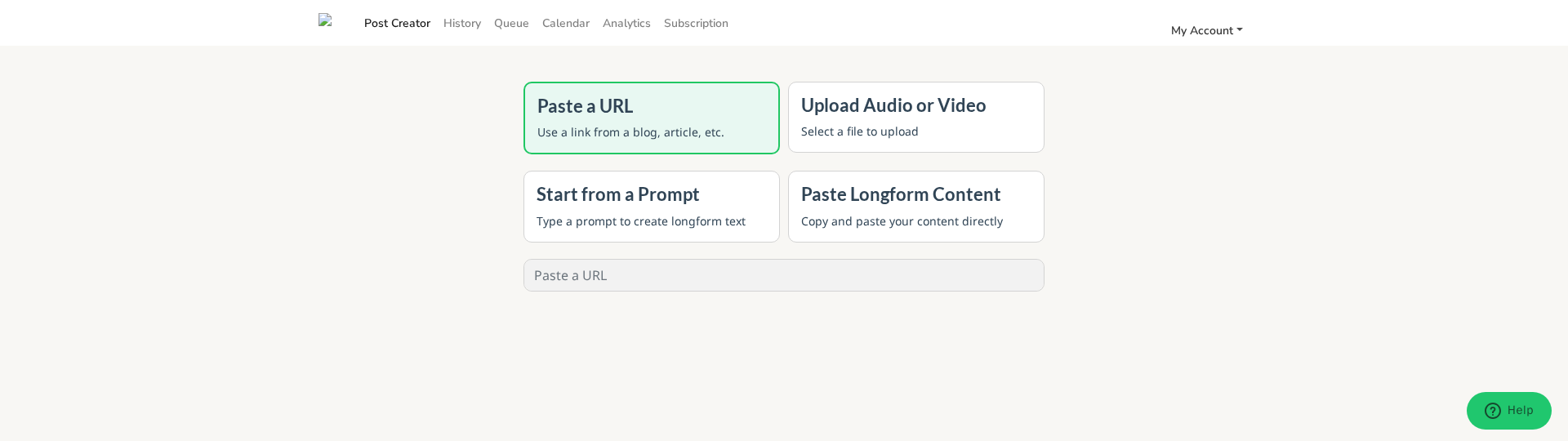 click on "My Account" at bounding box center (1202, 30) 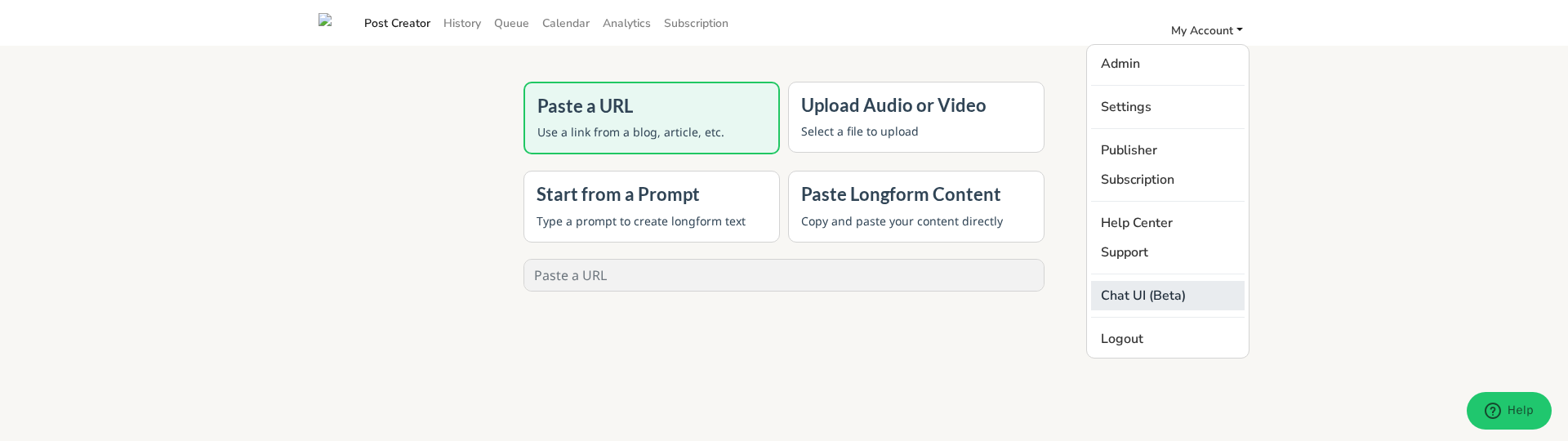 click on "Chat UI (Beta)" at bounding box center (1168, 296) 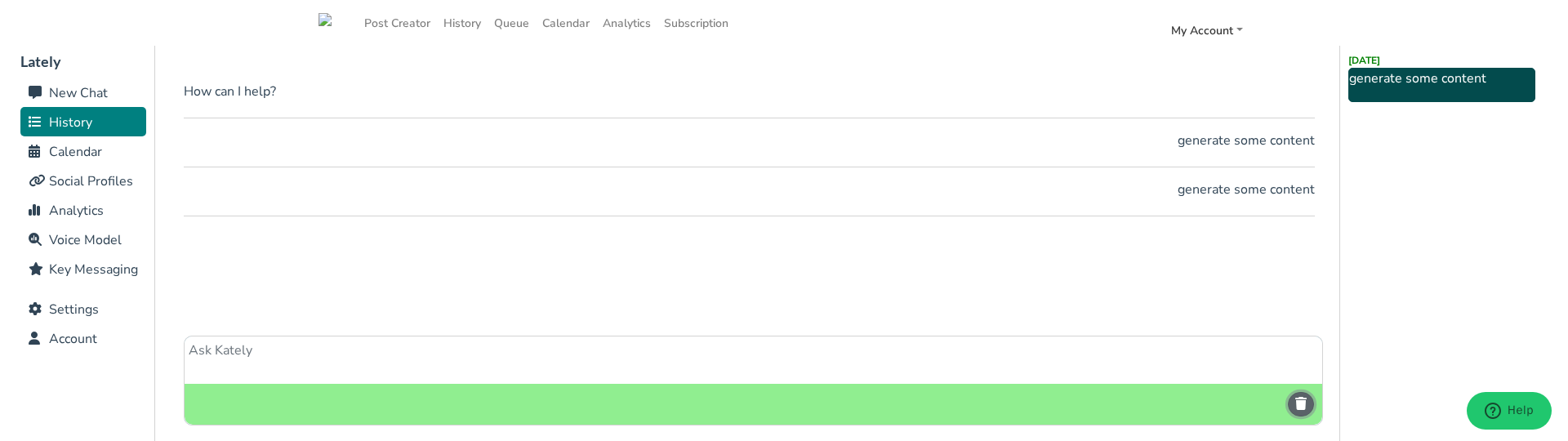 click at bounding box center (1301, 403) 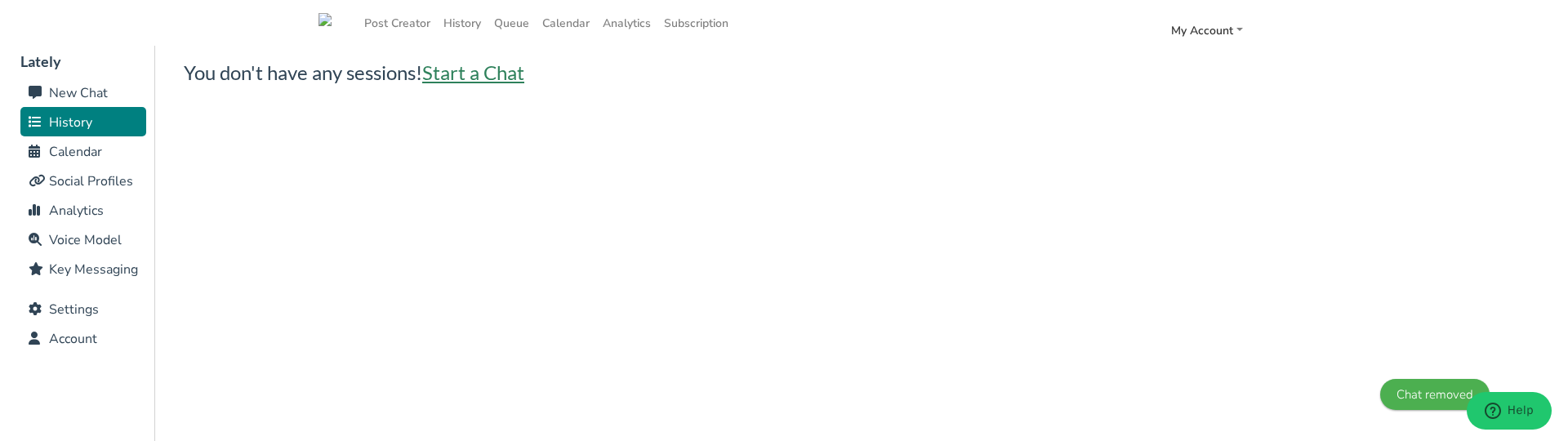click on "Start a Chat" at bounding box center (473, 72) 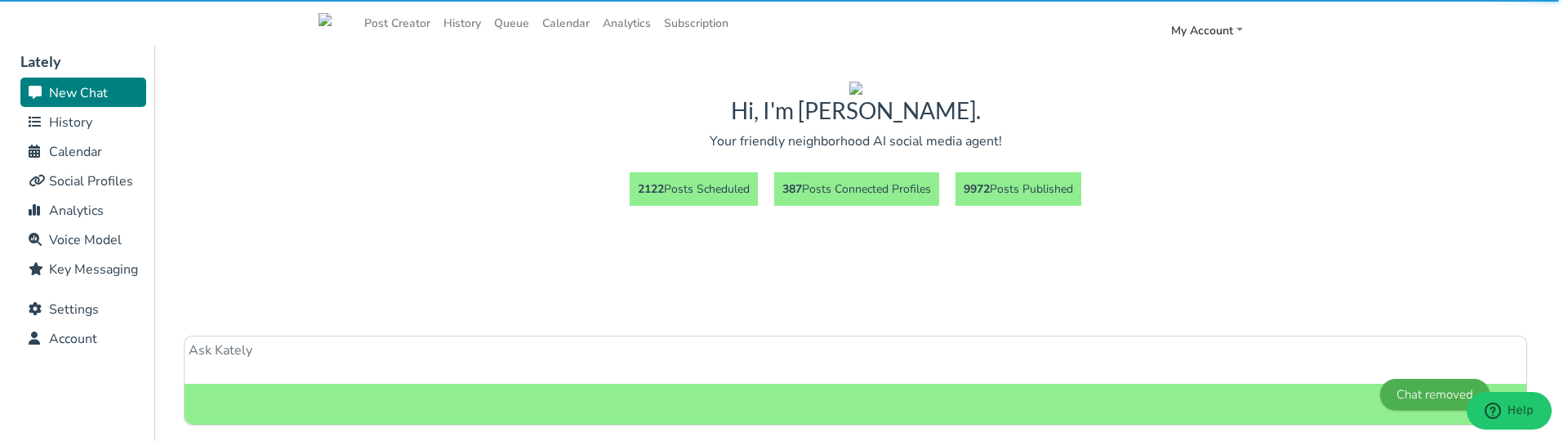 click at bounding box center [855, 360] 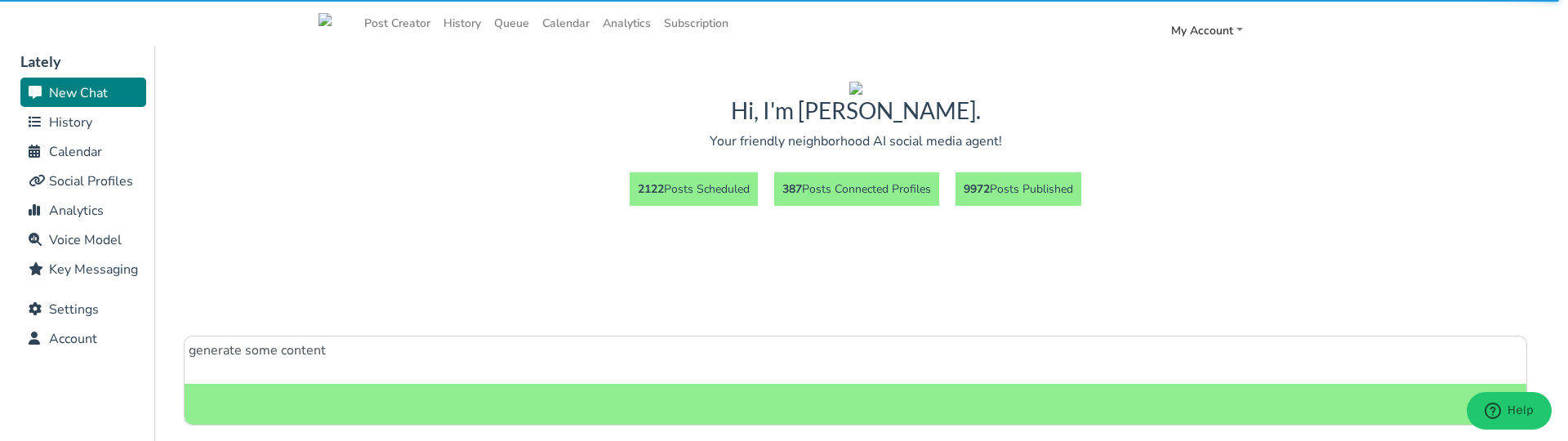 type on "generate some content" 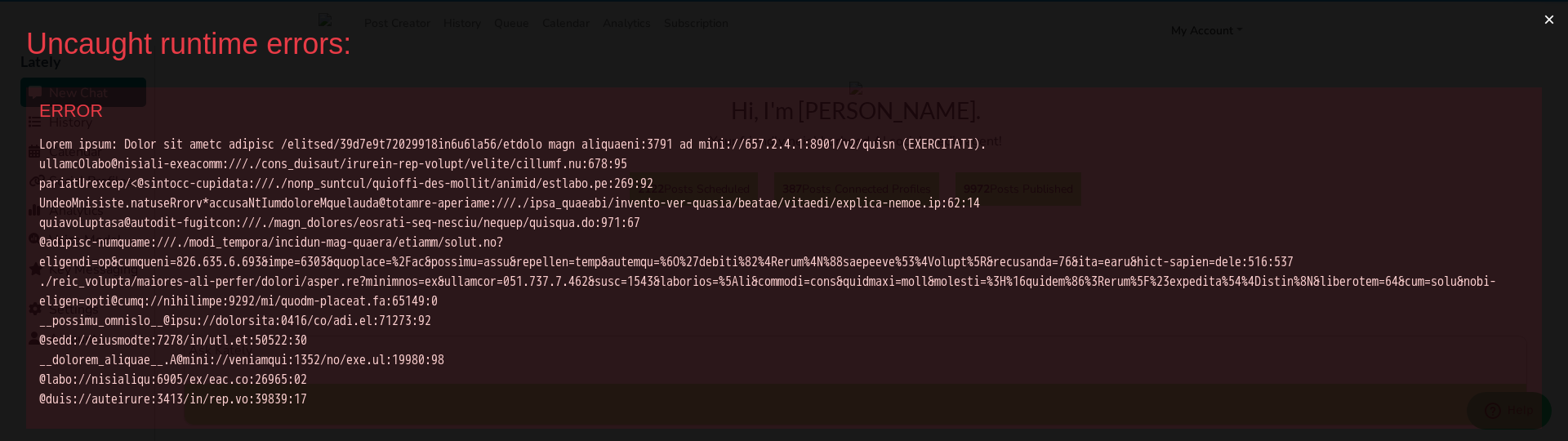 scroll, scrollTop: 0, scrollLeft: 0, axis: both 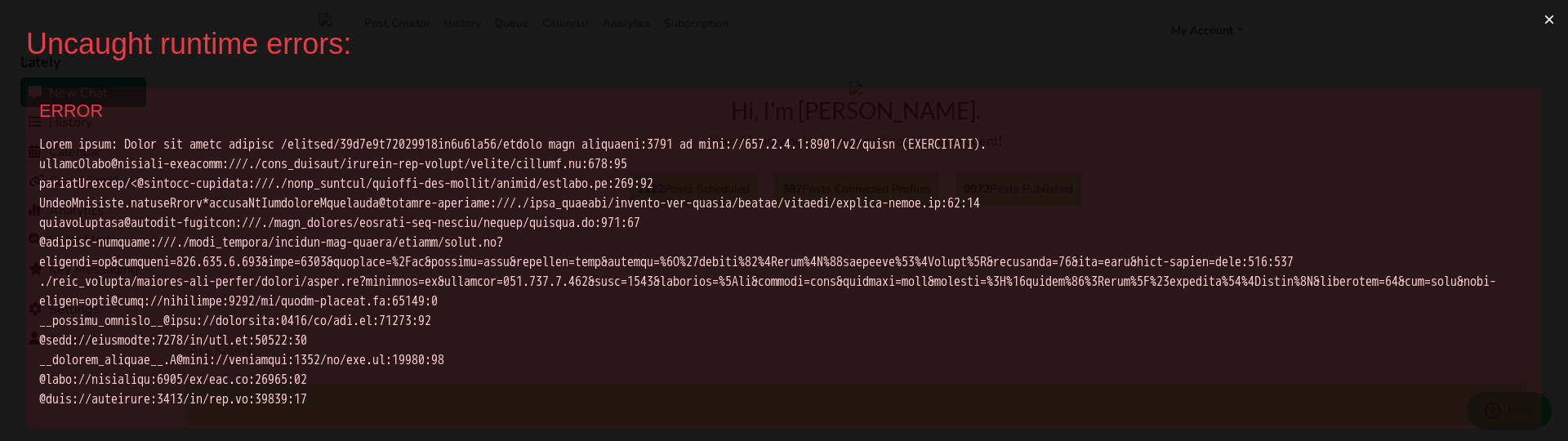 click on "×" at bounding box center (1549, 20) 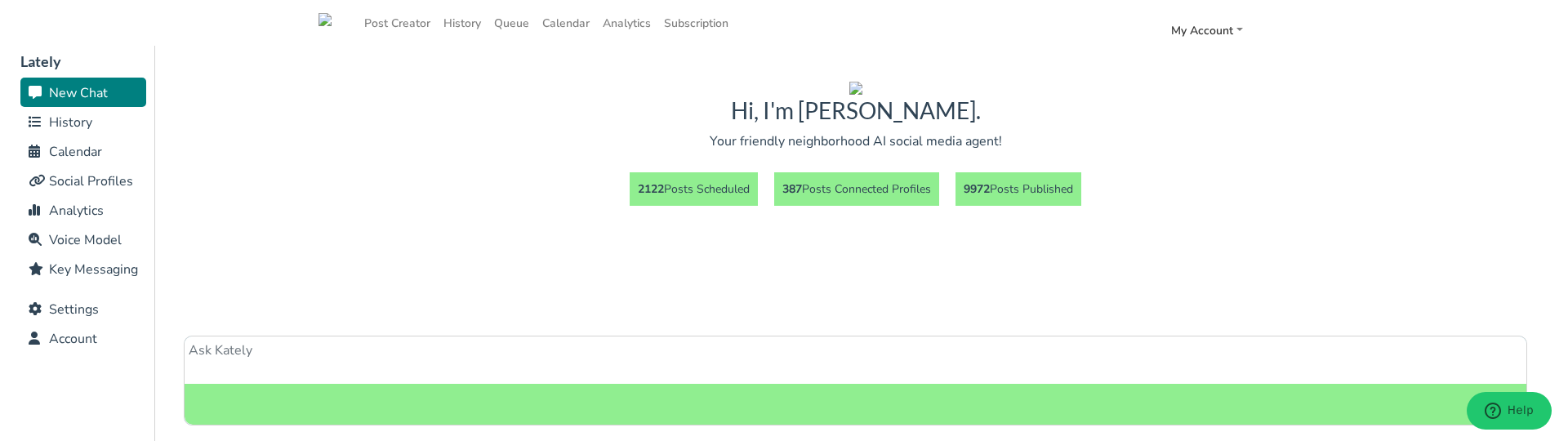 click on "History" at bounding box center [70, 122] 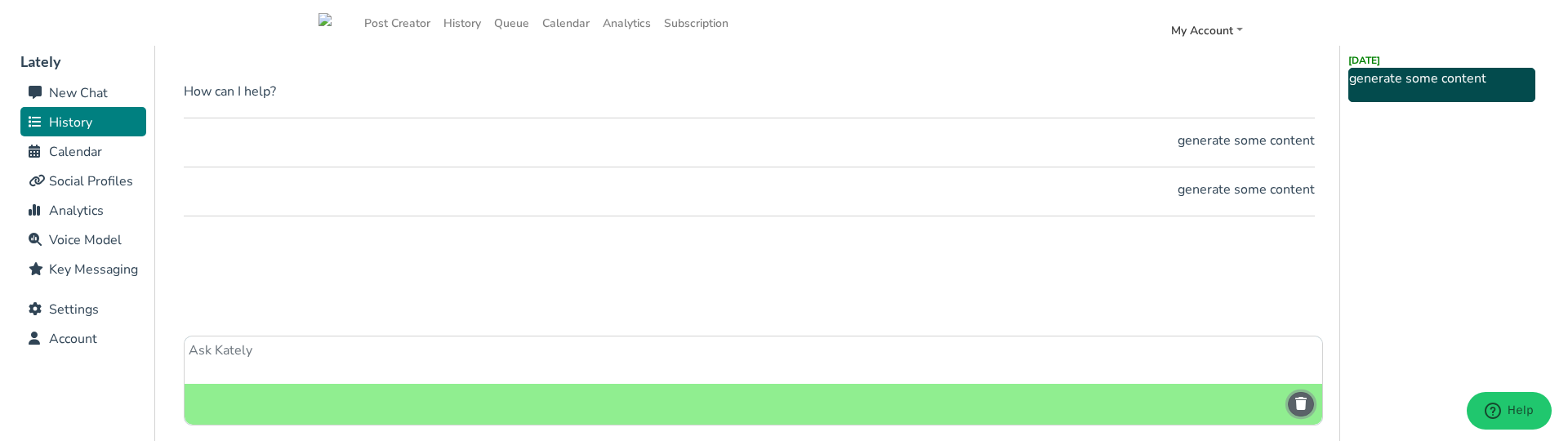 click at bounding box center (1301, 403) 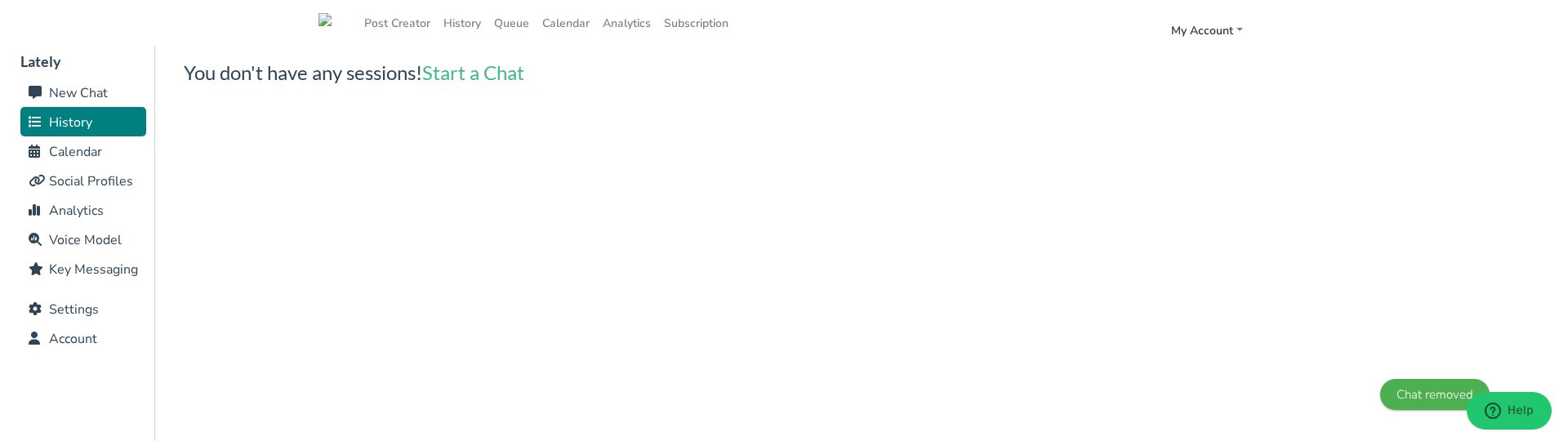 click on "New Chat" at bounding box center [78, 93] 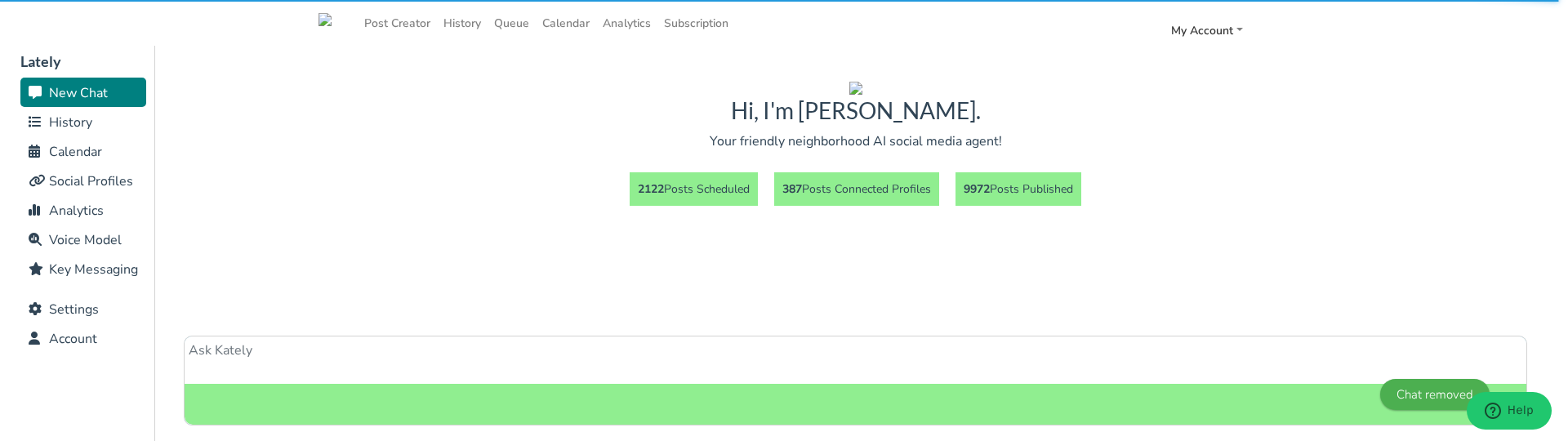click at bounding box center [855, 360] 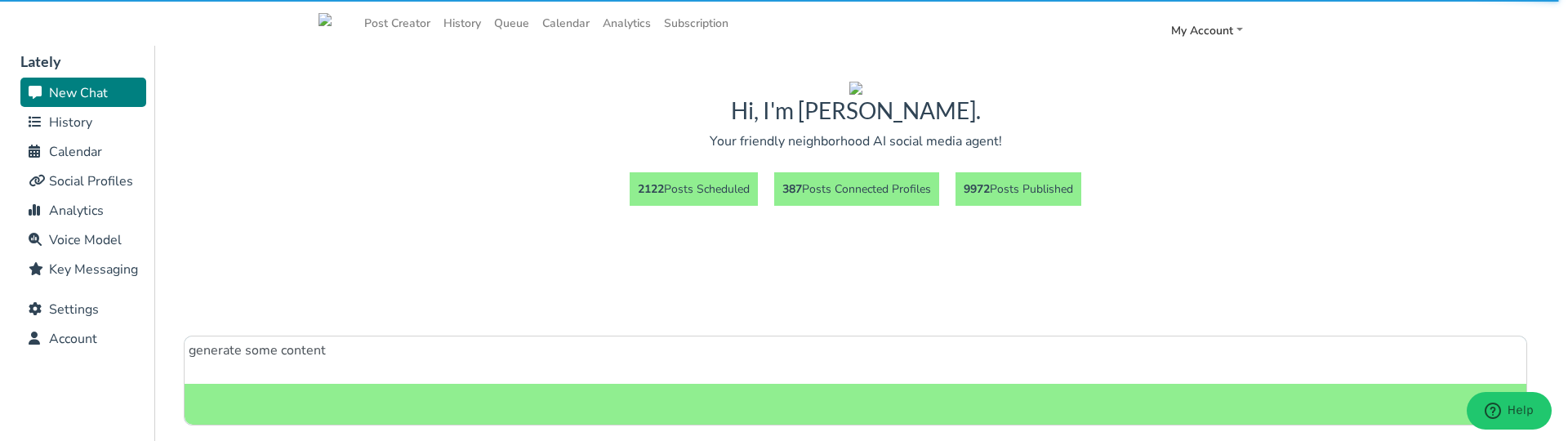 type on "generate some content" 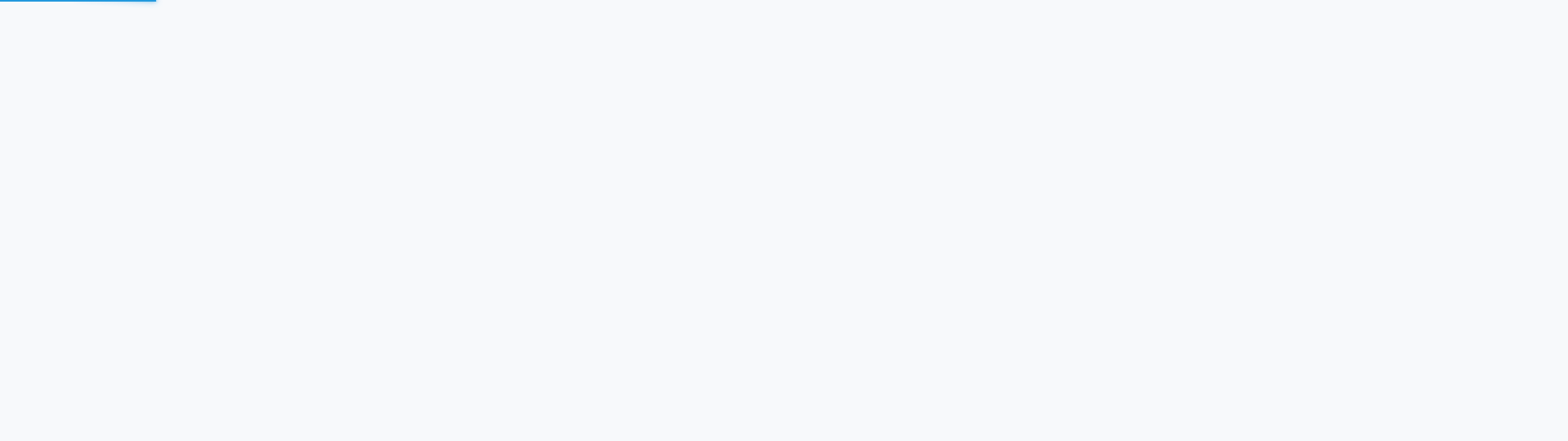 scroll, scrollTop: 0, scrollLeft: 0, axis: both 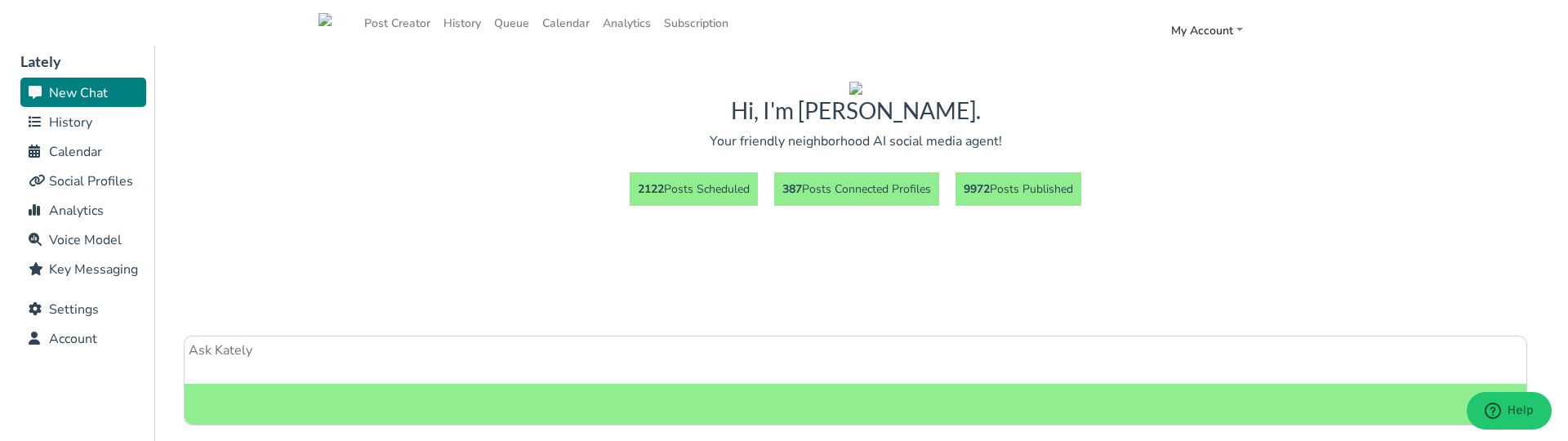 click on "History" at bounding box center [70, 122] 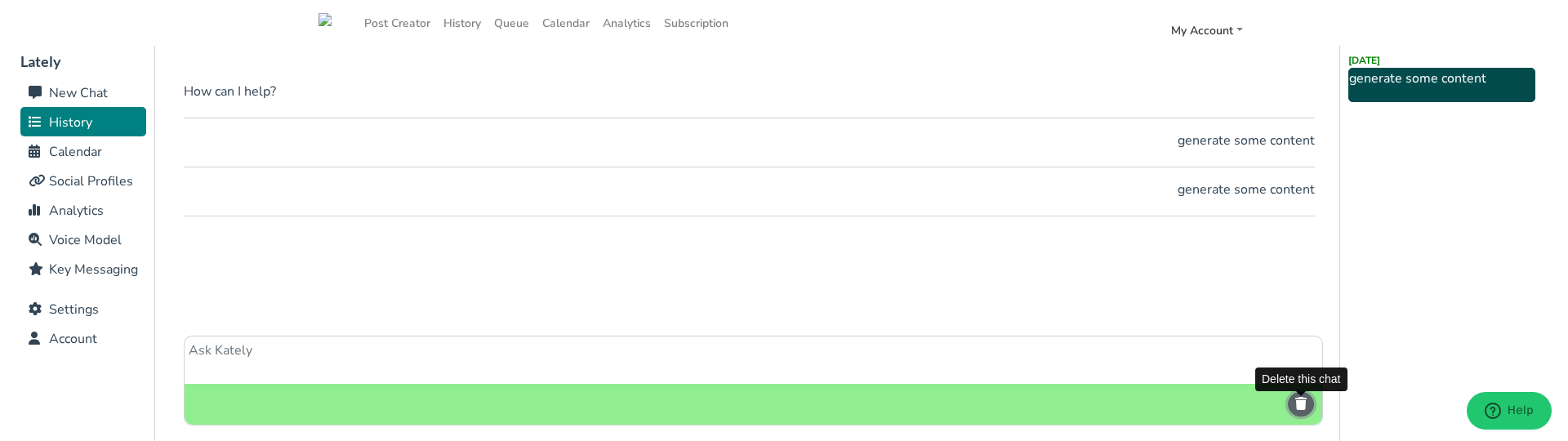 click at bounding box center (1301, 403) 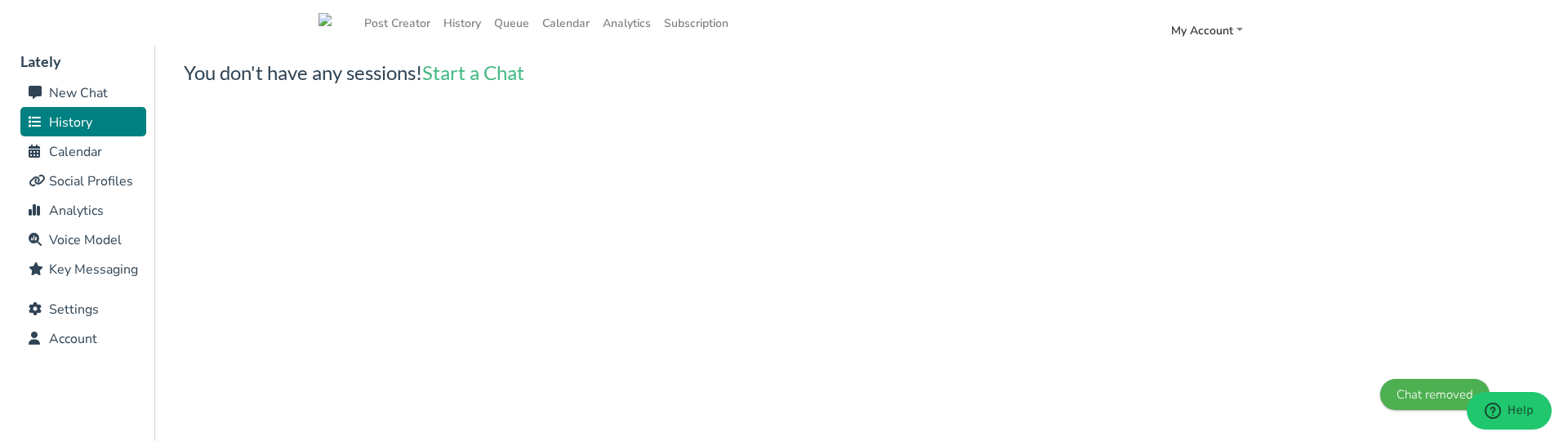 click on "New Chat" at bounding box center [78, 93] 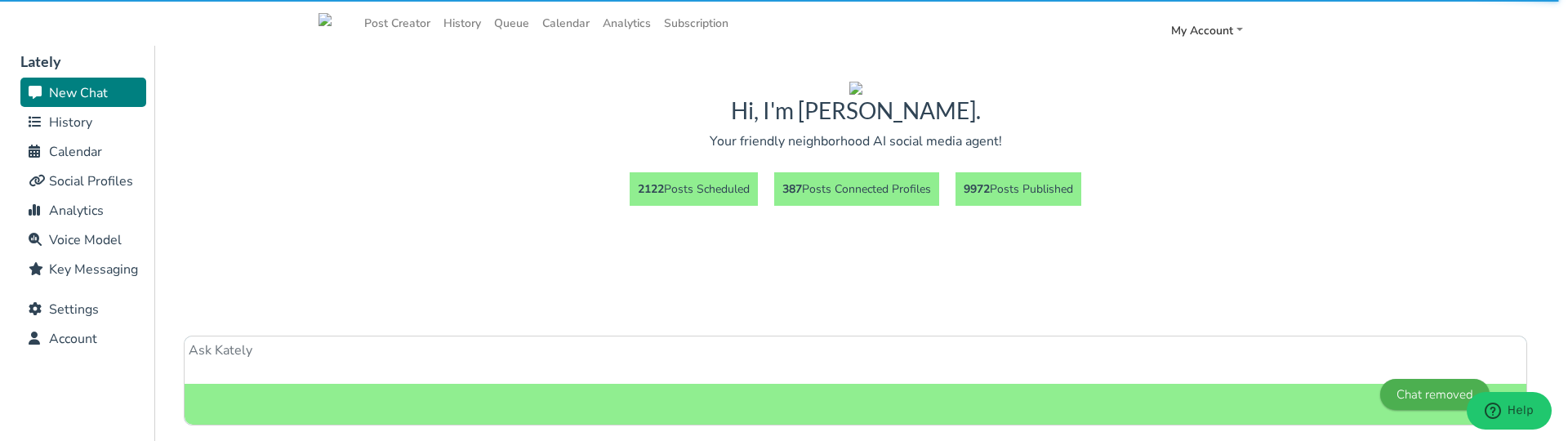 click at bounding box center [855, 360] 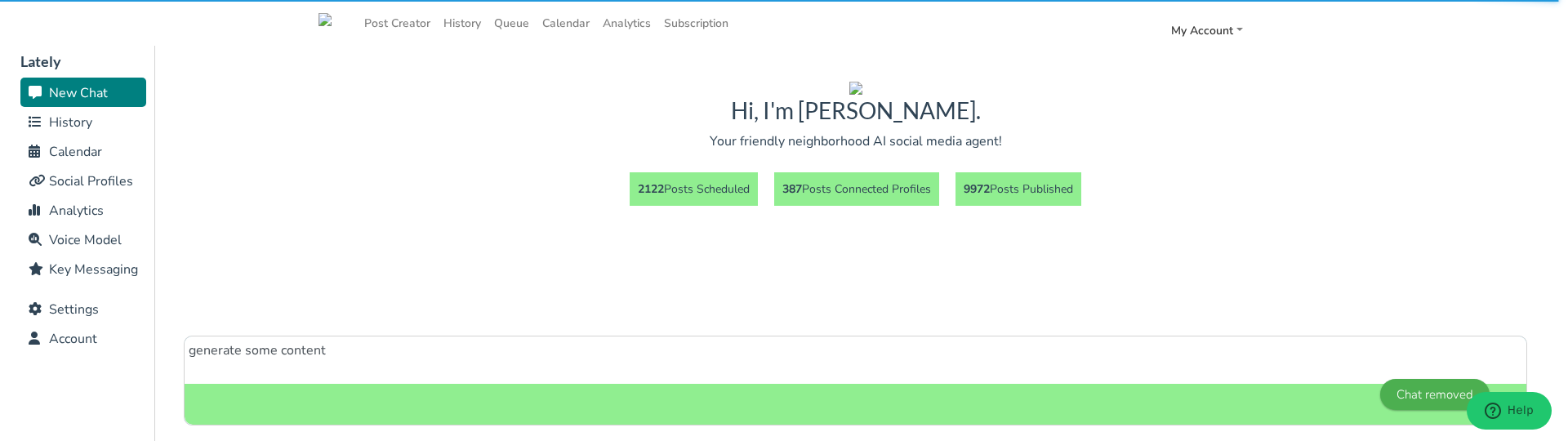 type on "generate some content" 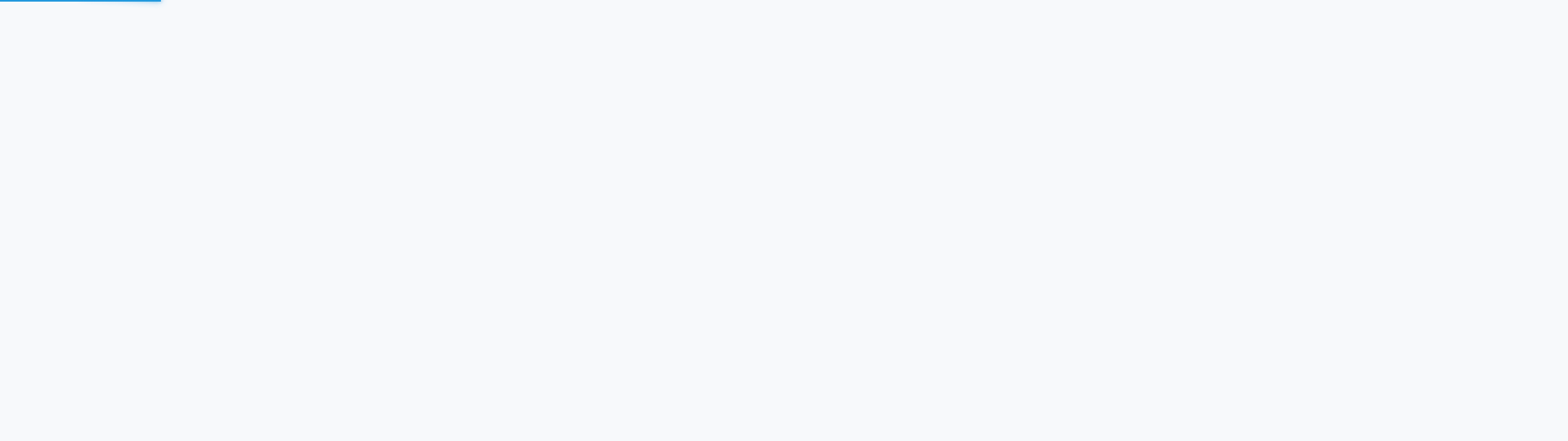 scroll, scrollTop: 0, scrollLeft: 0, axis: both 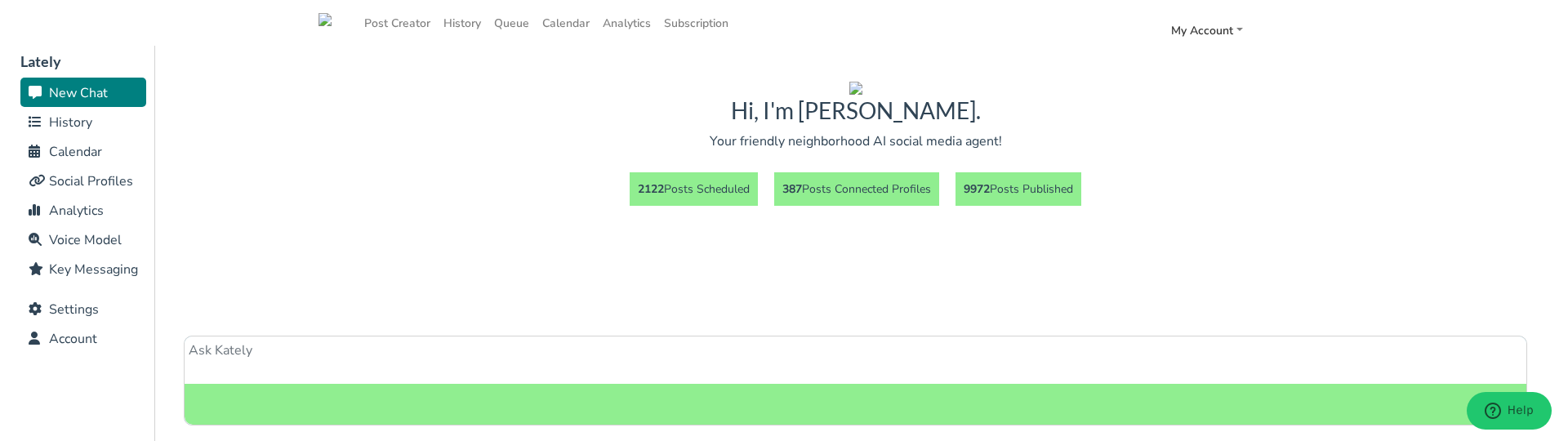 click on "History" at bounding box center [70, 122] 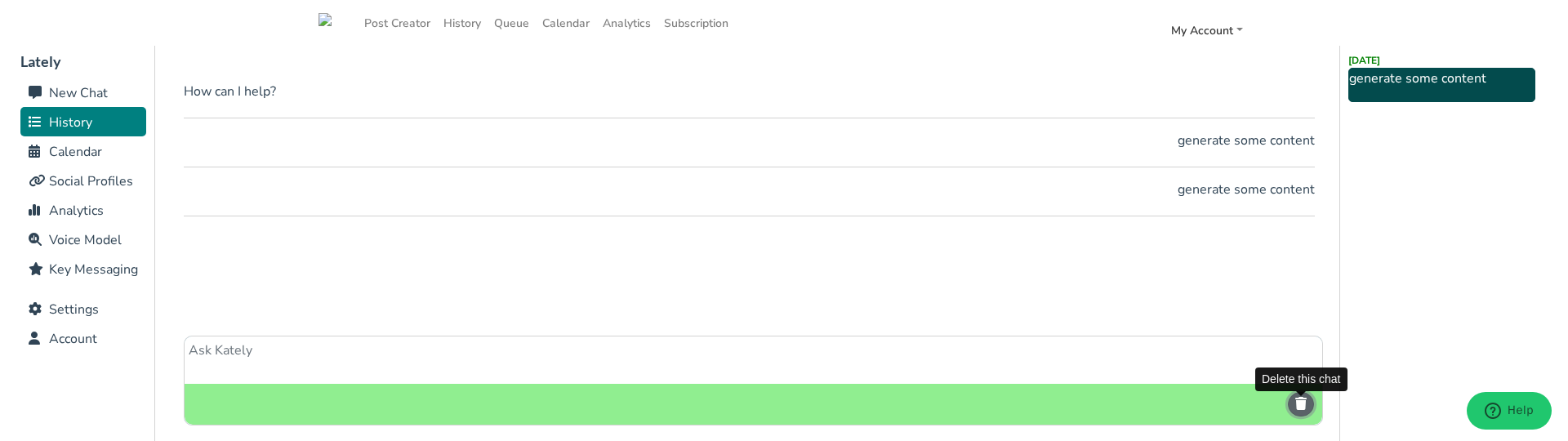 click at bounding box center (1301, 403) 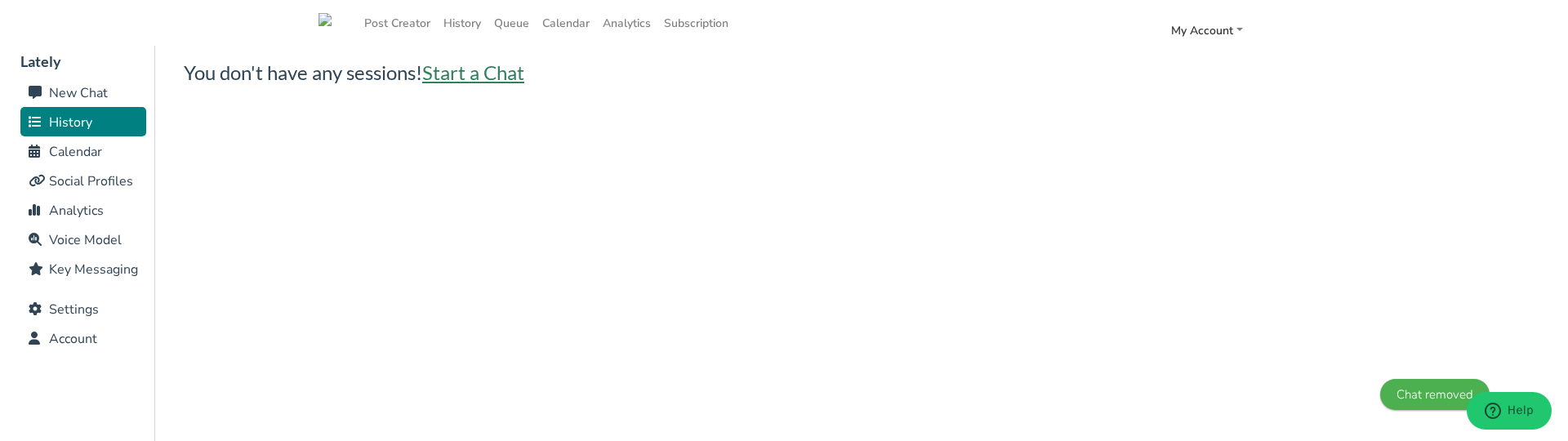 click on "Start a Chat" at bounding box center (473, 72) 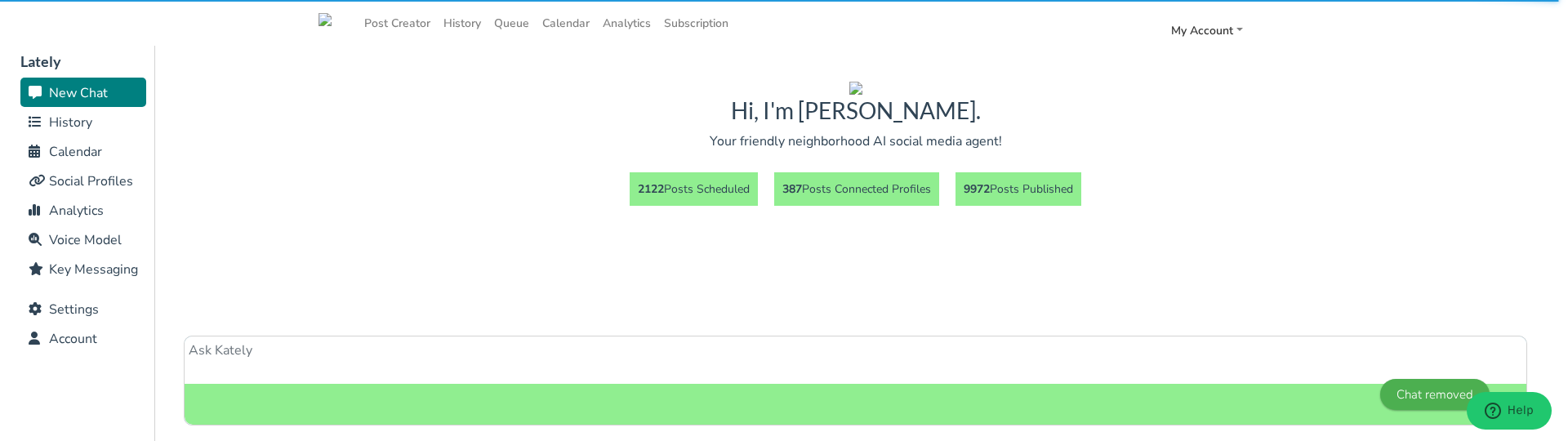 click at bounding box center (855, 360) 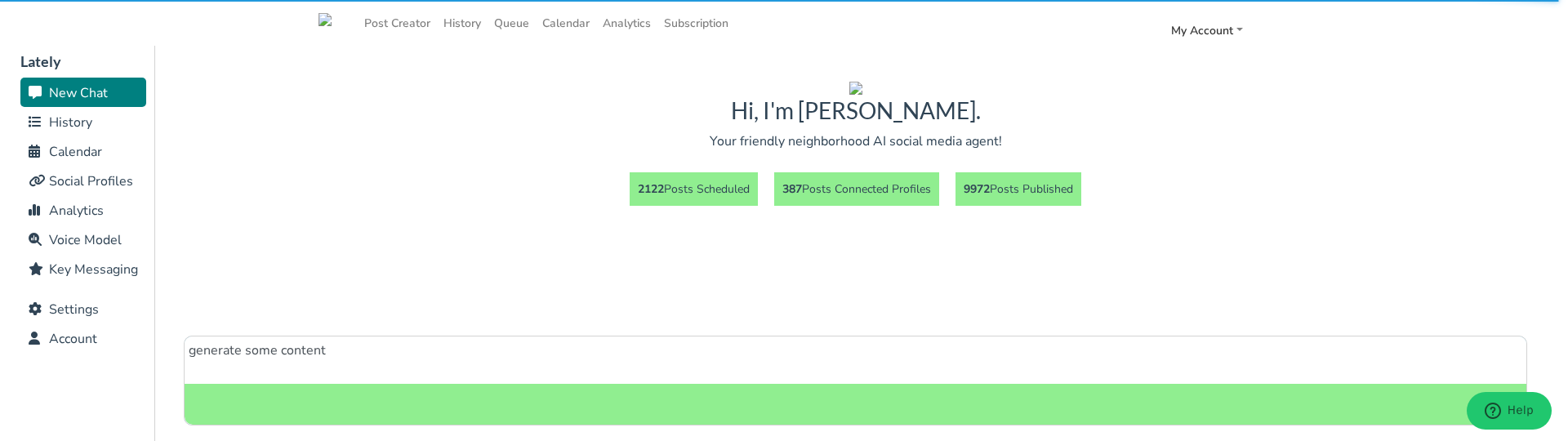 type on "generate some content" 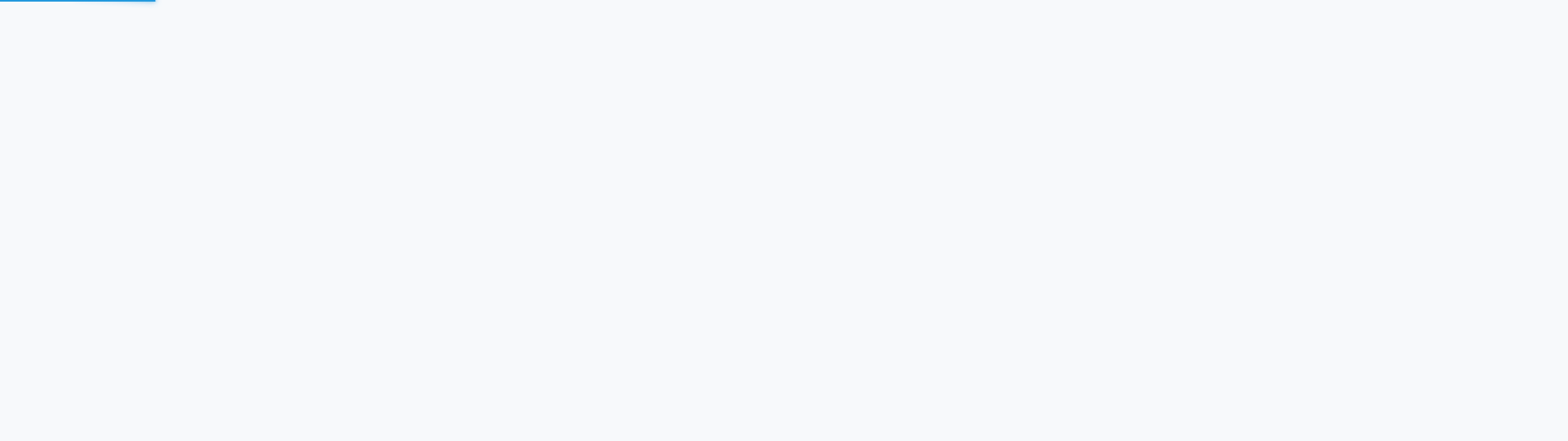 scroll, scrollTop: 0, scrollLeft: 0, axis: both 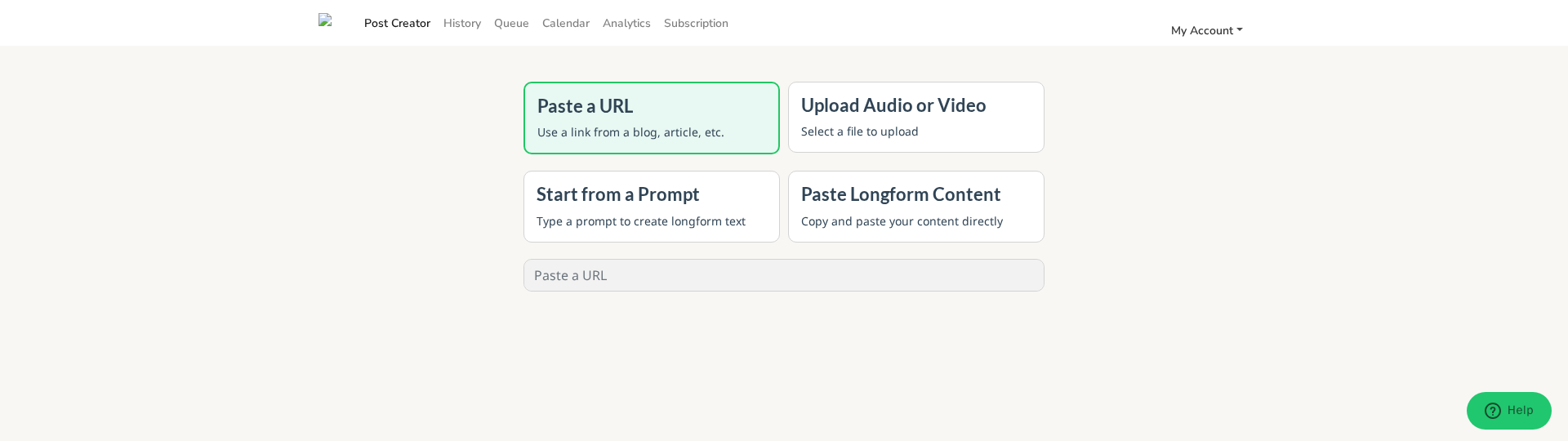 click on "My Account" at bounding box center (1202, 30) 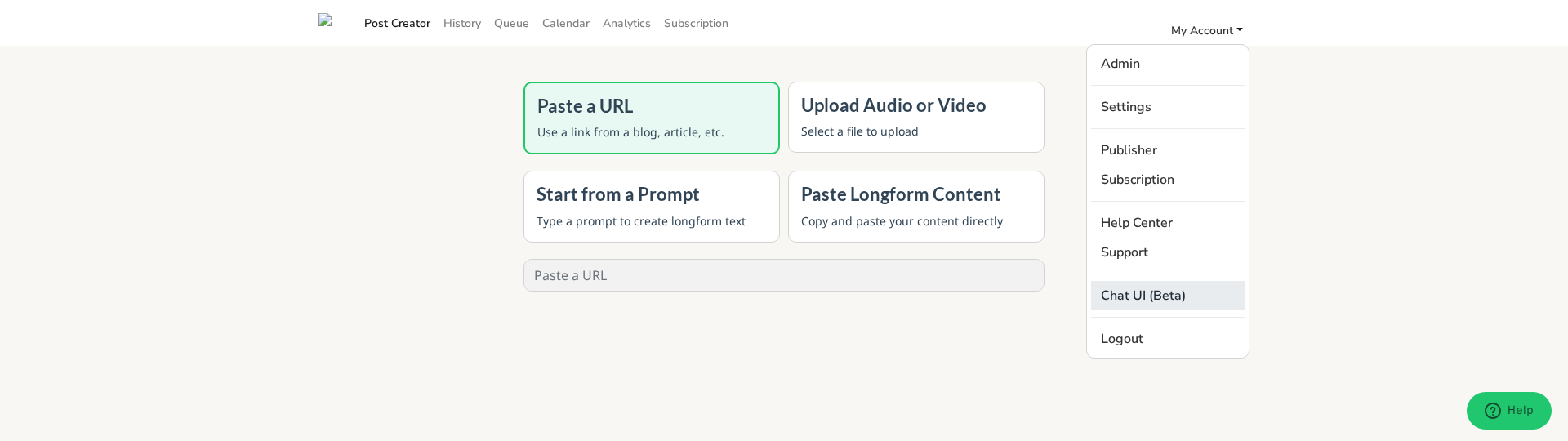 click on "Chat UI (Beta)" at bounding box center [1168, 296] 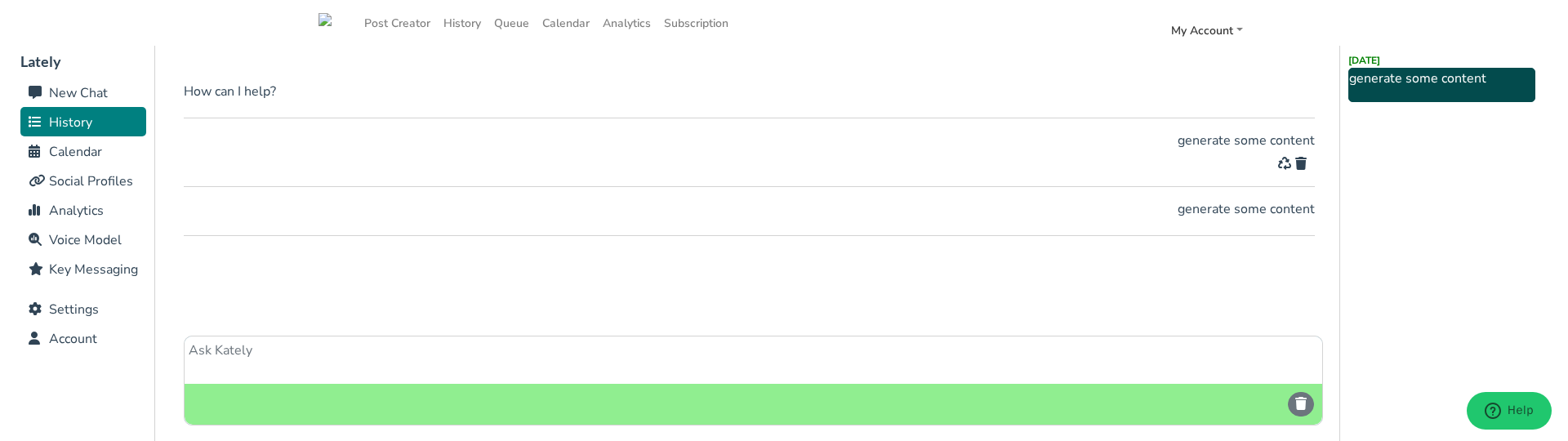 click at bounding box center (1301, 163) 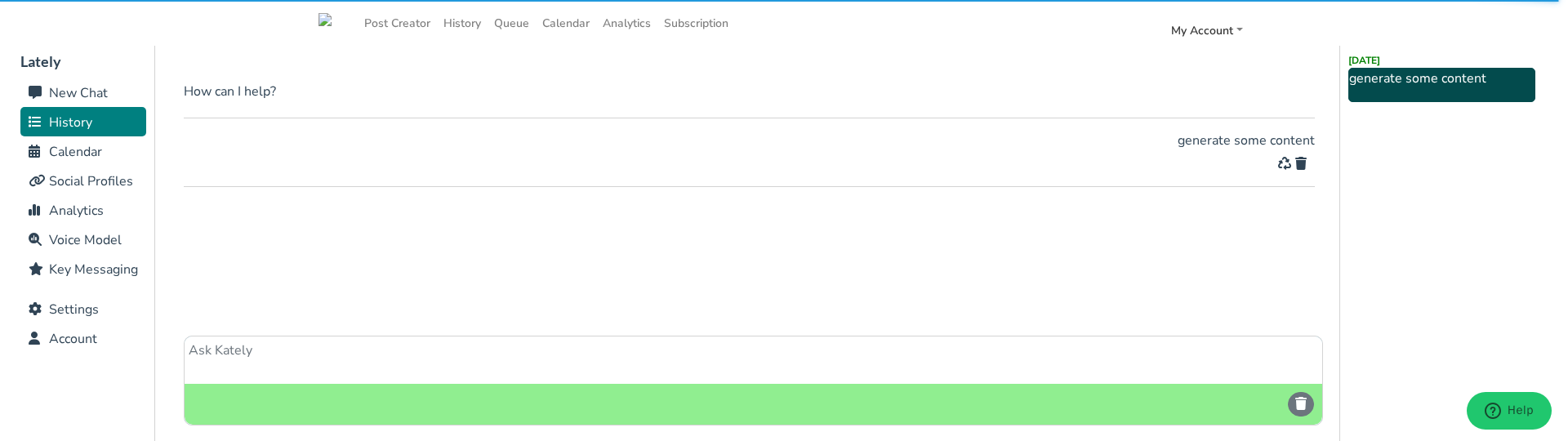 click at bounding box center (1301, 163) 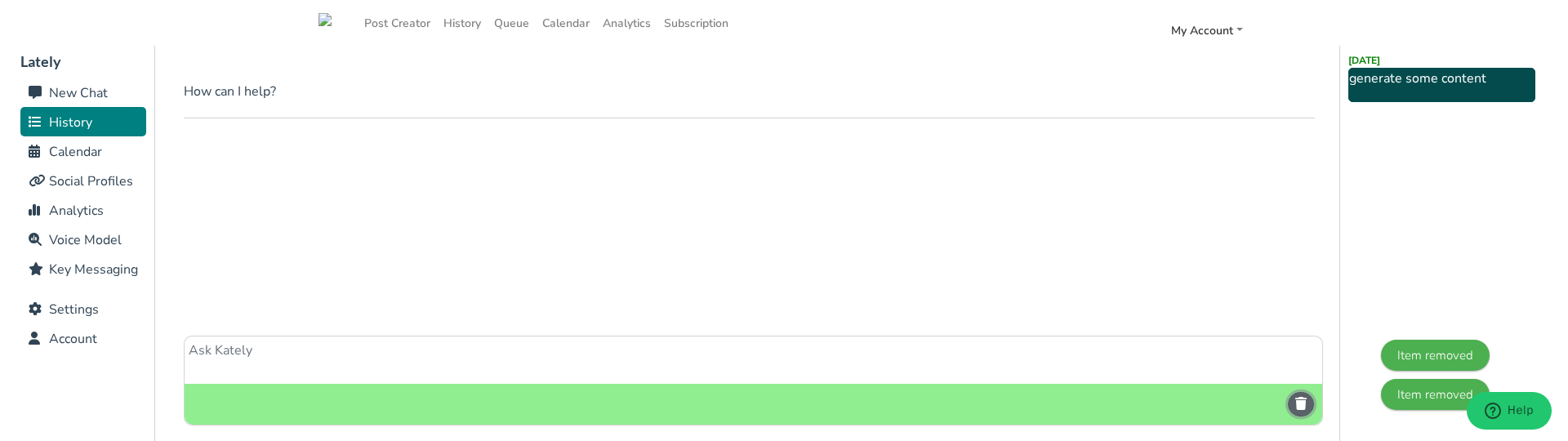 click at bounding box center [1301, 403] 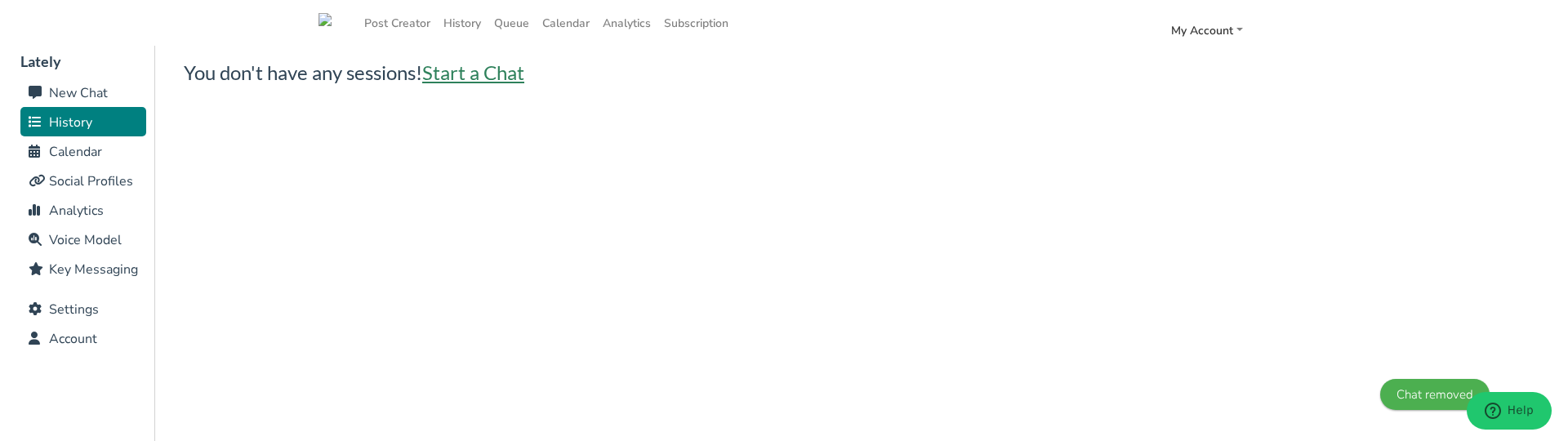 click on "Start a Chat" at bounding box center [473, 72] 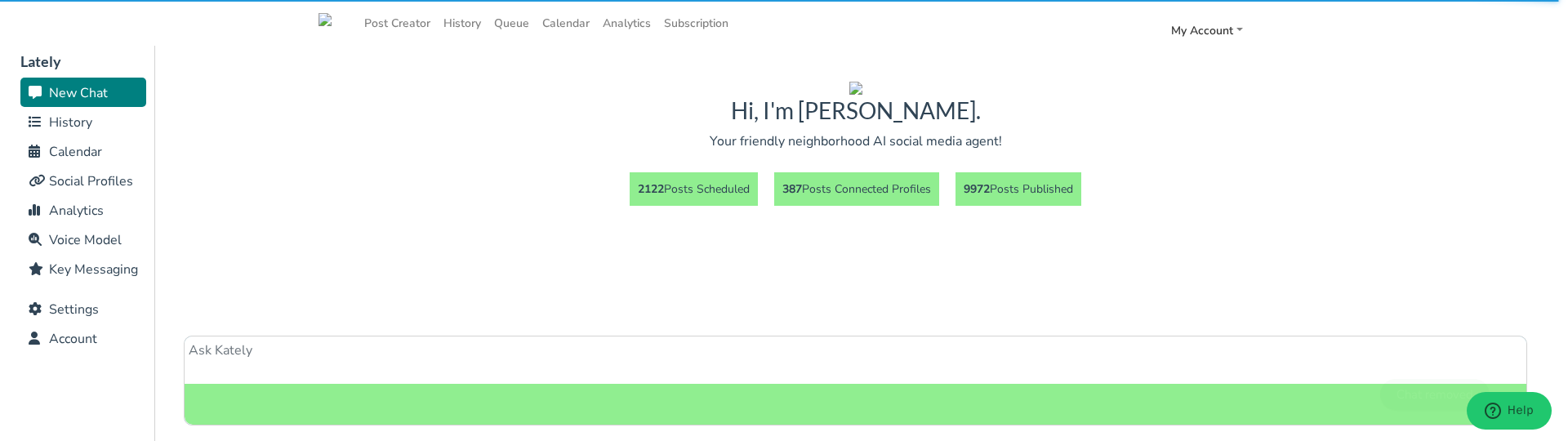 click at bounding box center (855, 360) 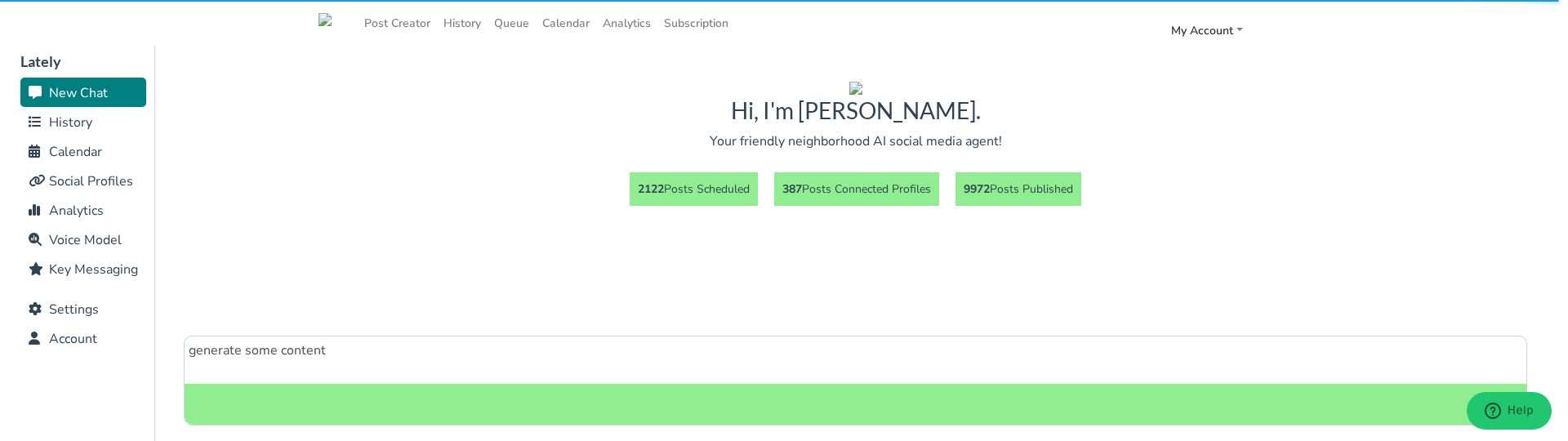 type on "generate some content" 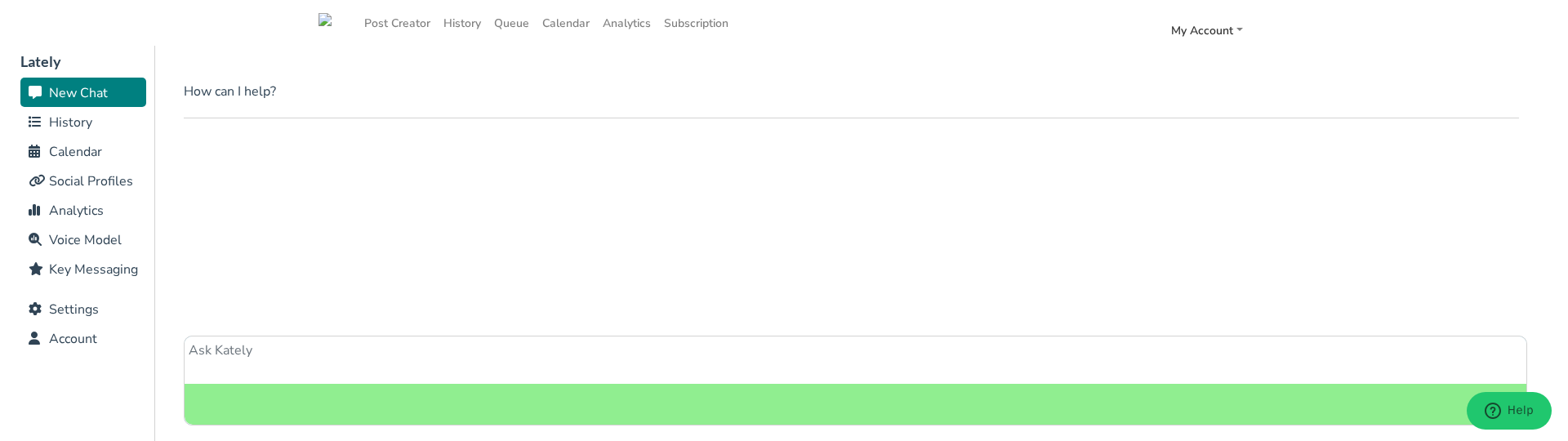 click on "History" at bounding box center [70, 122] 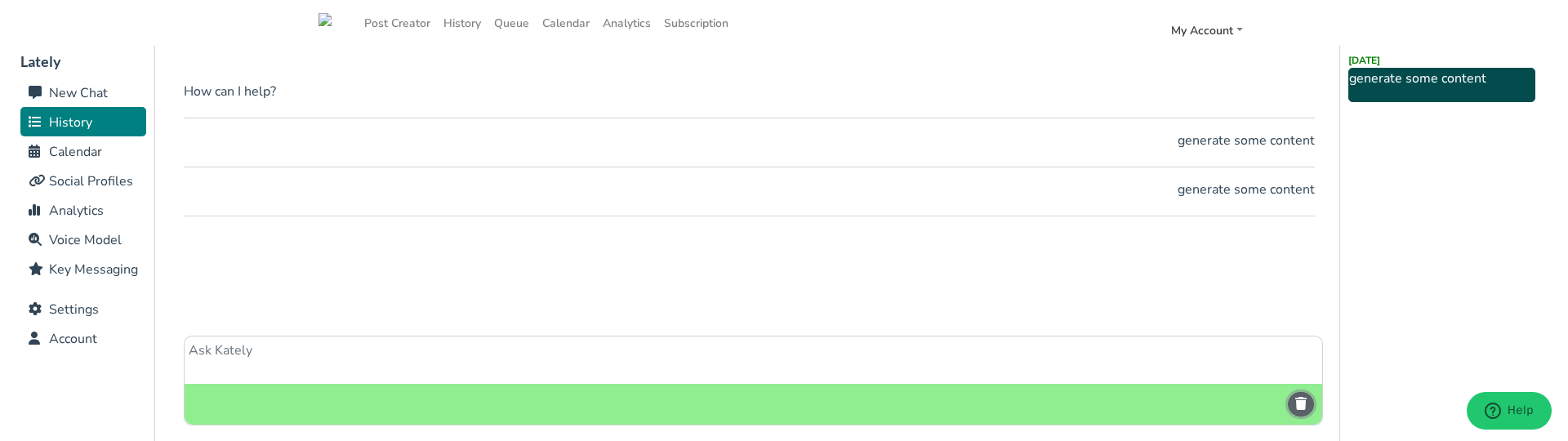 click at bounding box center (1301, 403) 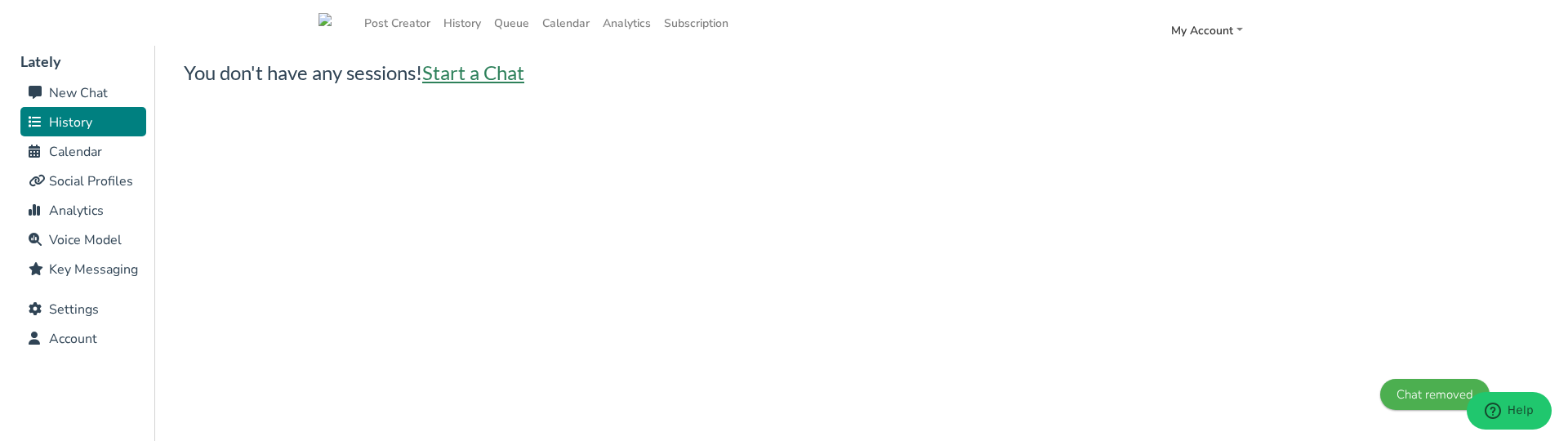 click on "Start a Chat" at bounding box center (473, 72) 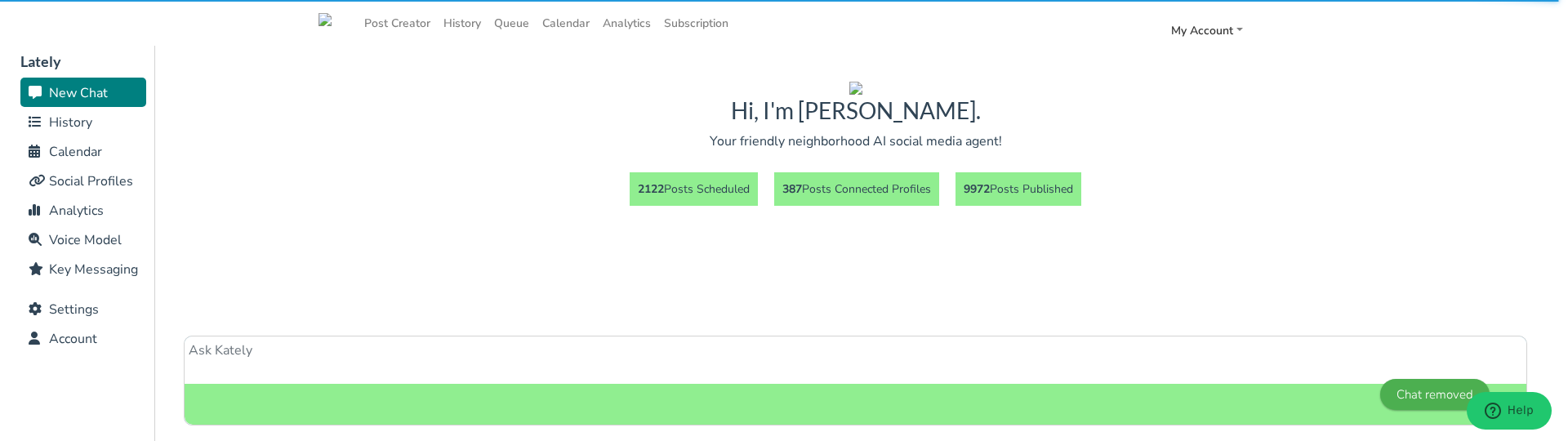 click at bounding box center (855, 360) 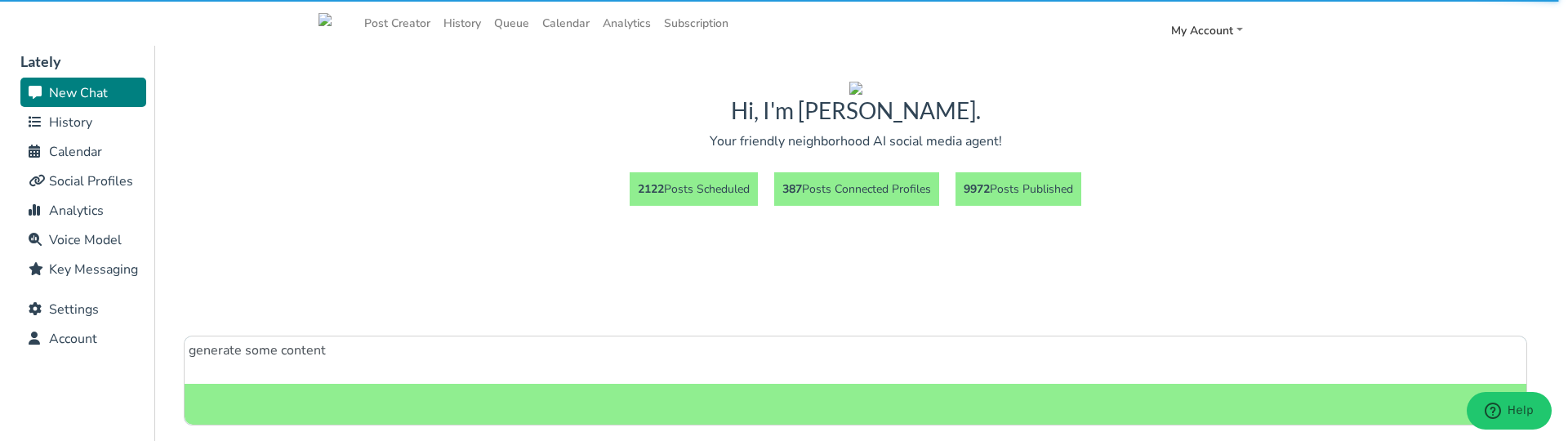 type on "generate some content" 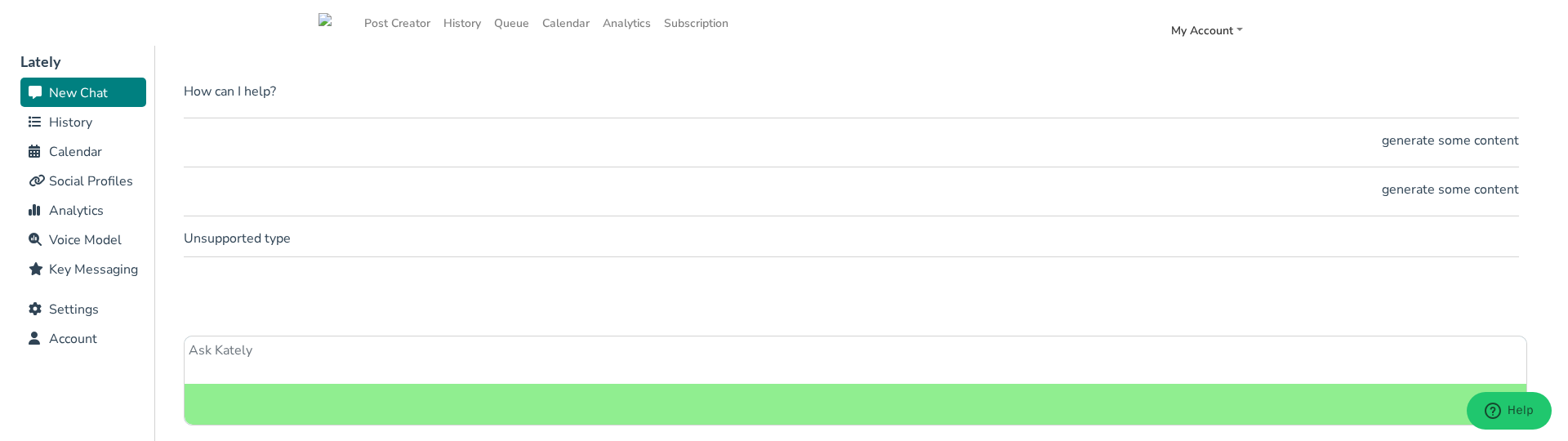 click on "History" at bounding box center [70, 122] 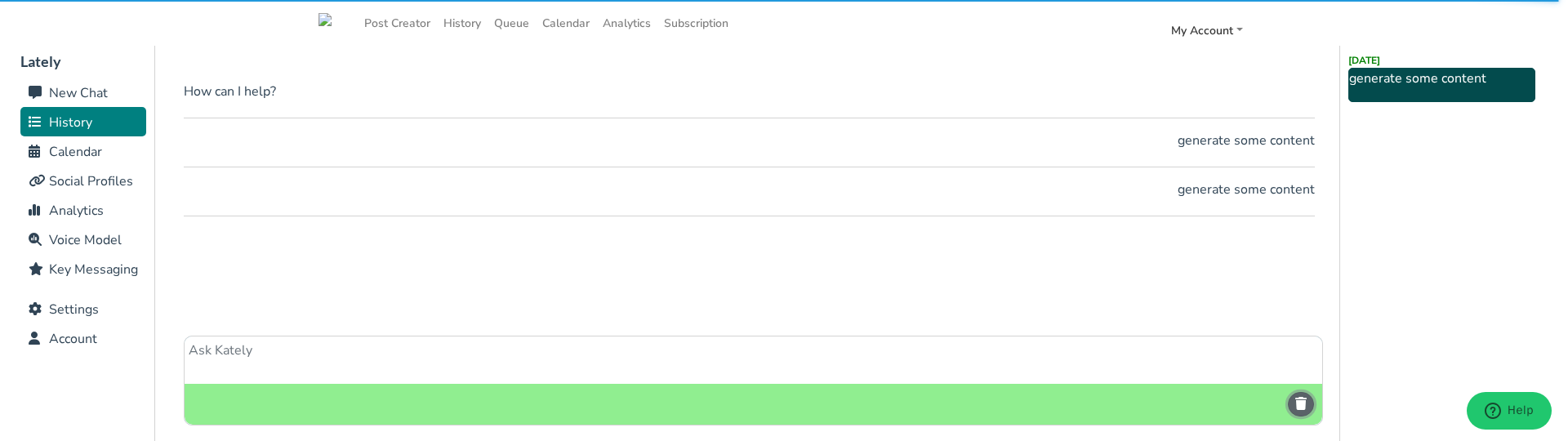 click at bounding box center (1301, 403) 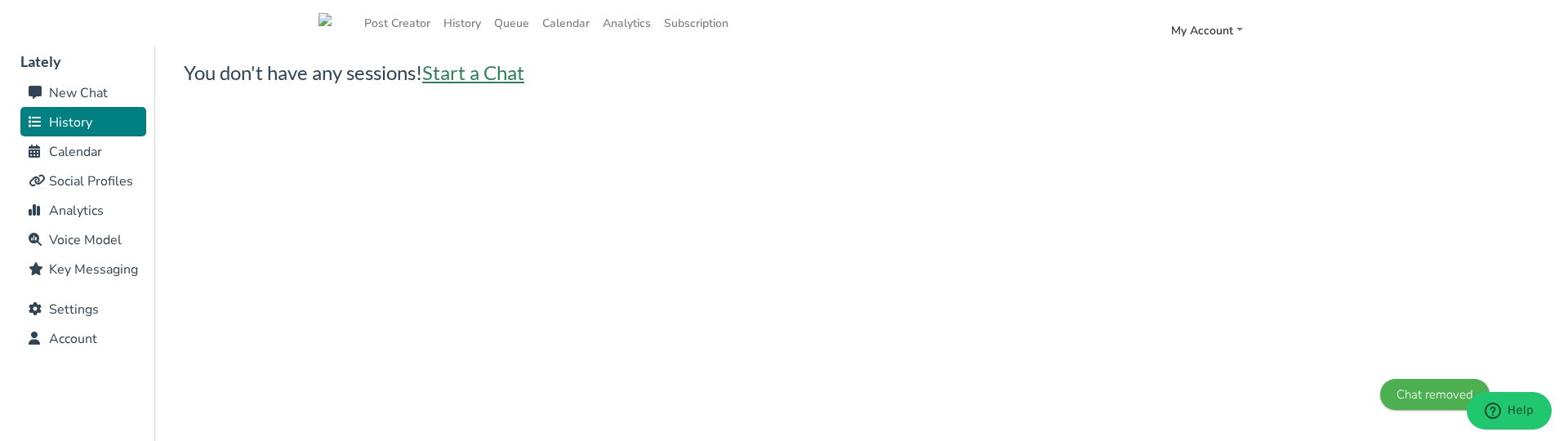 click on "Start a Chat" at bounding box center (473, 72) 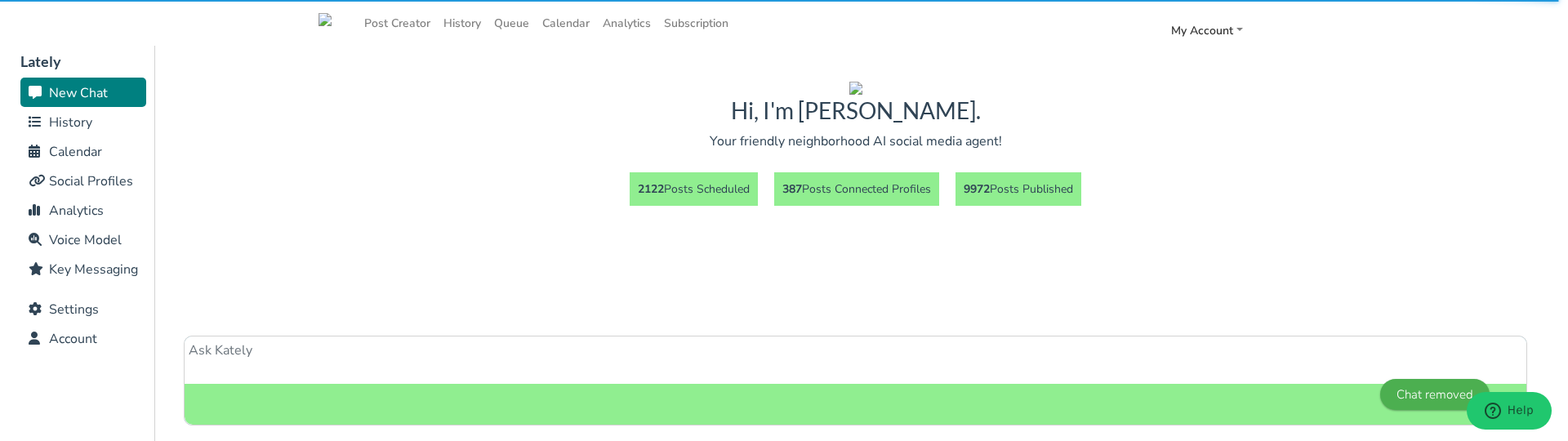 click at bounding box center [855, 360] 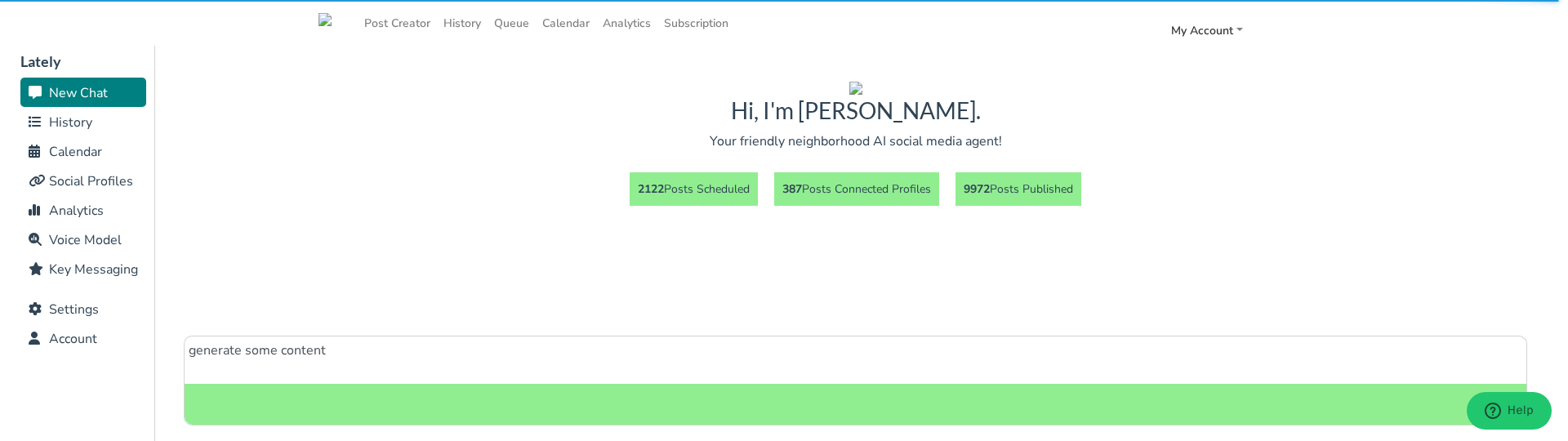 type on "generate some content" 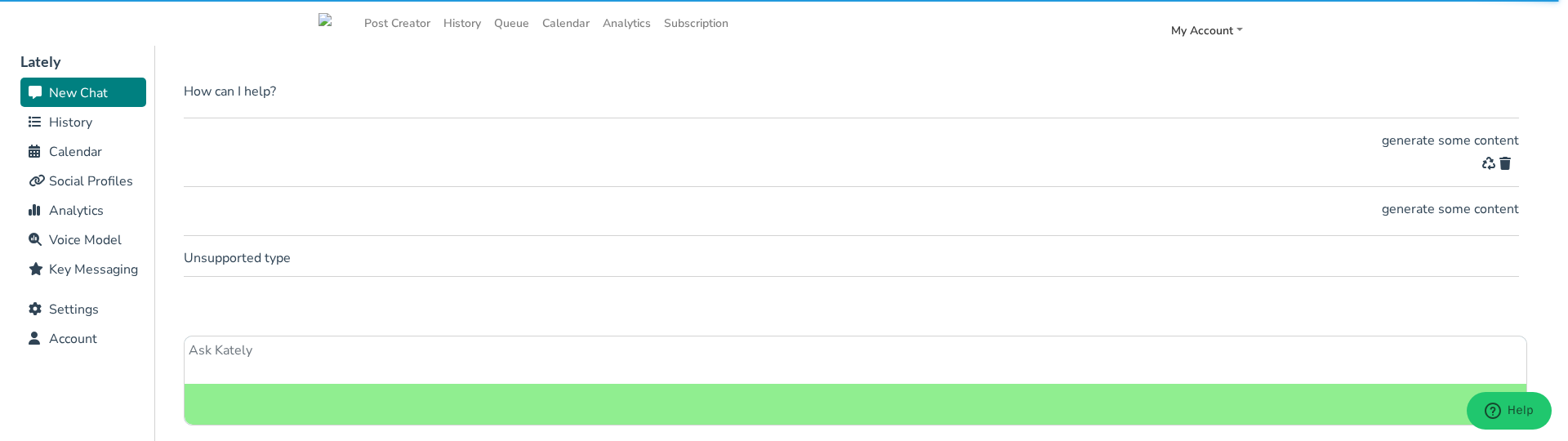 click at bounding box center (1505, 163) 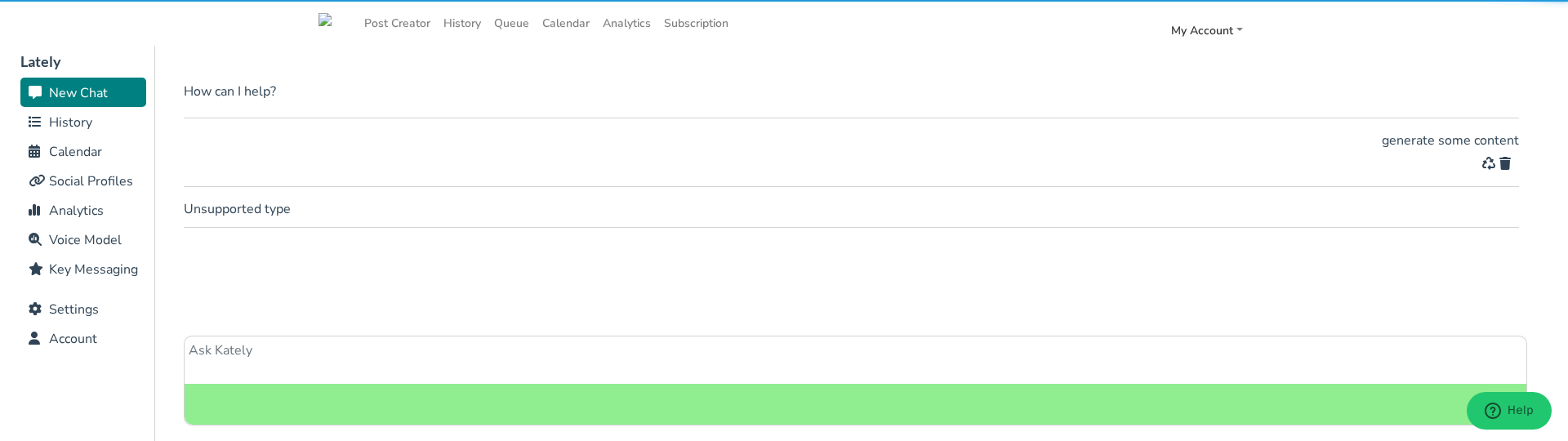 click at bounding box center [1505, 163] 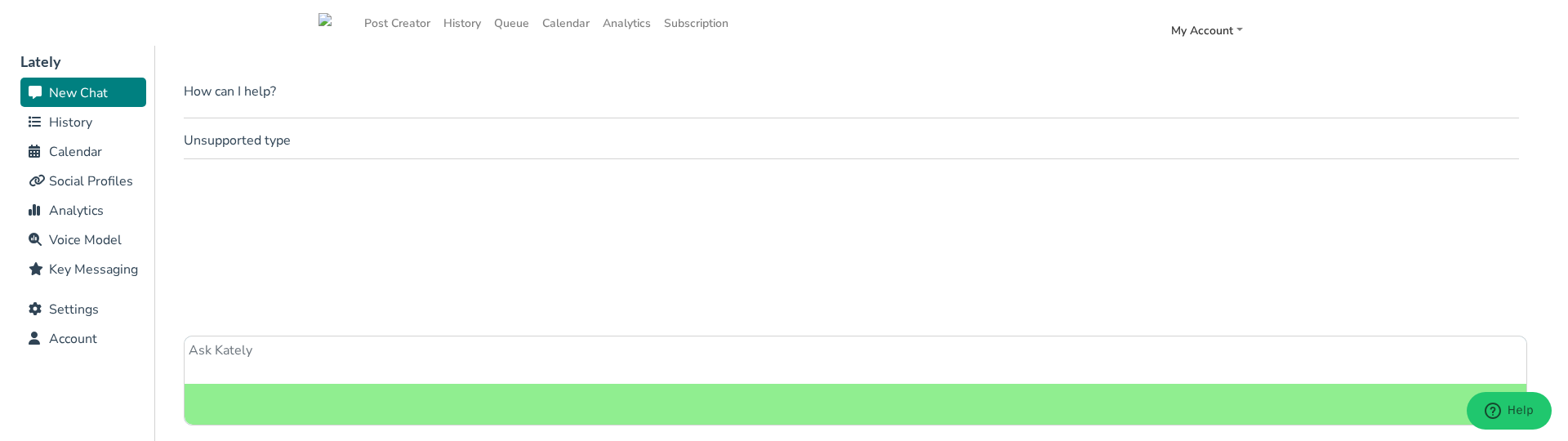 click on "History" at bounding box center [70, 122] 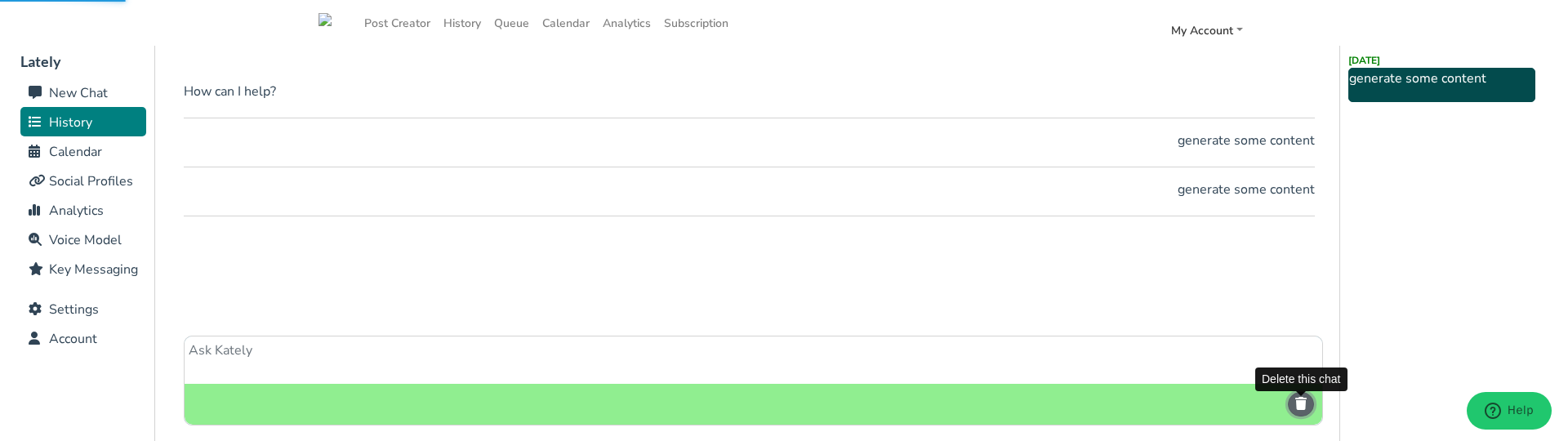 click at bounding box center [1301, 403] 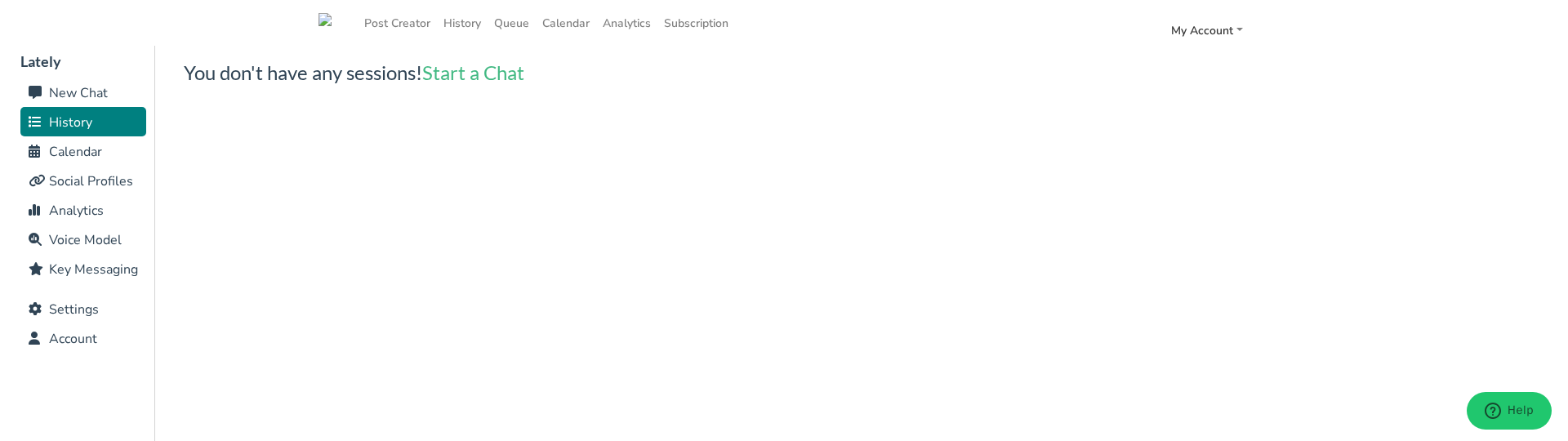 click on "History" at bounding box center (70, 122) 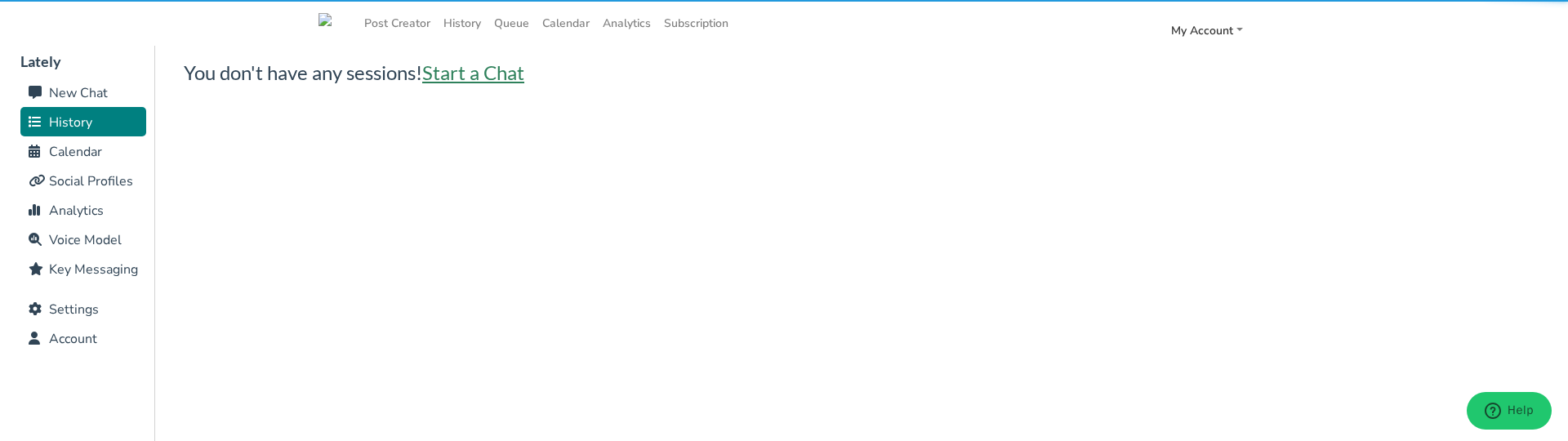 click on "Start a Chat" at bounding box center (473, 72) 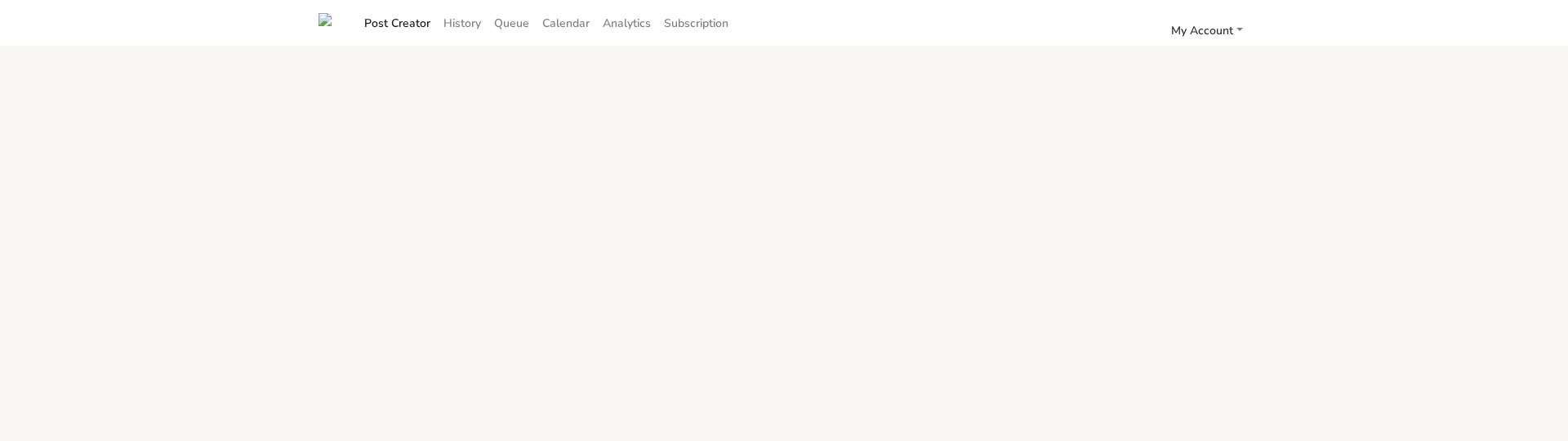 scroll, scrollTop: 0, scrollLeft: 0, axis: both 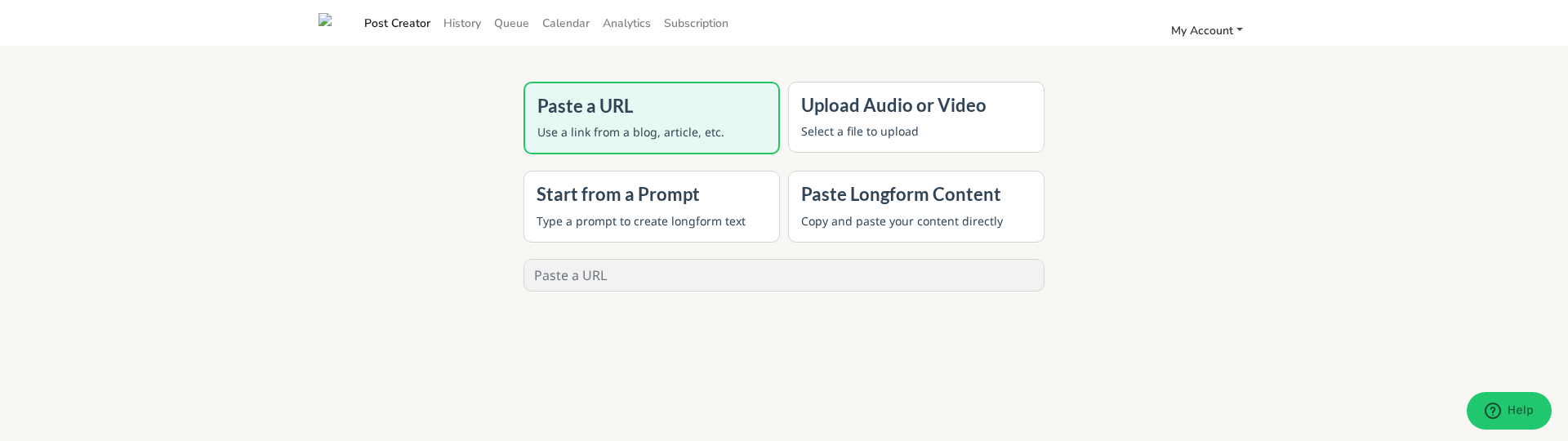 click on "My Account" at bounding box center (1202, 30) 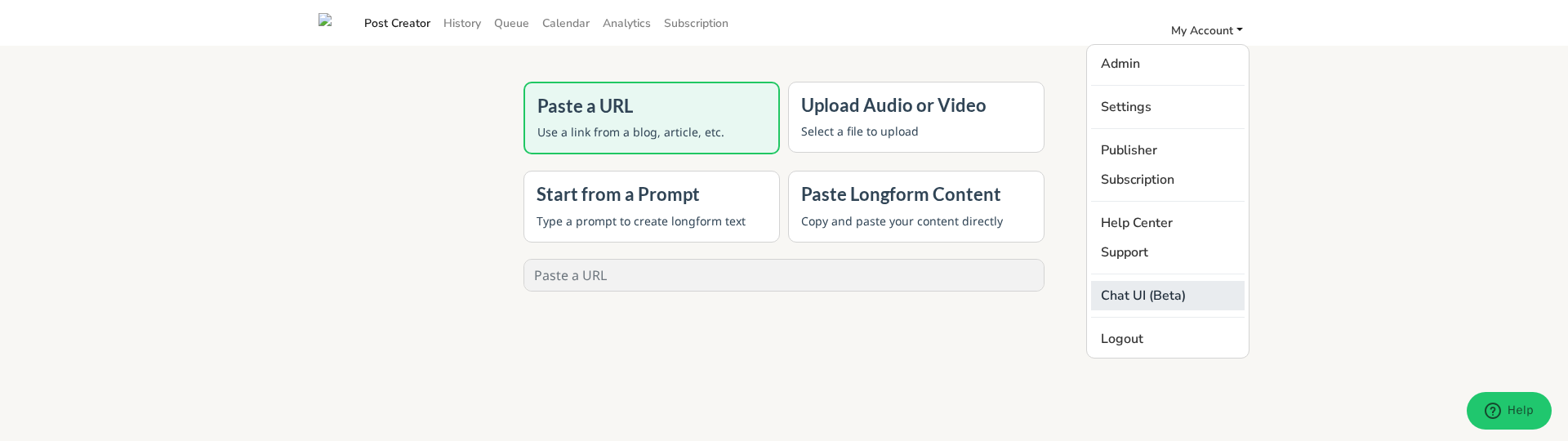 click on "Chat UI (Beta)" at bounding box center (1168, 296) 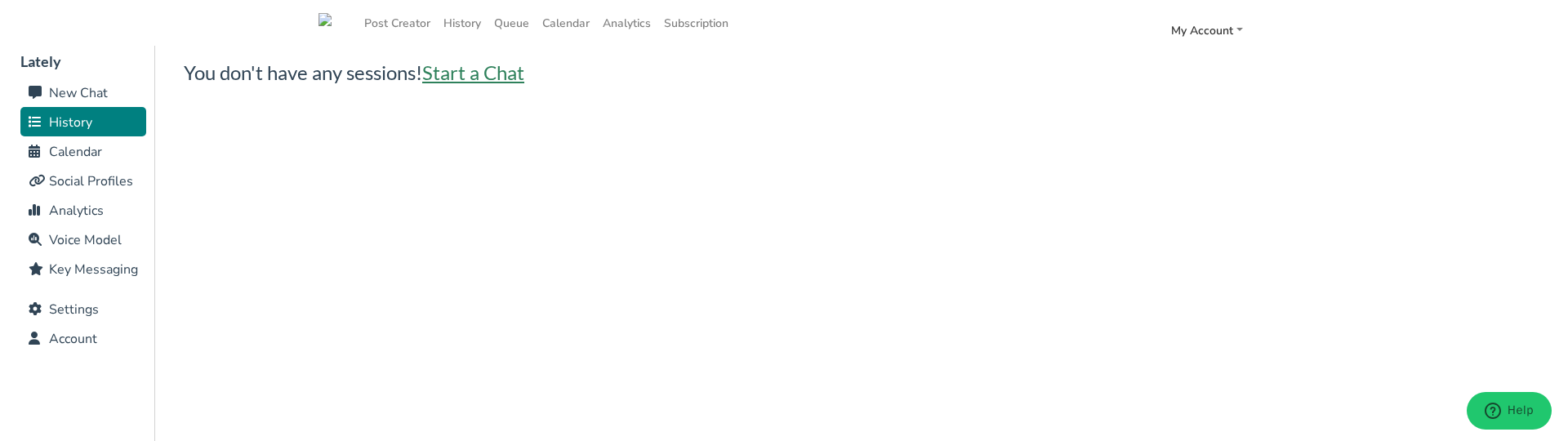 click on "Start a Chat" at bounding box center (473, 72) 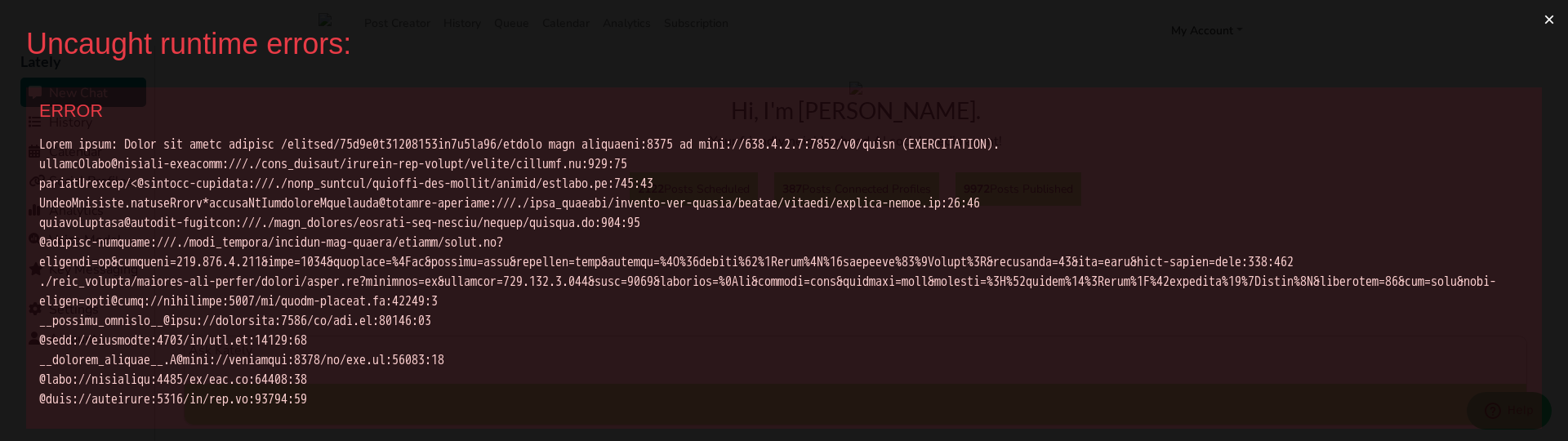 scroll, scrollTop: 0, scrollLeft: 0, axis: both 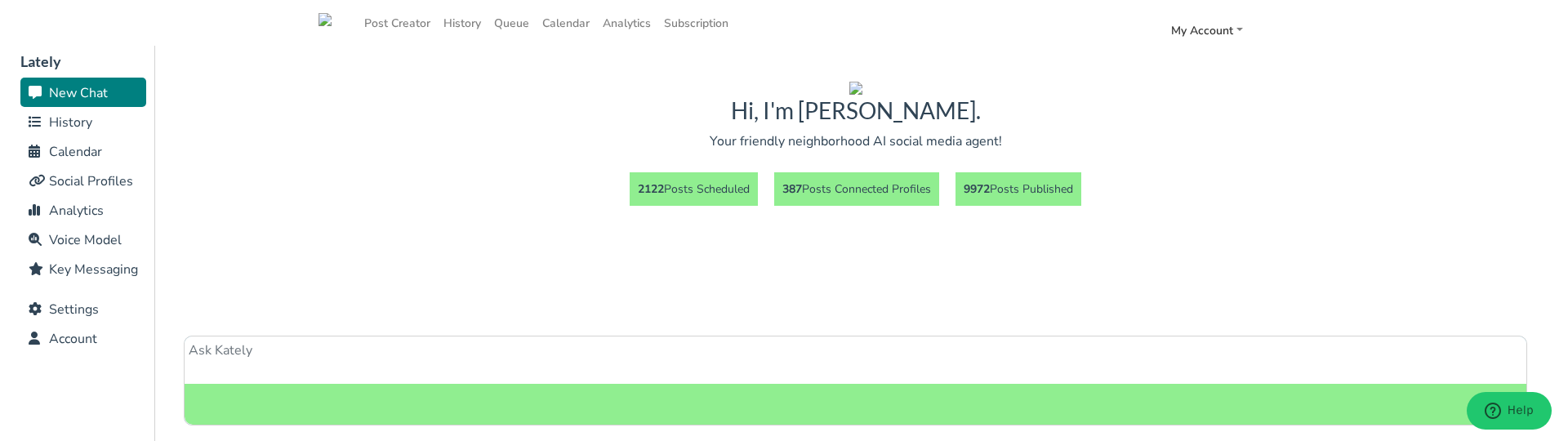 click on "History" at bounding box center [70, 122] 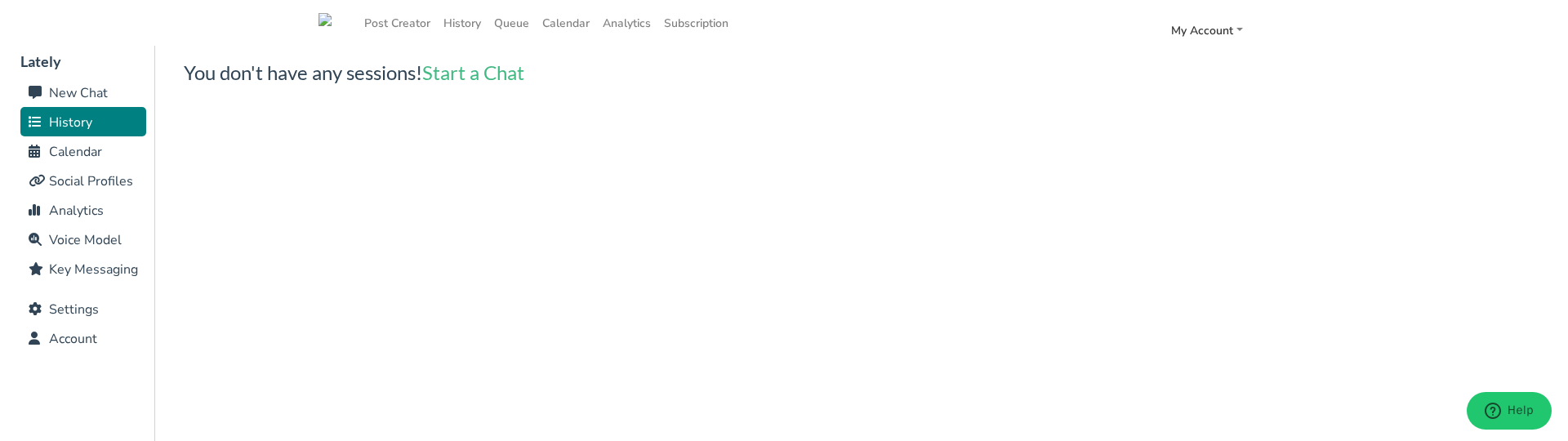 click on "New Chat" at bounding box center [78, 93] 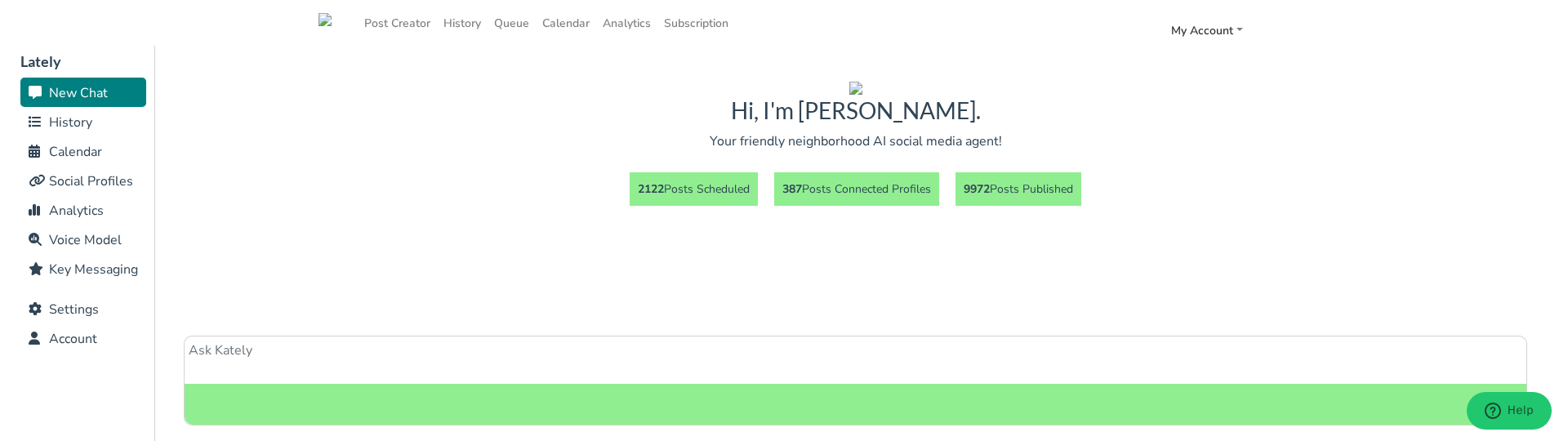 click at bounding box center (855, 360) 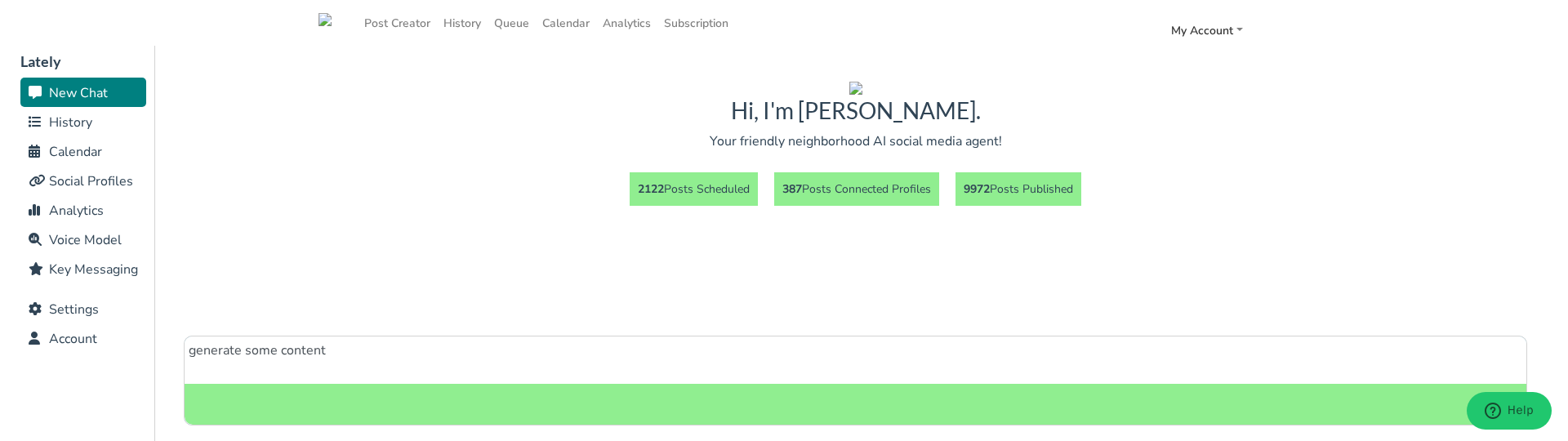 type on "generate some content" 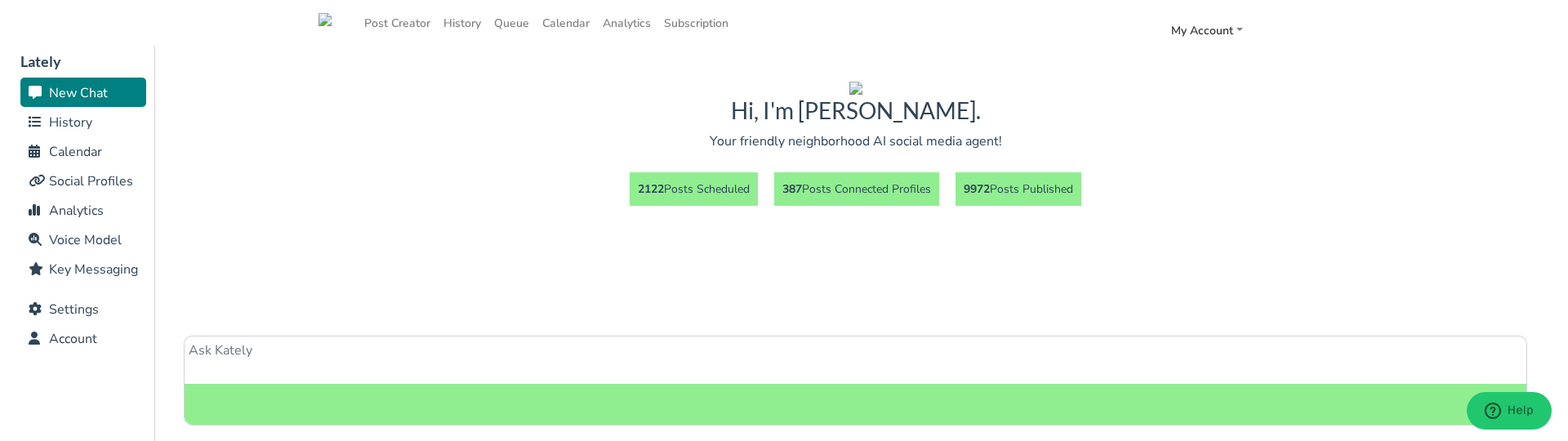 click at bounding box center [855, 360] 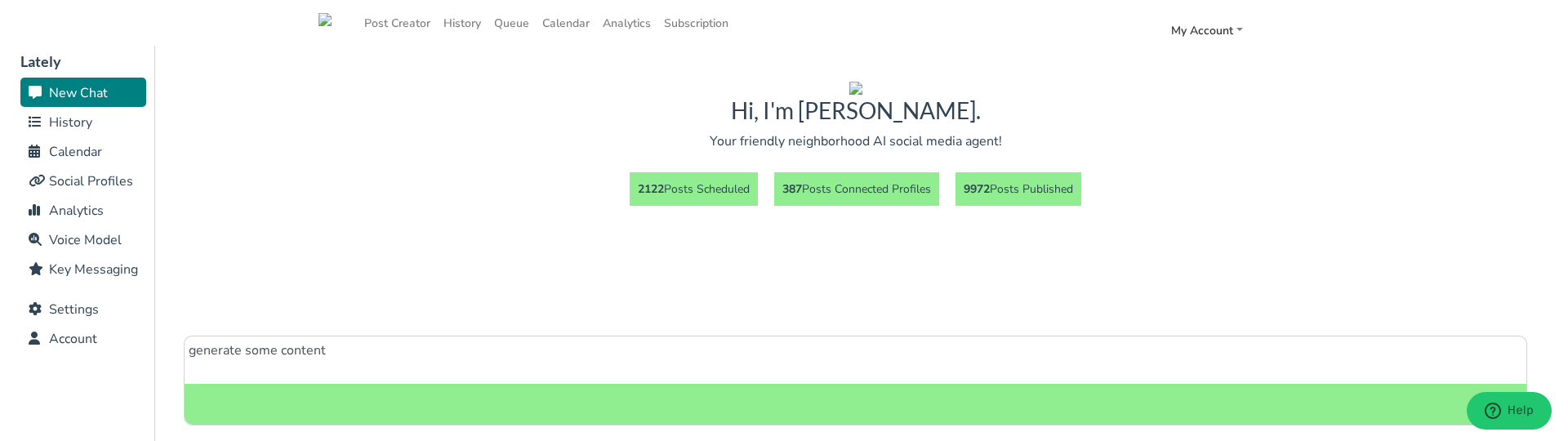 type on "generate some content" 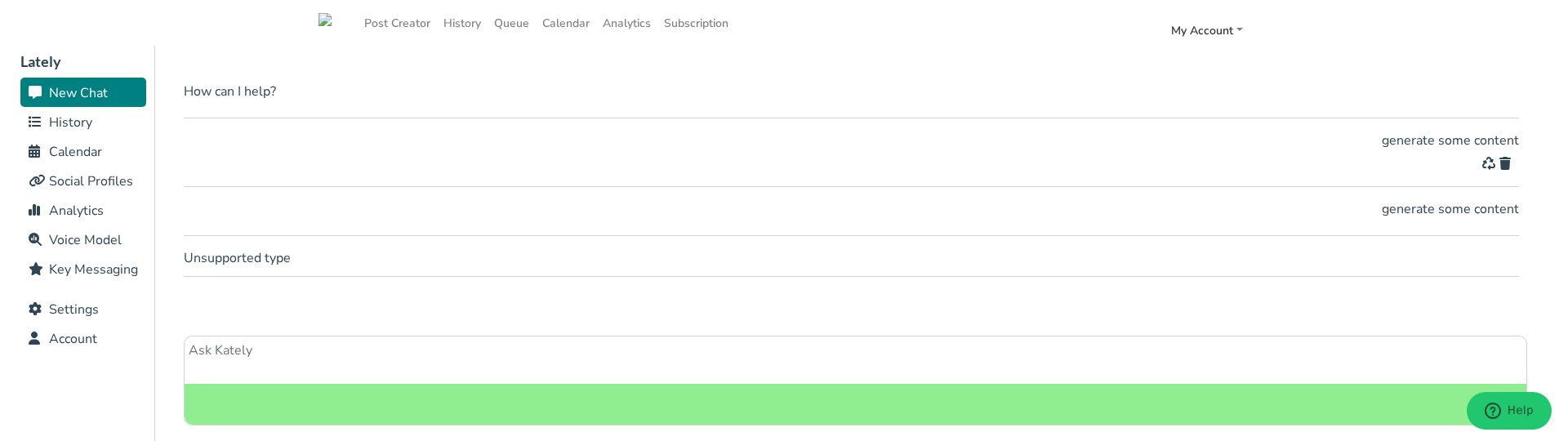 click at bounding box center (1505, 163) 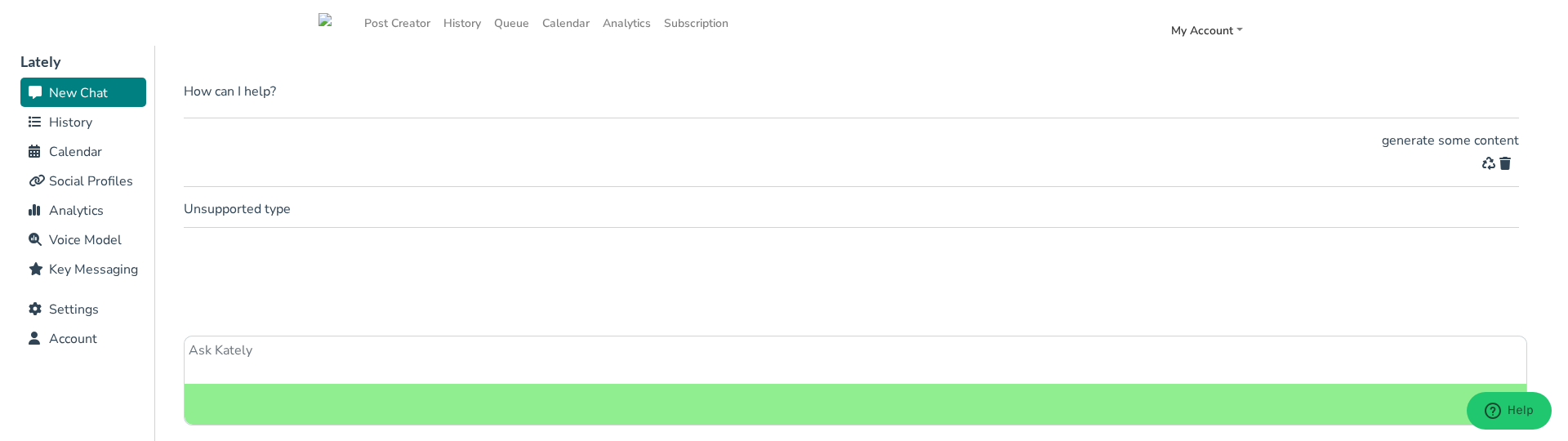click at bounding box center (1505, 163) 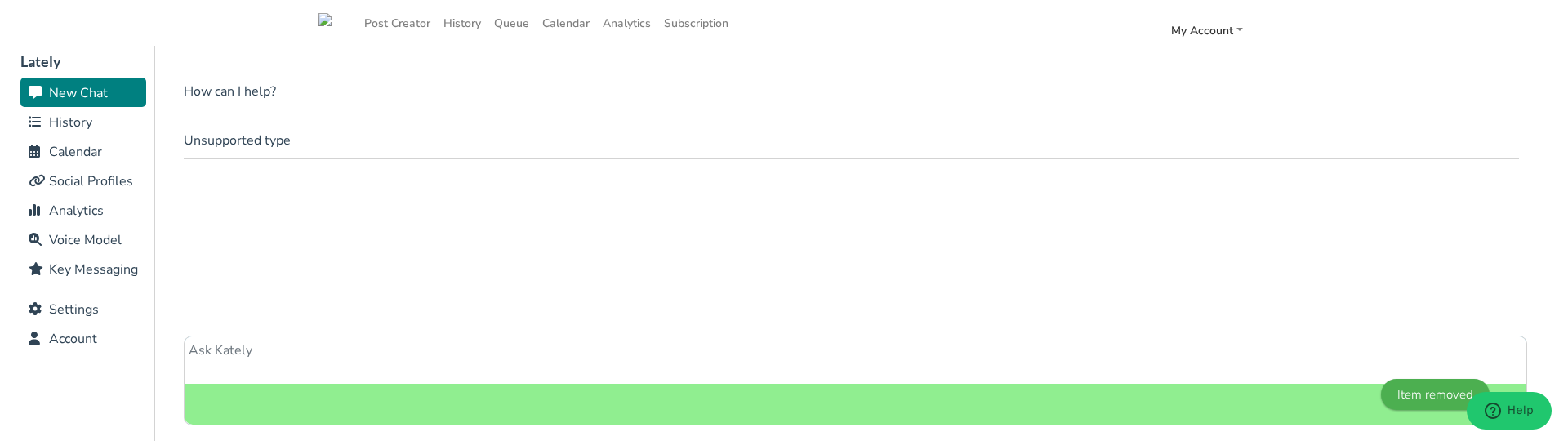 scroll, scrollTop: 23, scrollLeft: 0, axis: vertical 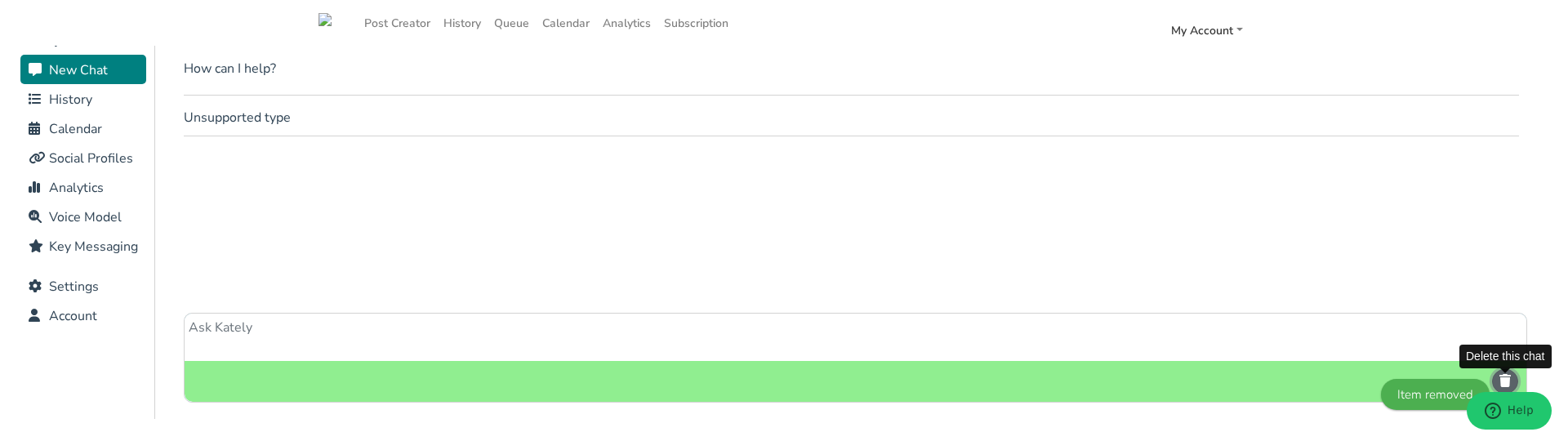 click at bounding box center [1505, 381] 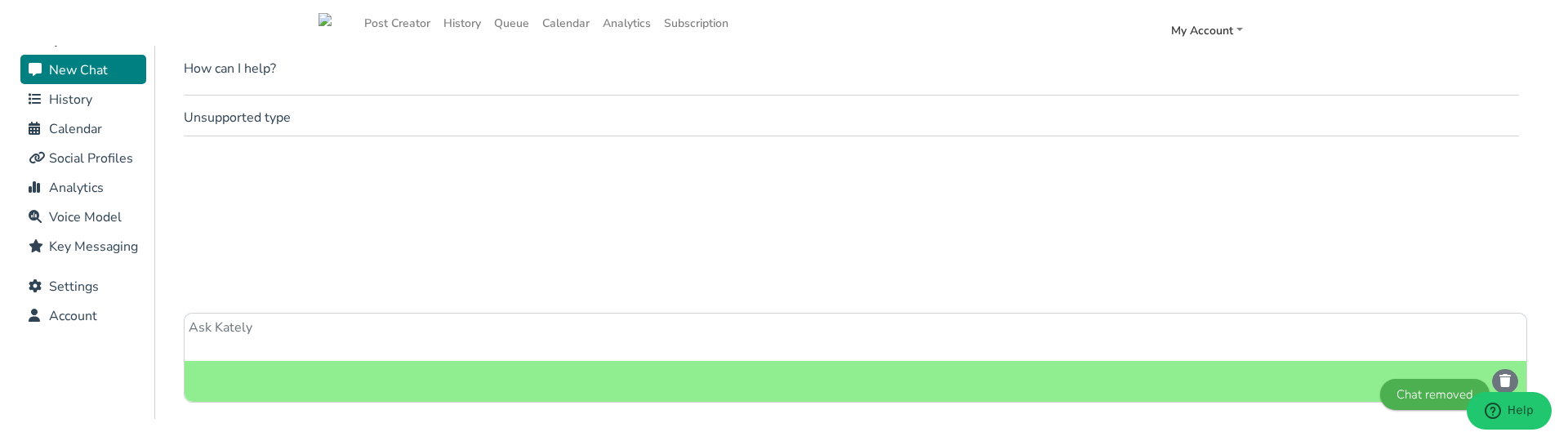click on "History" at bounding box center (70, 100) 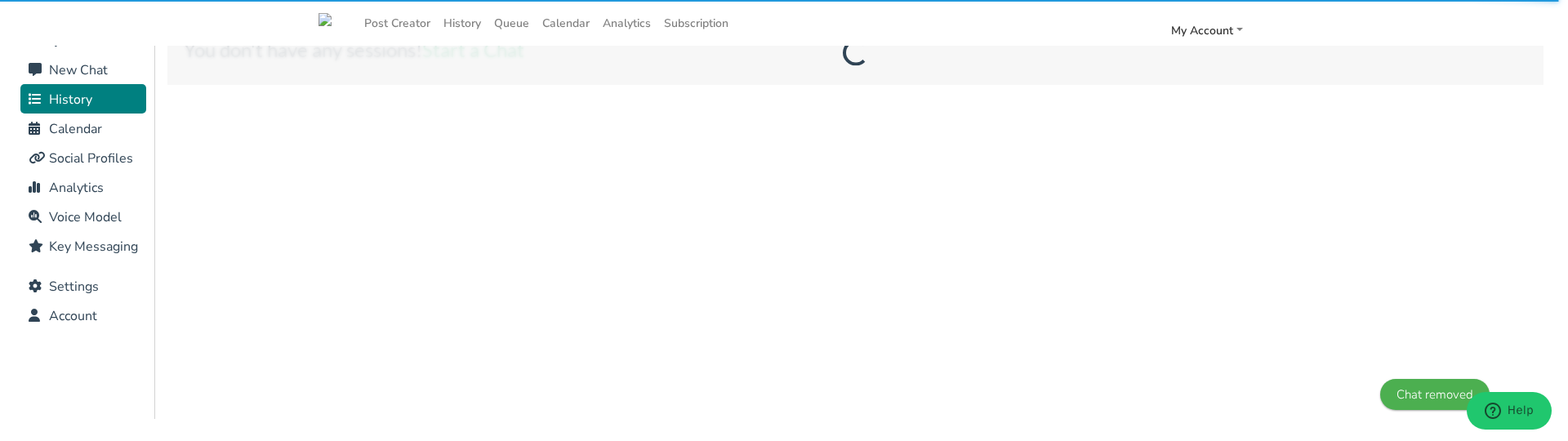 scroll, scrollTop: 0, scrollLeft: 0, axis: both 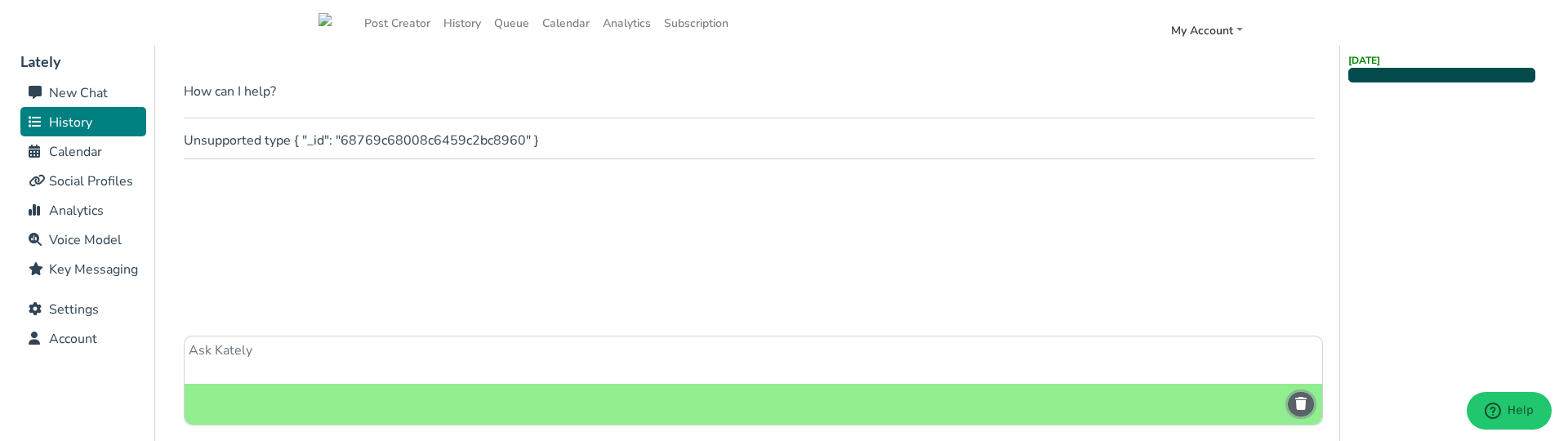 click at bounding box center (1301, 403) 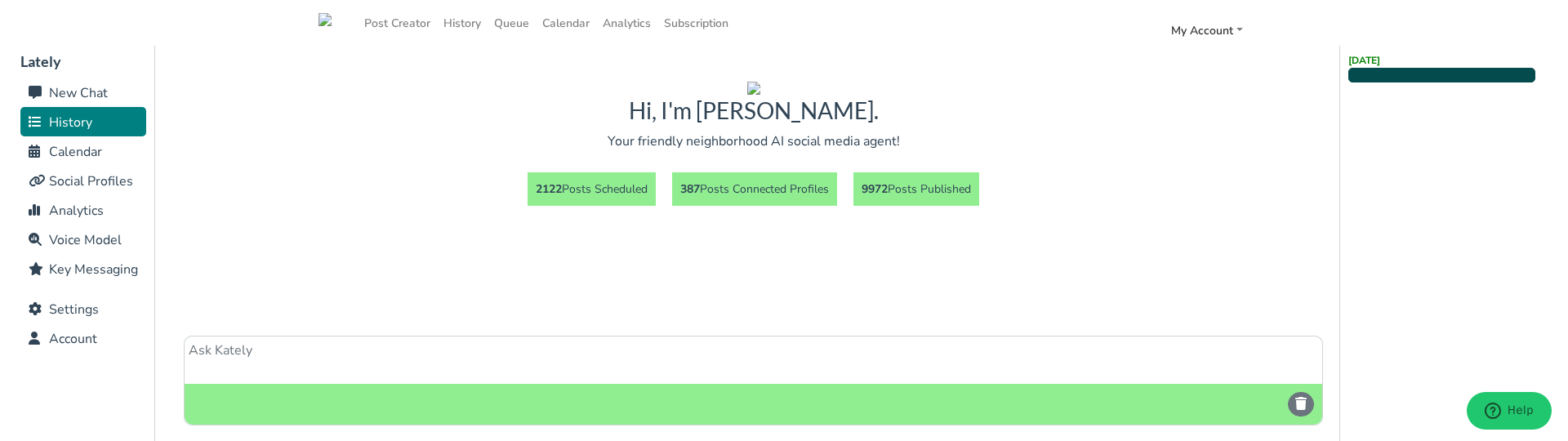 click at bounding box center (753, 360) 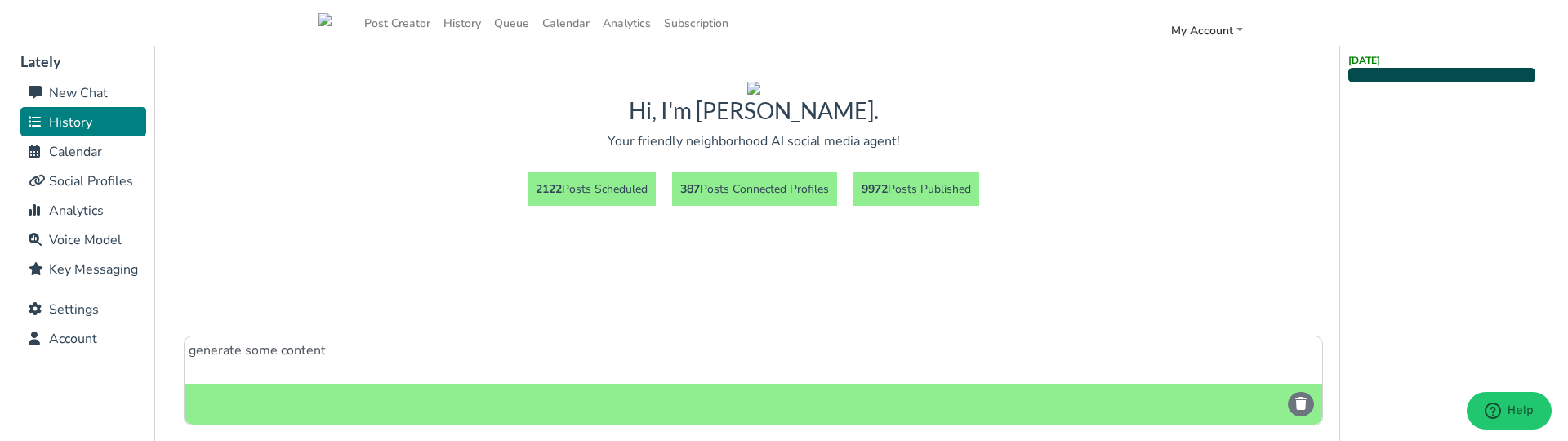 type on "generate some content" 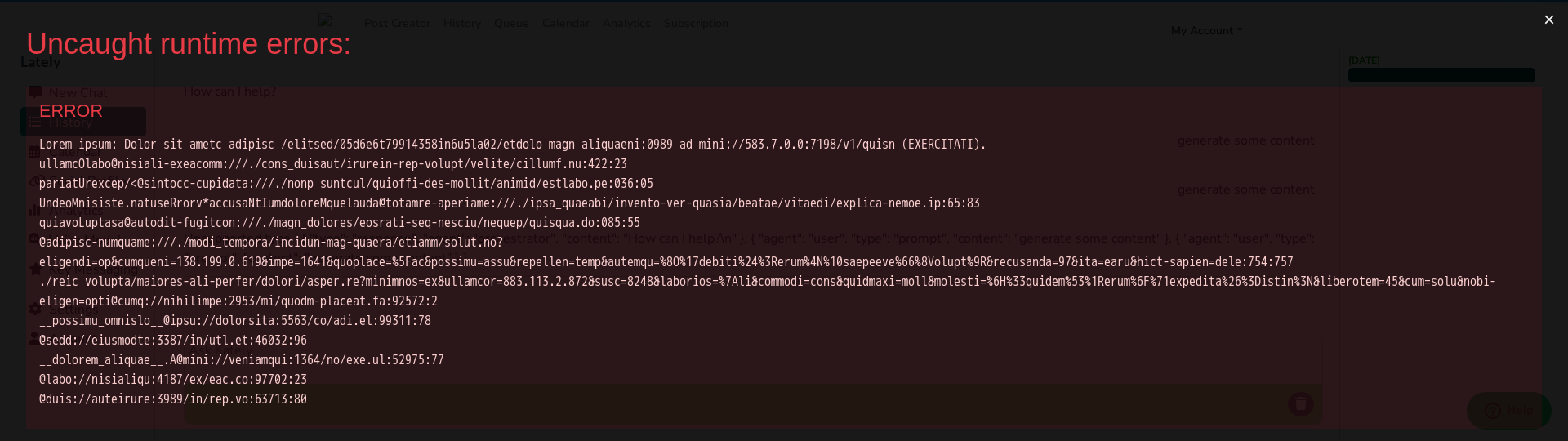 scroll, scrollTop: 0, scrollLeft: 0, axis: both 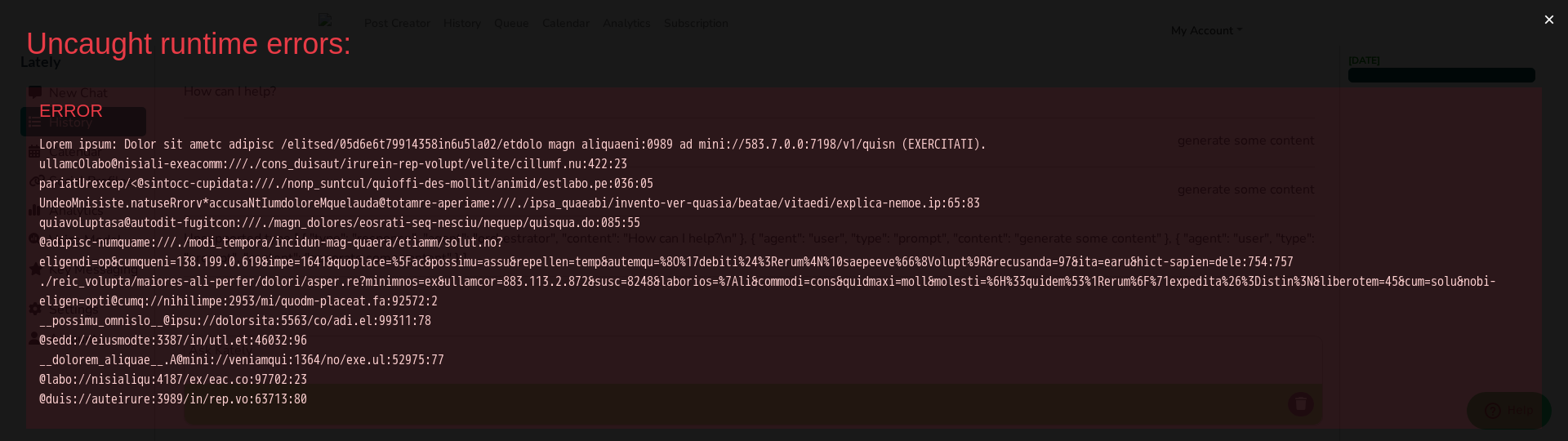 click on "×" at bounding box center [1549, 20] 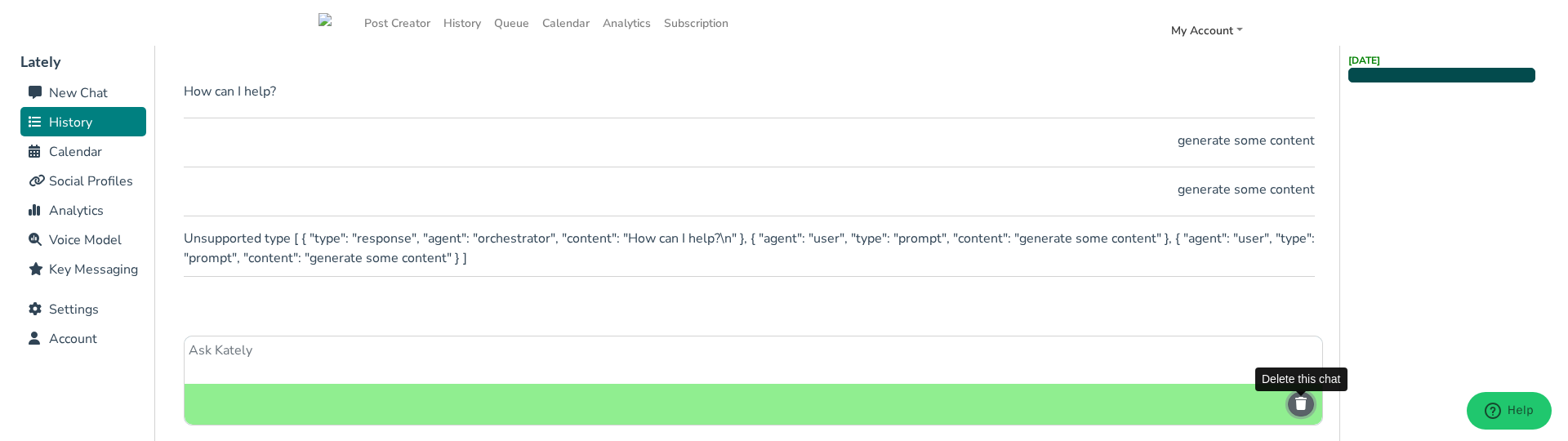 click at bounding box center (1301, 403) 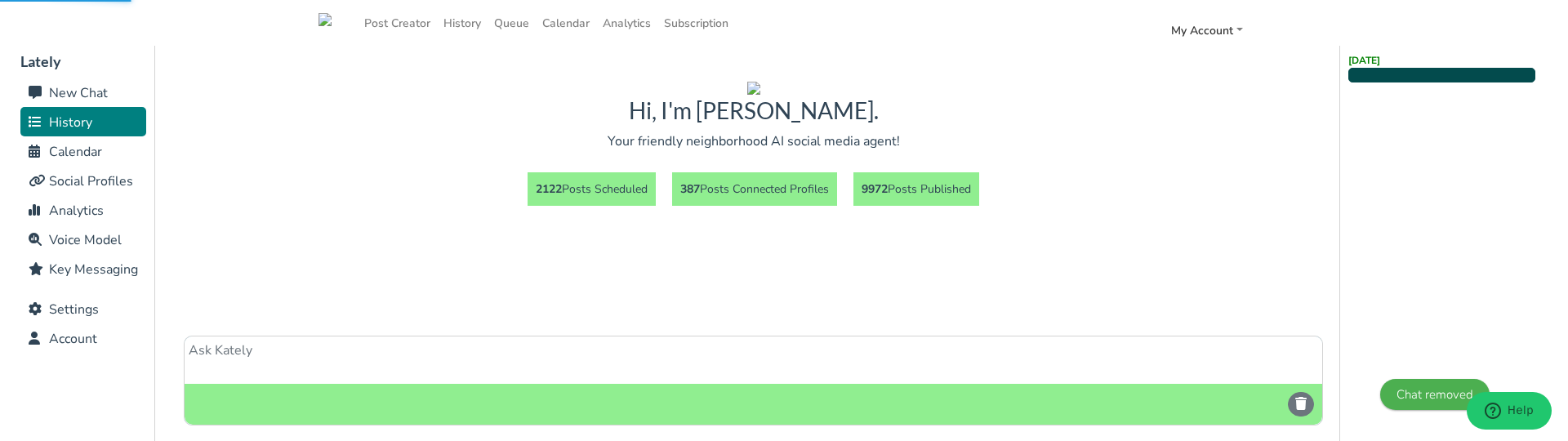 click at bounding box center [753, 360] 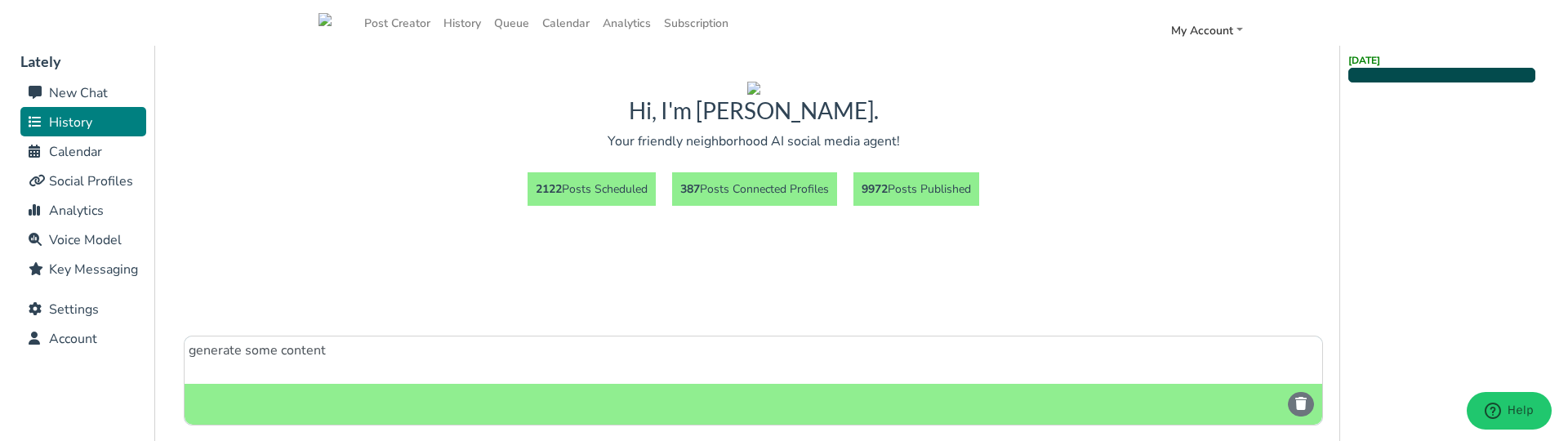 type on "generate some content" 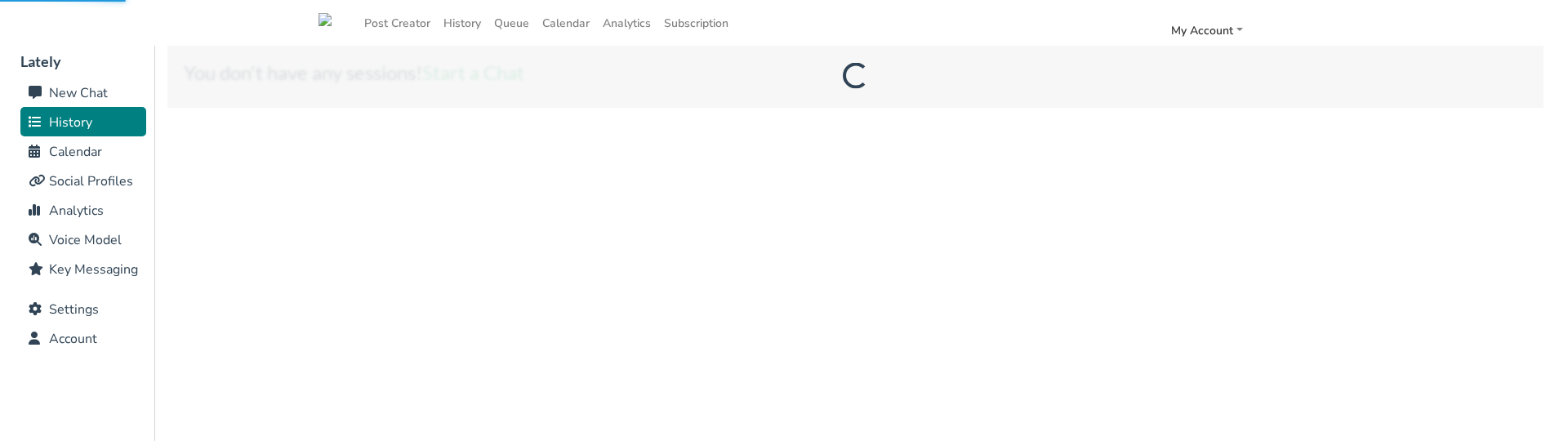 scroll, scrollTop: 0, scrollLeft: 0, axis: both 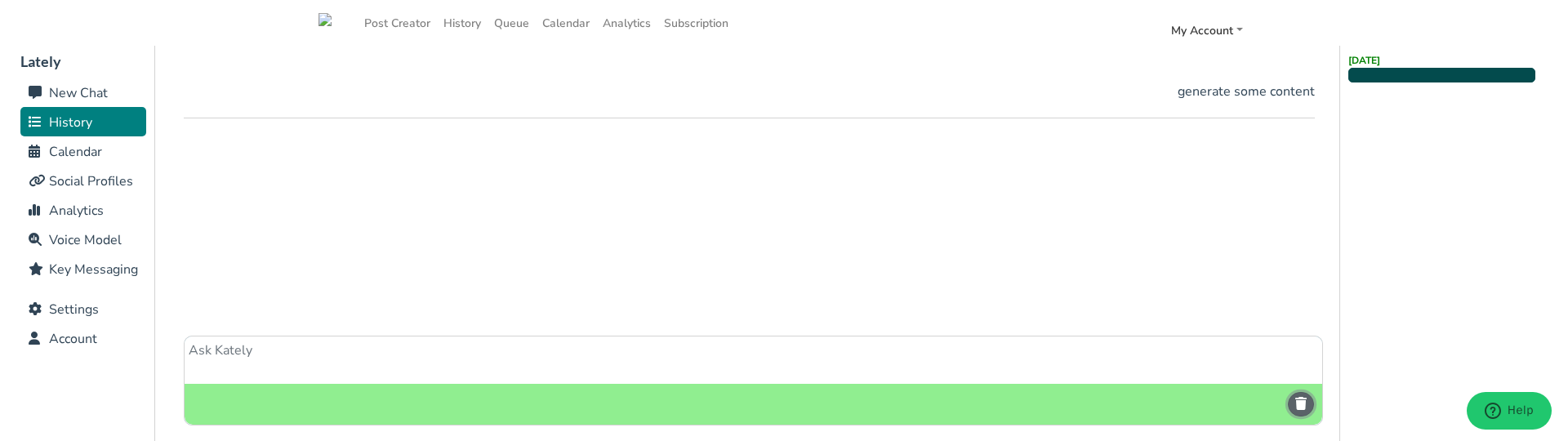 click at bounding box center [1301, 403] 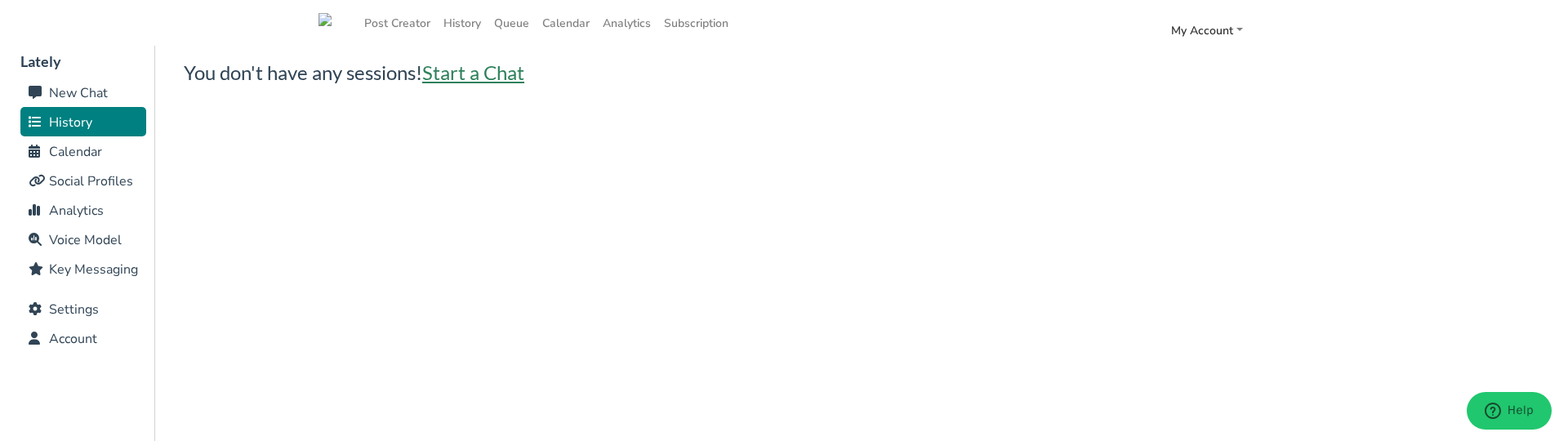 click on "Start a Chat" at bounding box center [473, 72] 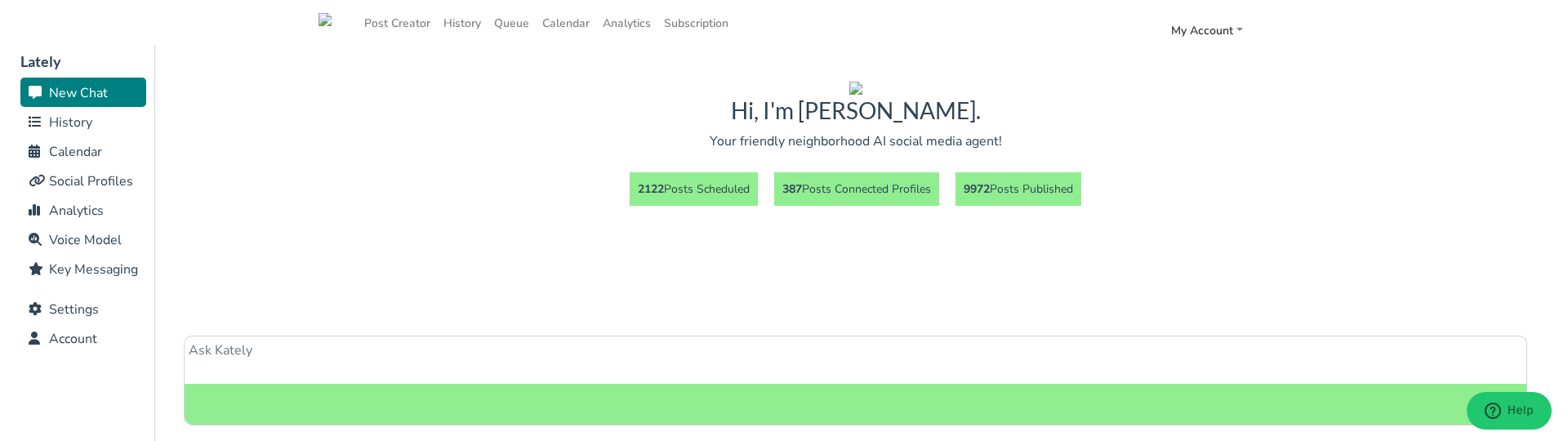 click at bounding box center (855, 360) 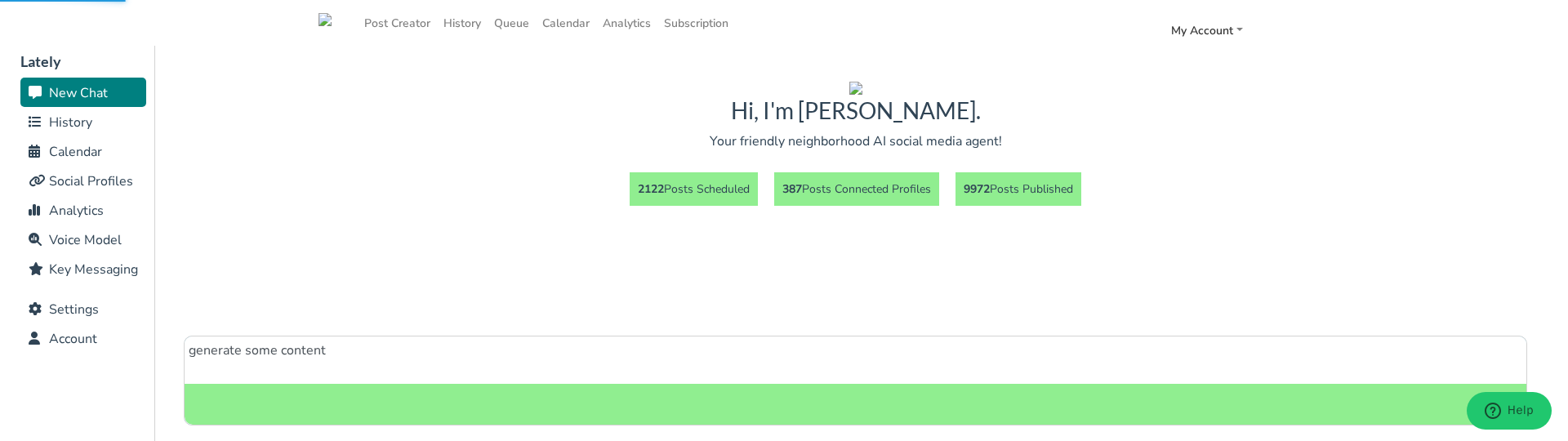 click on "generate some content" at bounding box center [855, 360] 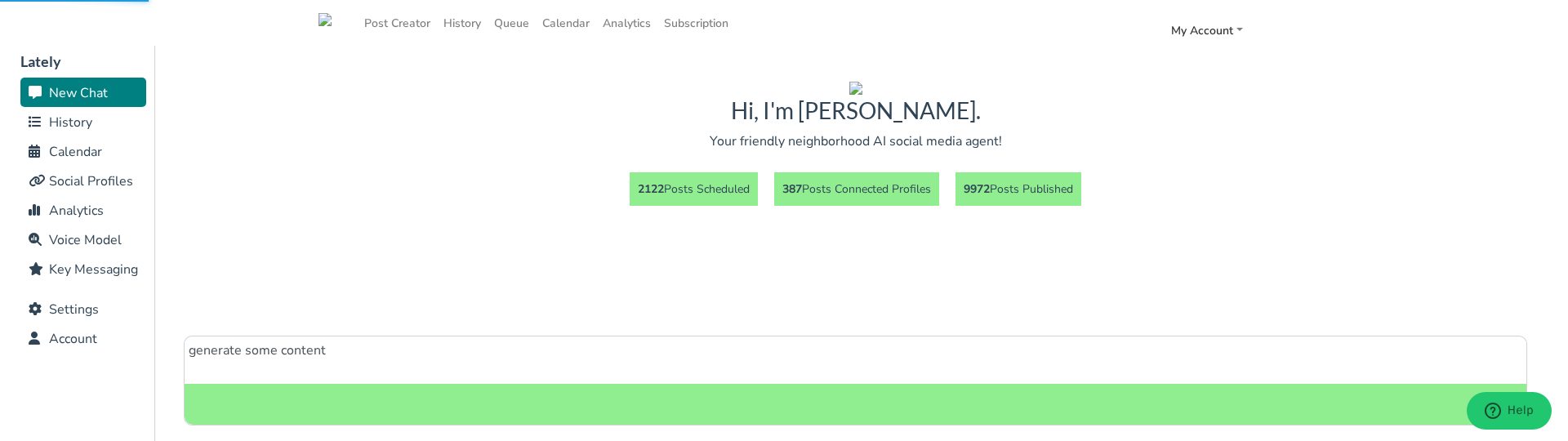 type on "generate some content" 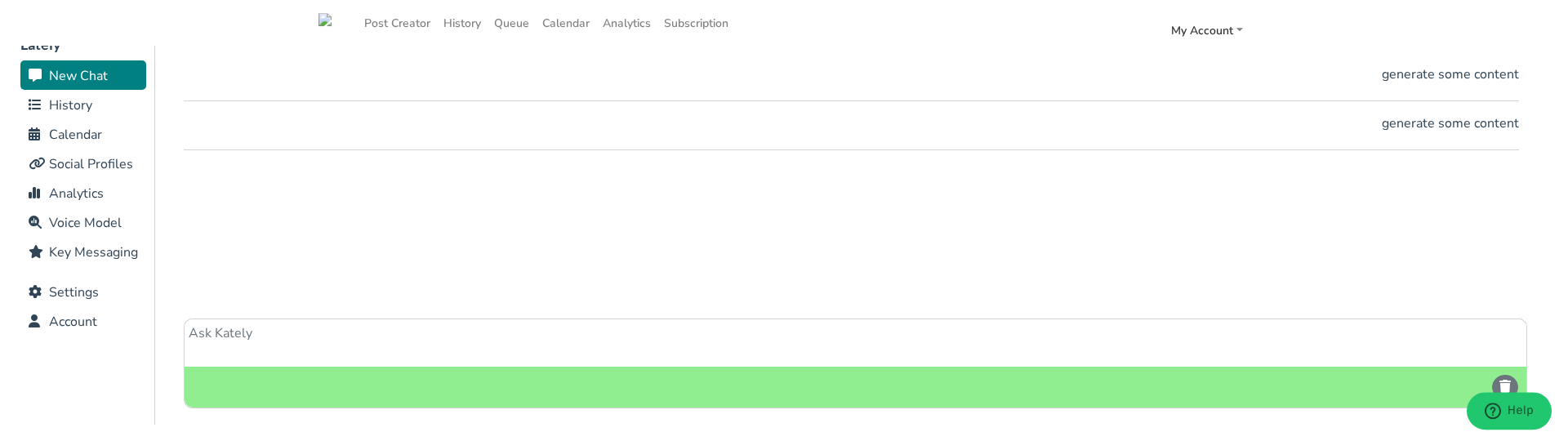scroll, scrollTop: 23, scrollLeft: 0, axis: vertical 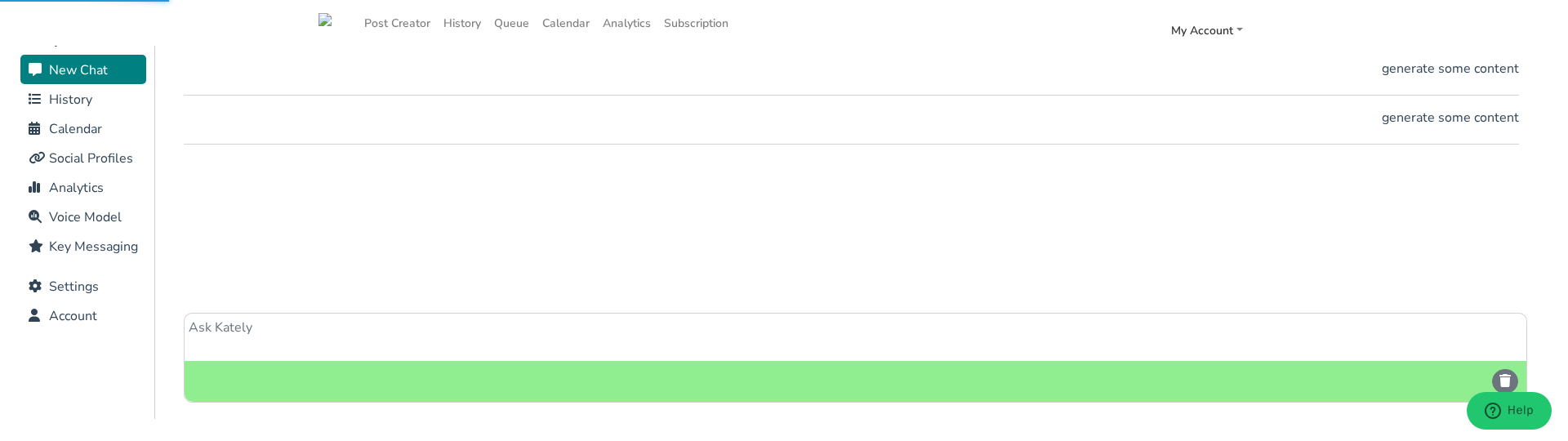 click on "History" at bounding box center (70, 100) 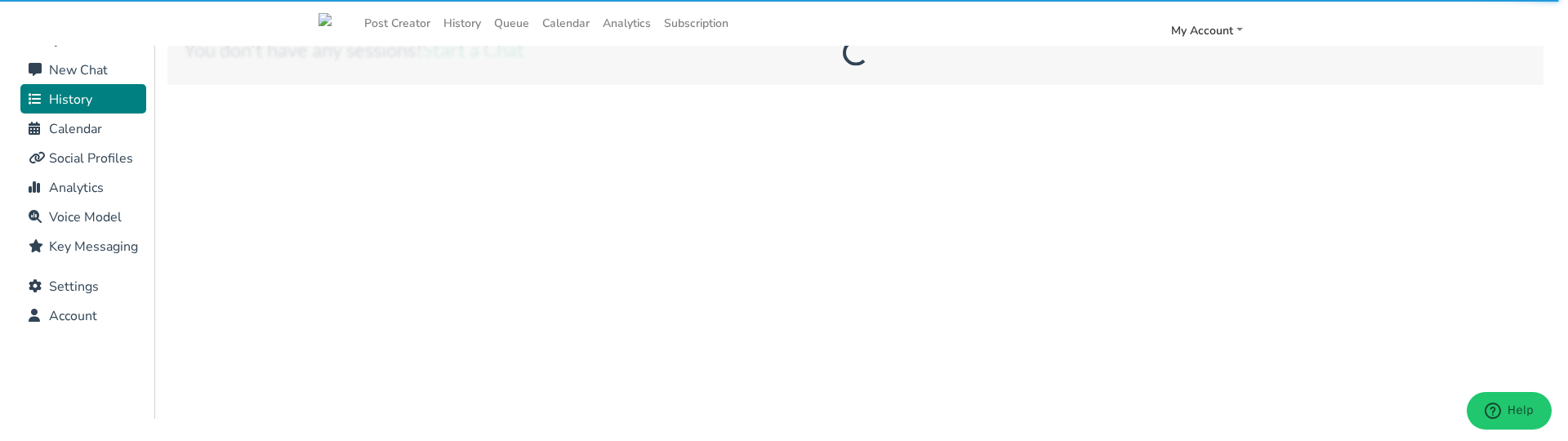 scroll, scrollTop: 0, scrollLeft: 0, axis: both 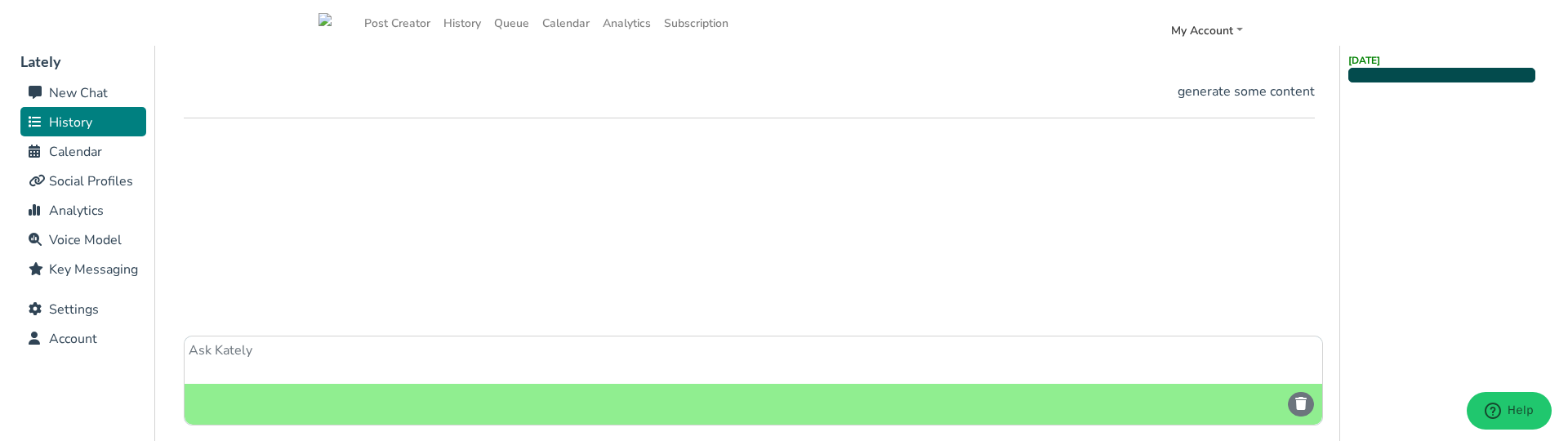 click at bounding box center [1441, 75] 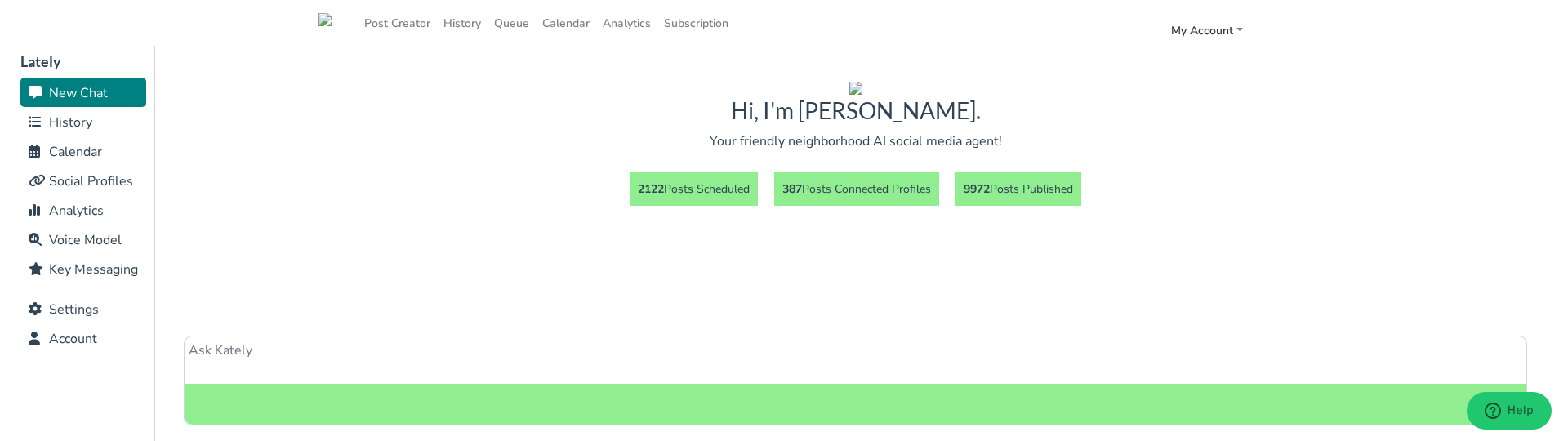 click on "History" at bounding box center (70, 122) 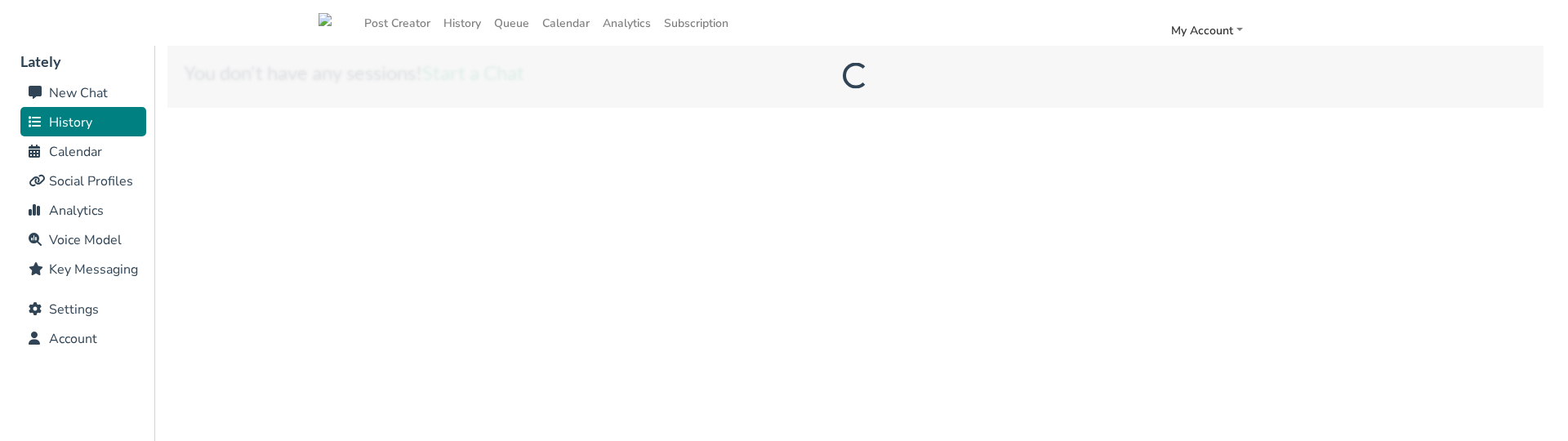 scroll, scrollTop: 0, scrollLeft: 0, axis: both 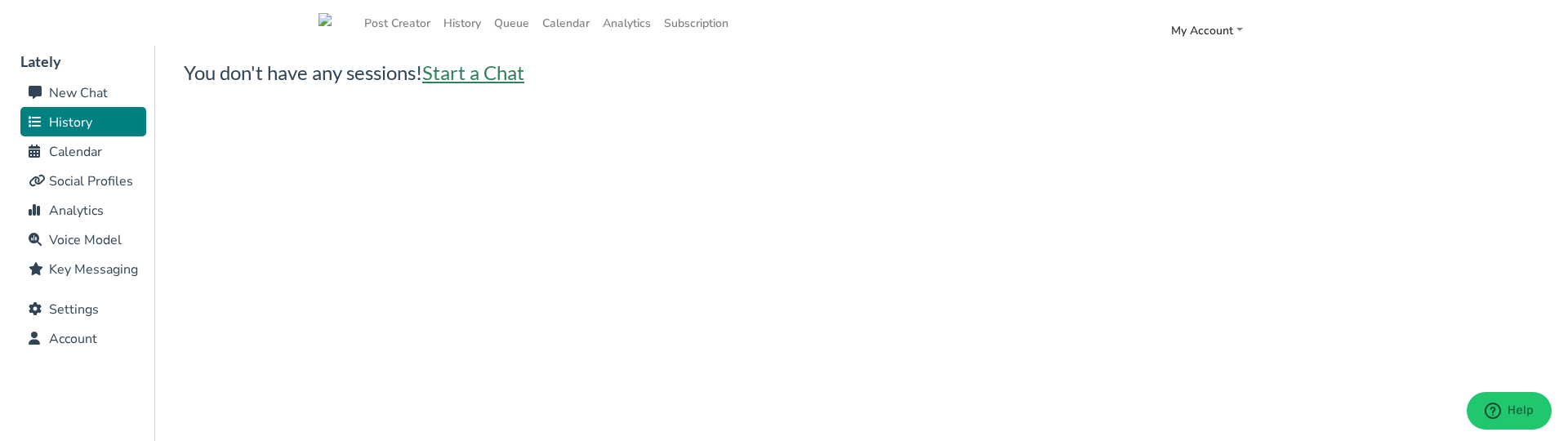click on "Start a Chat" at bounding box center (473, 72) 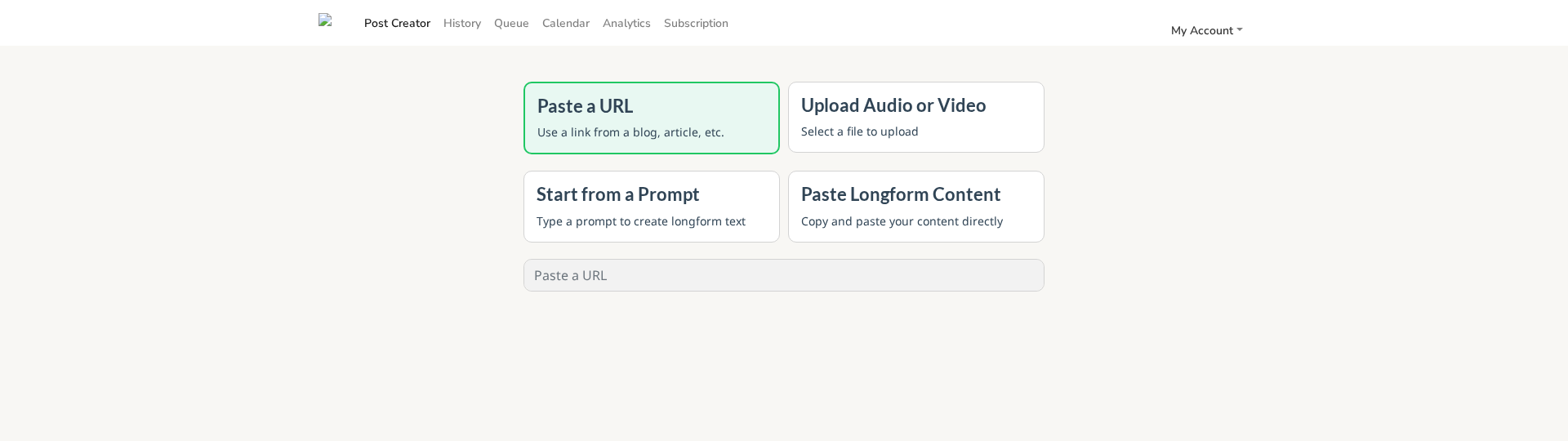 scroll, scrollTop: 0, scrollLeft: 0, axis: both 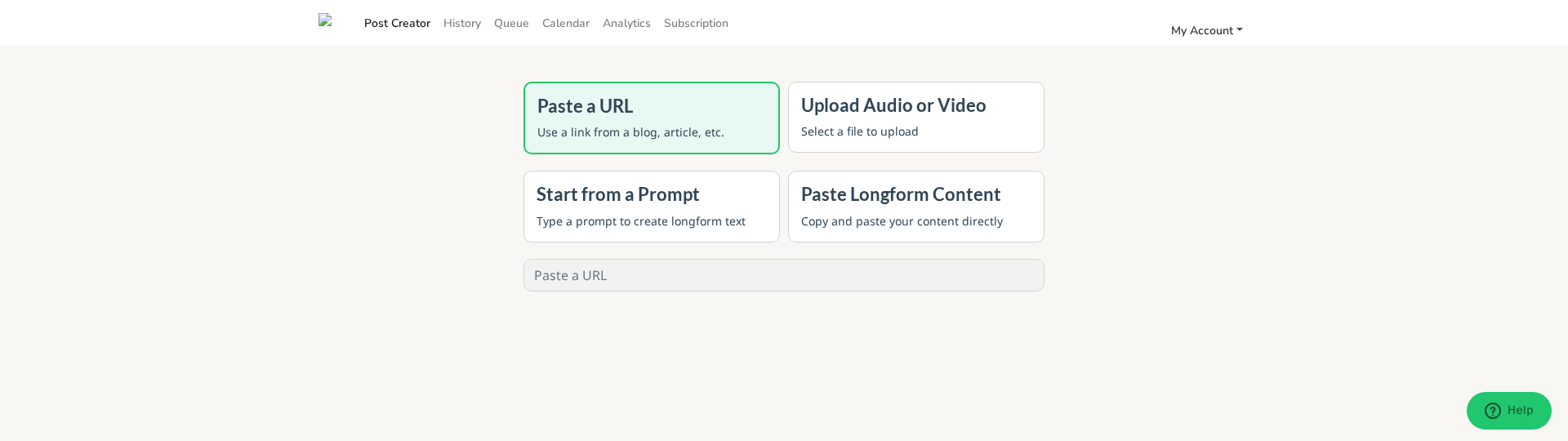 click on "My Account" at bounding box center [1202, 30] 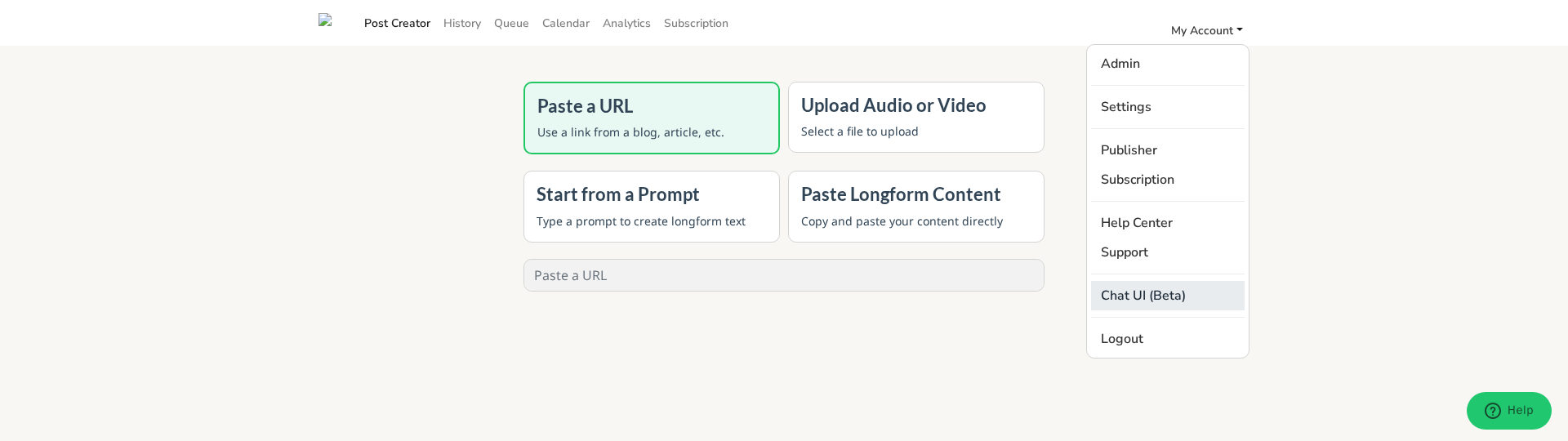 click on "Chat UI (Beta)" at bounding box center [1168, 296] 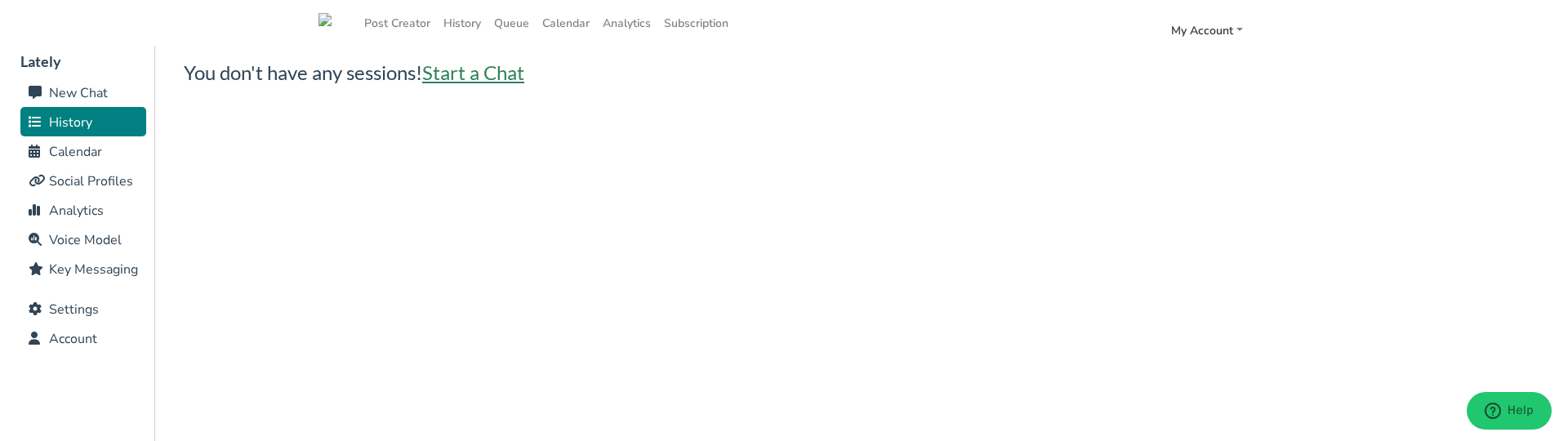 click on "Start a Chat" at bounding box center (473, 72) 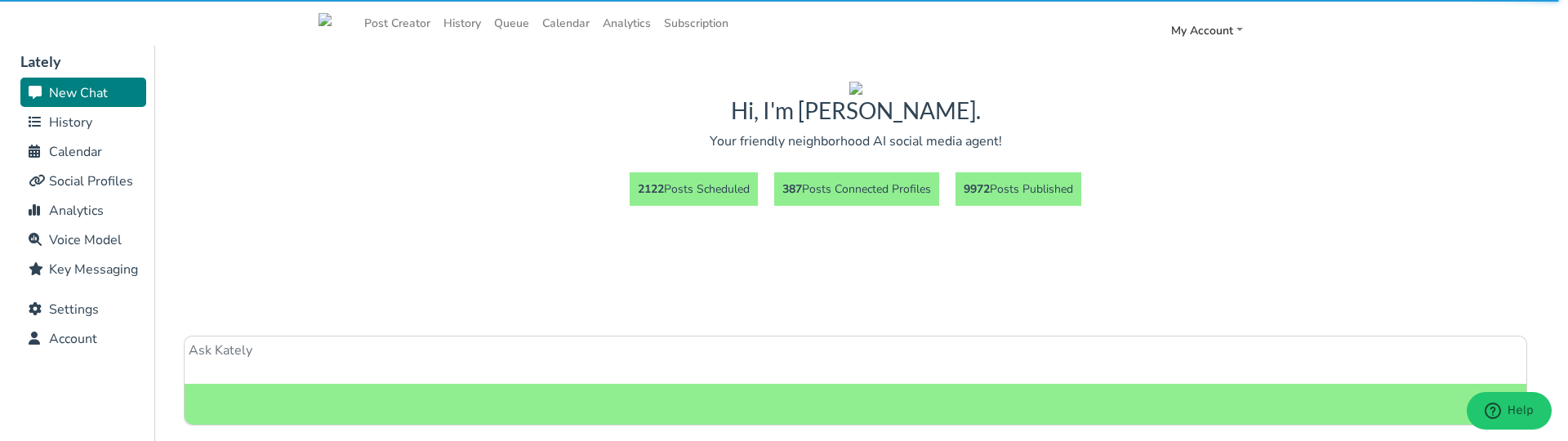 click at bounding box center (855, 360) 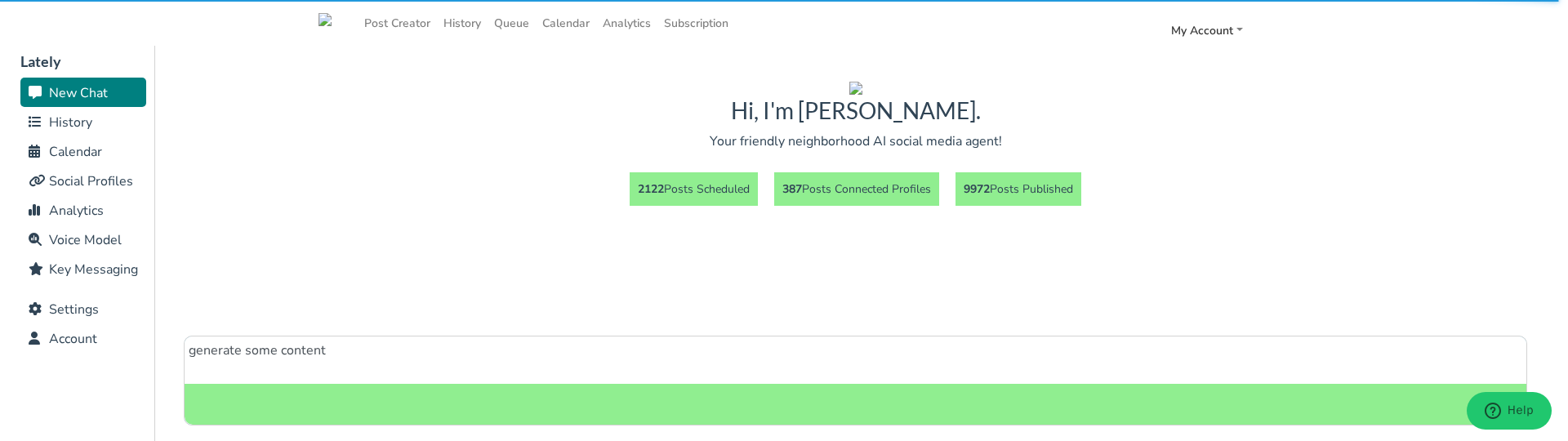 type on "generate some content" 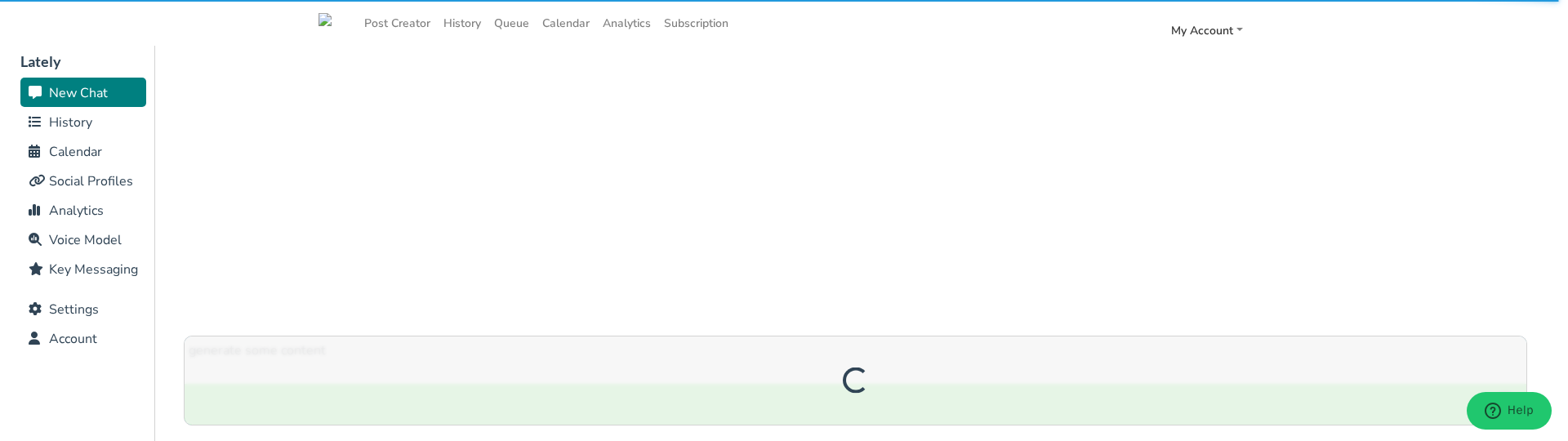 type 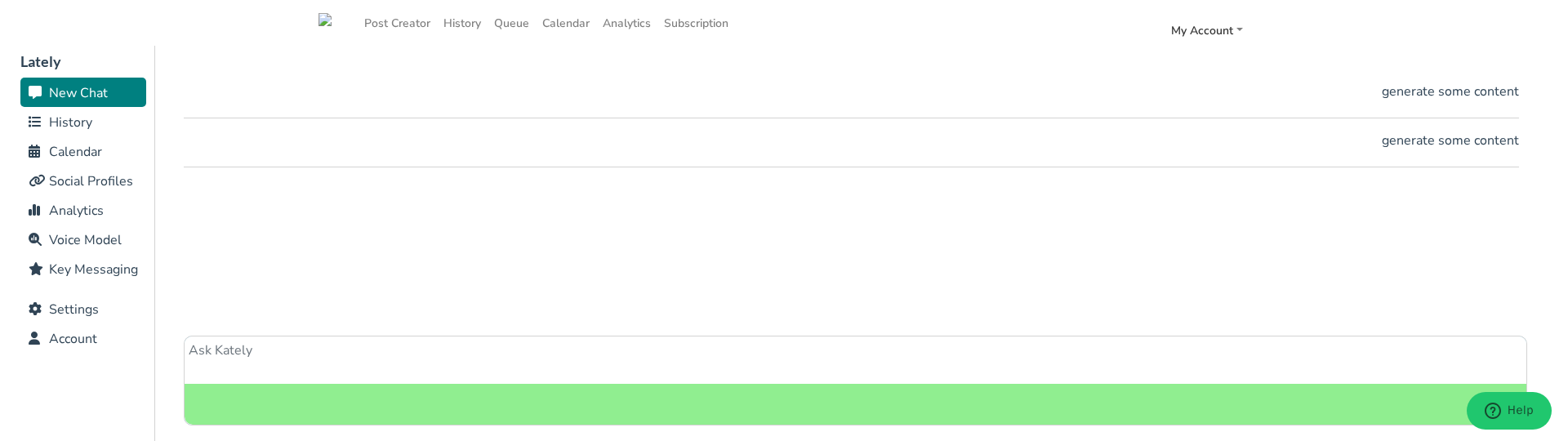 click on "History" at bounding box center (70, 122) 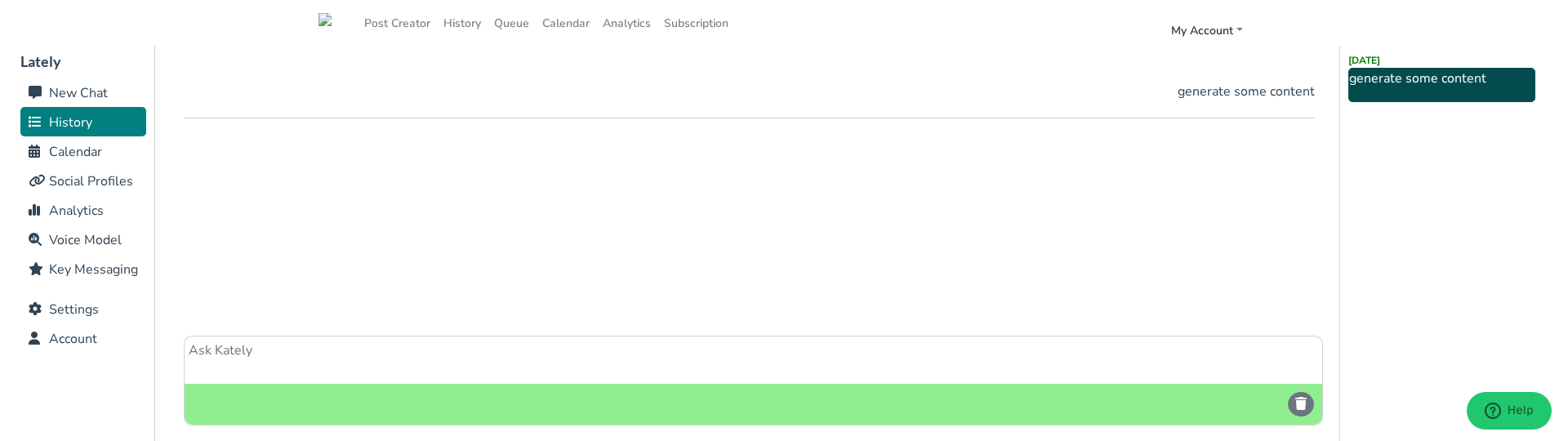 click on "generate some content" at bounding box center (1441, 78) 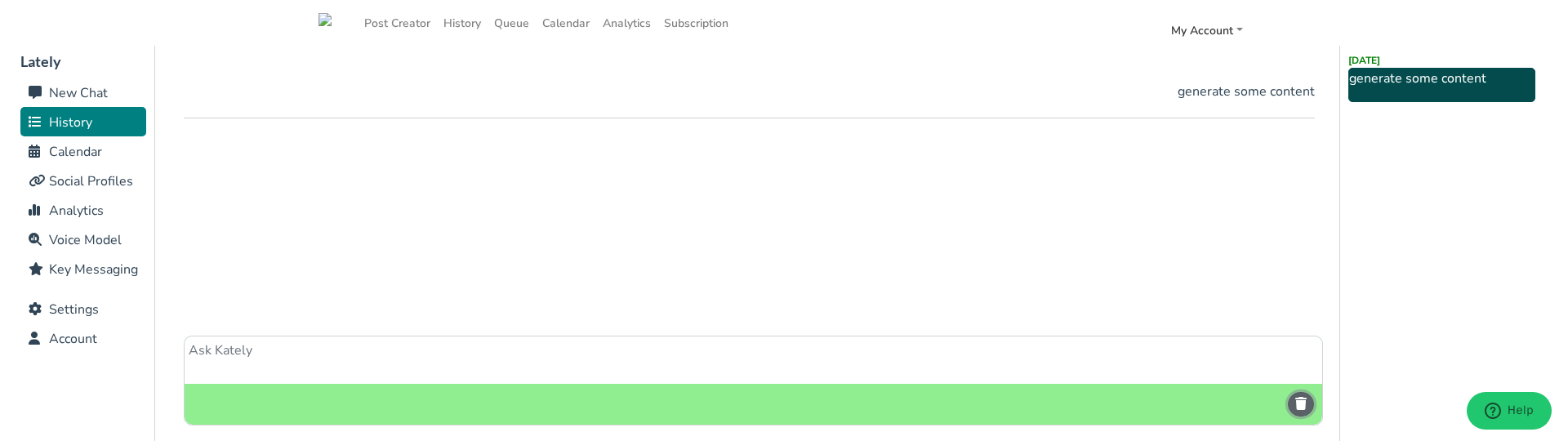 click at bounding box center (1301, 403) 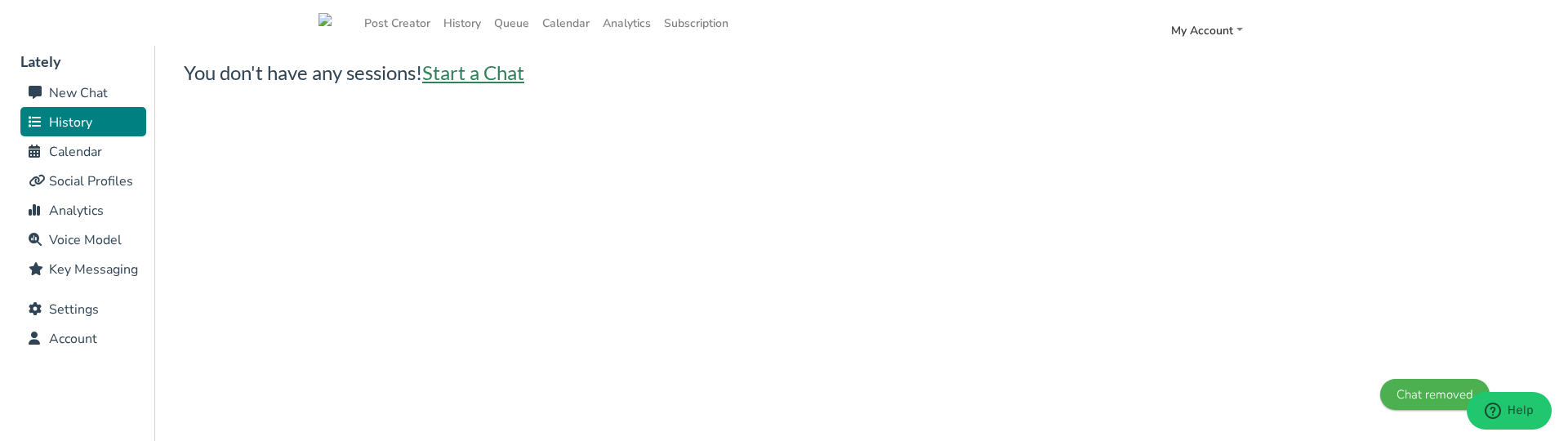 click on "Start a Chat" at bounding box center (473, 72) 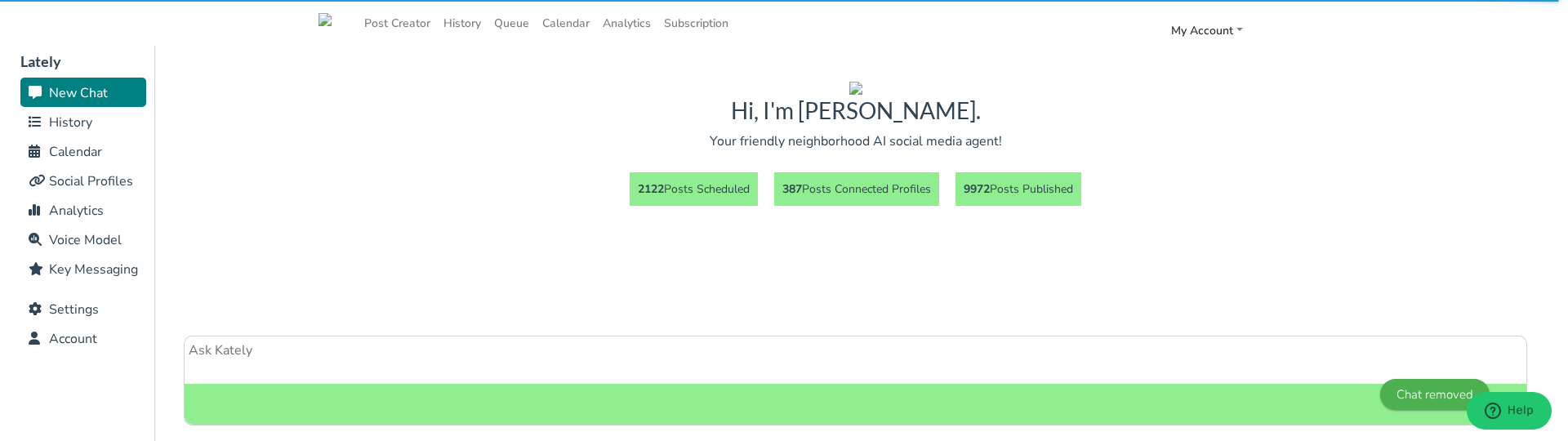 click at bounding box center [855, 360] 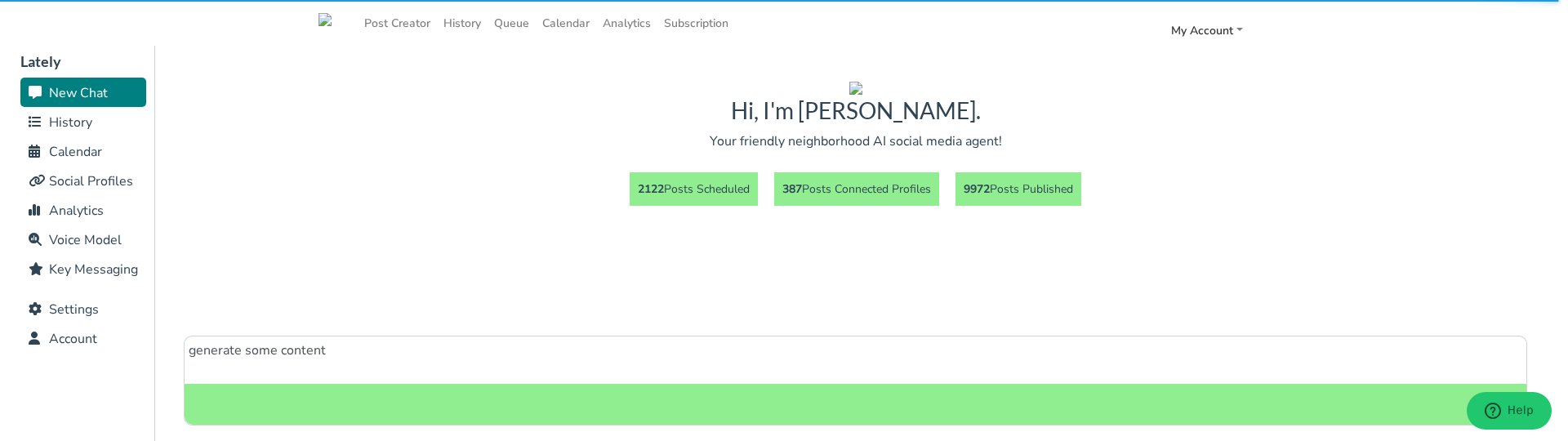 type on "generate some content" 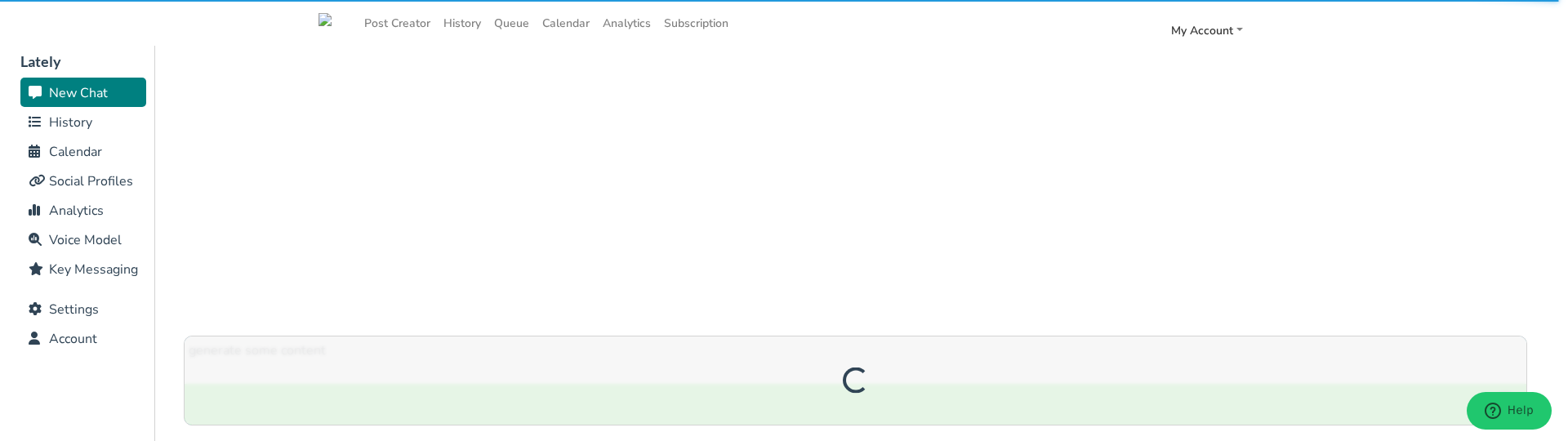type 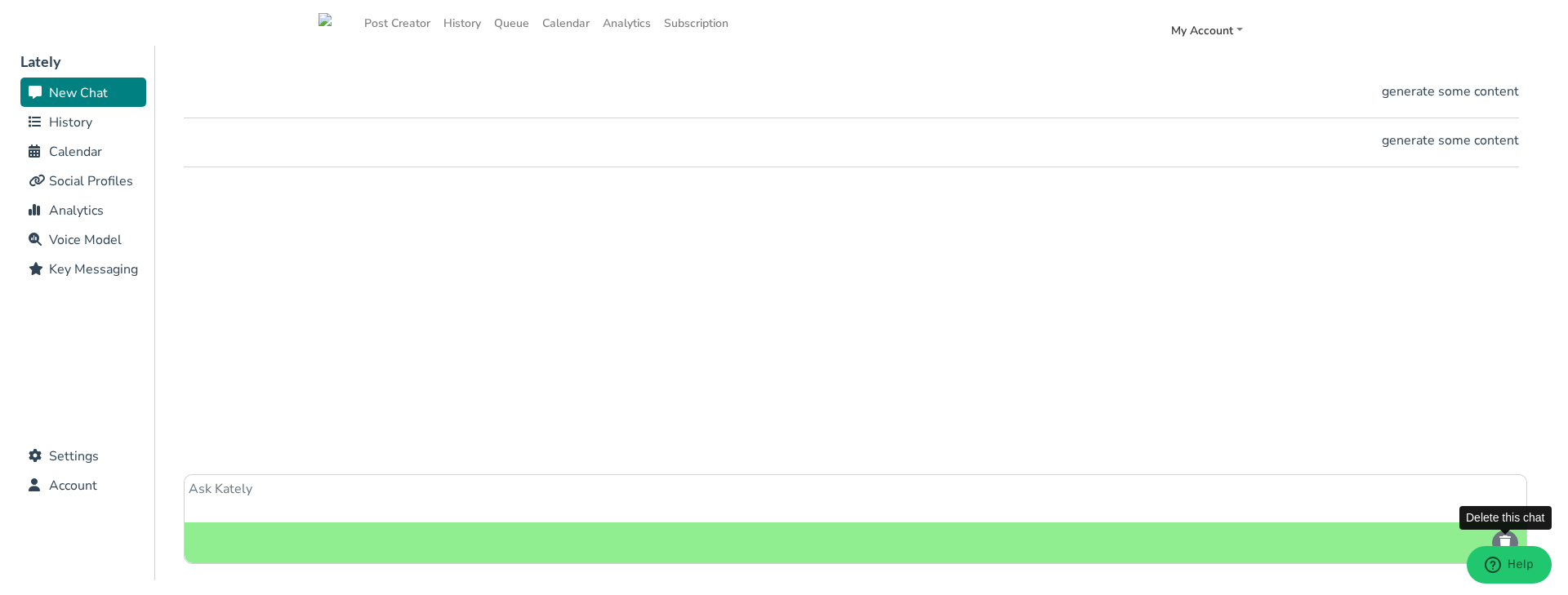 click at bounding box center [1505, 532] 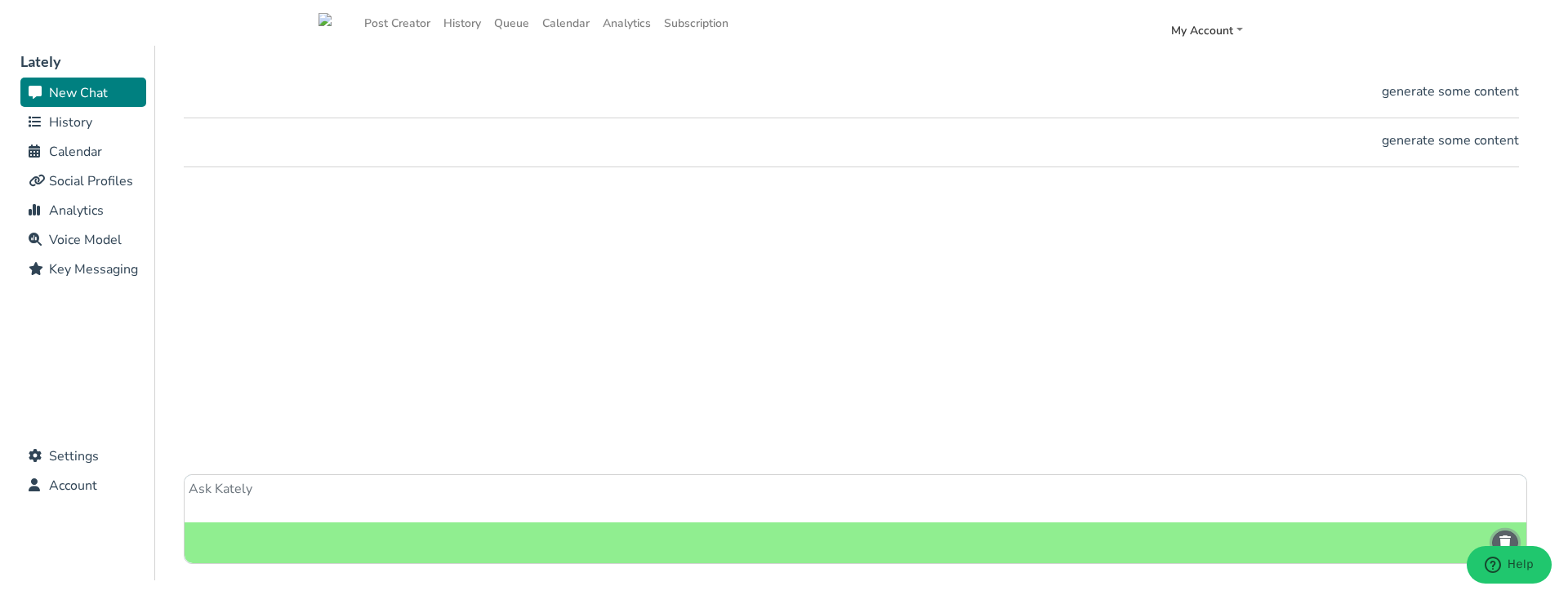 click at bounding box center (1505, 542) 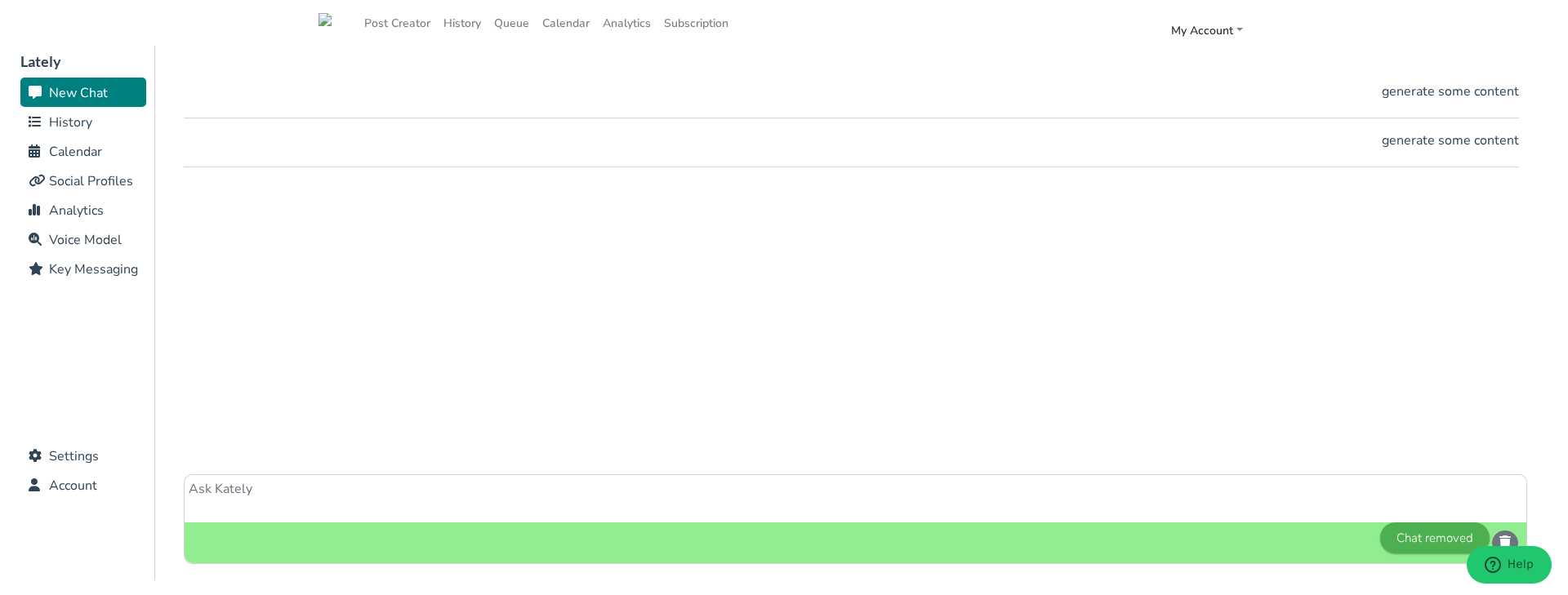 click on "History" at bounding box center (70, 122) 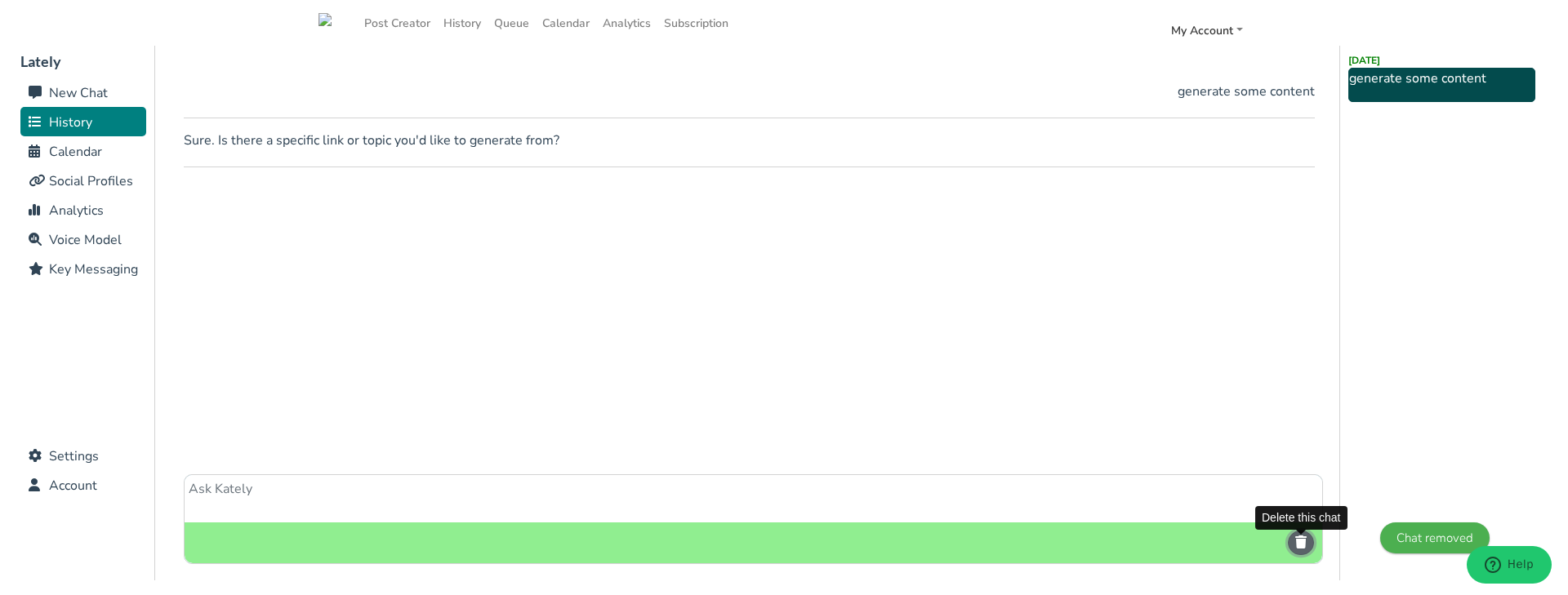 click at bounding box center (1301, 542) 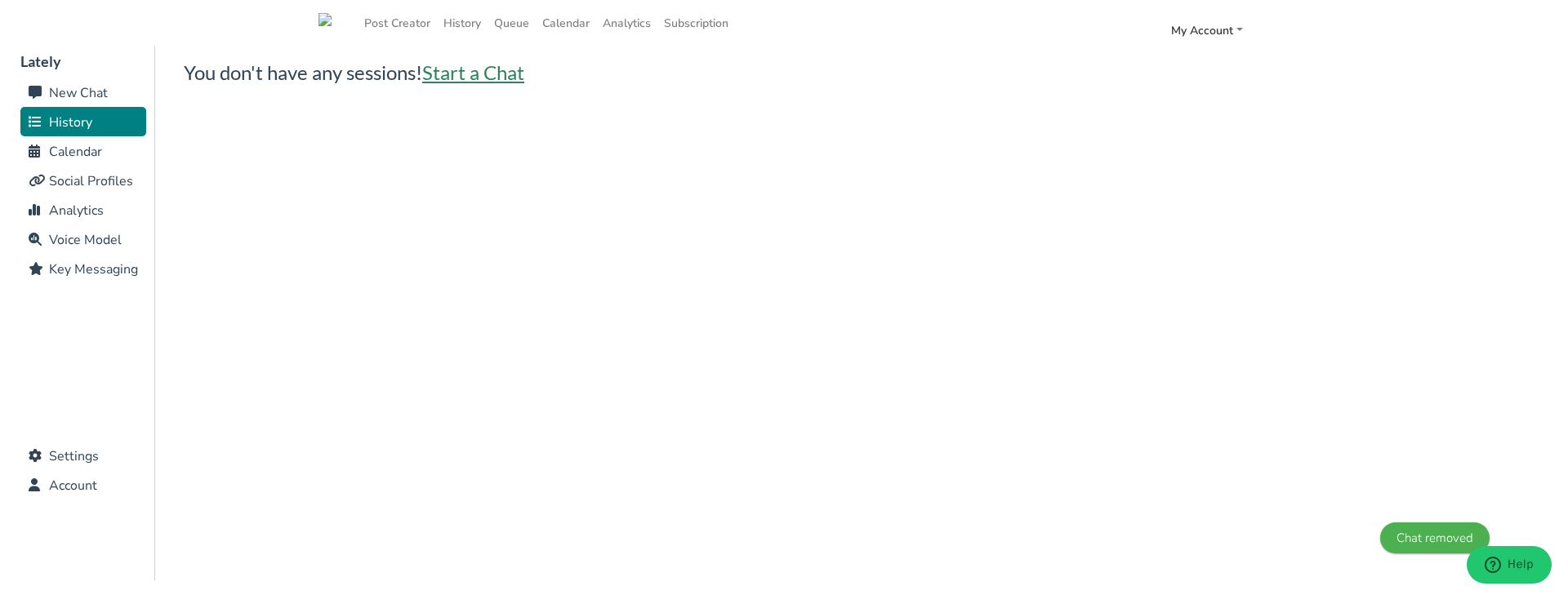 click on "Start a Chat" at bounding box center [473, 72] 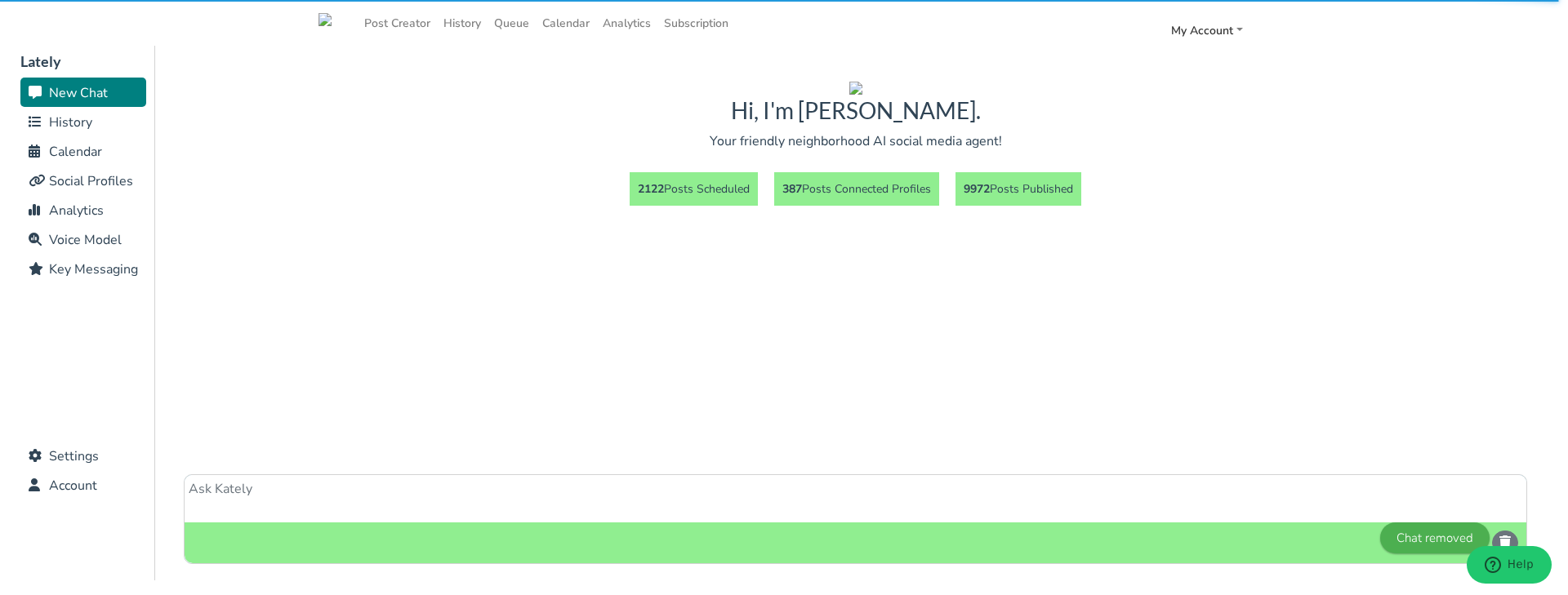 click at bounding box center [855, 499] 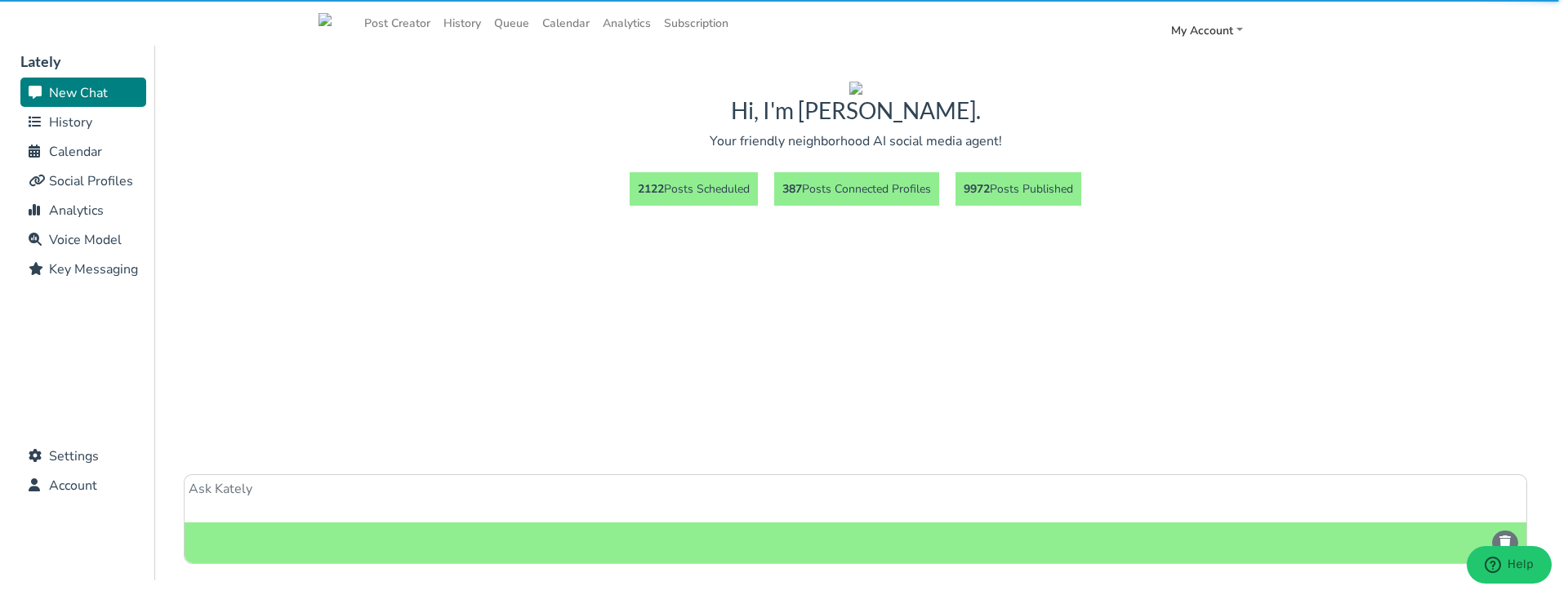 click at bounding box center [855, 499] 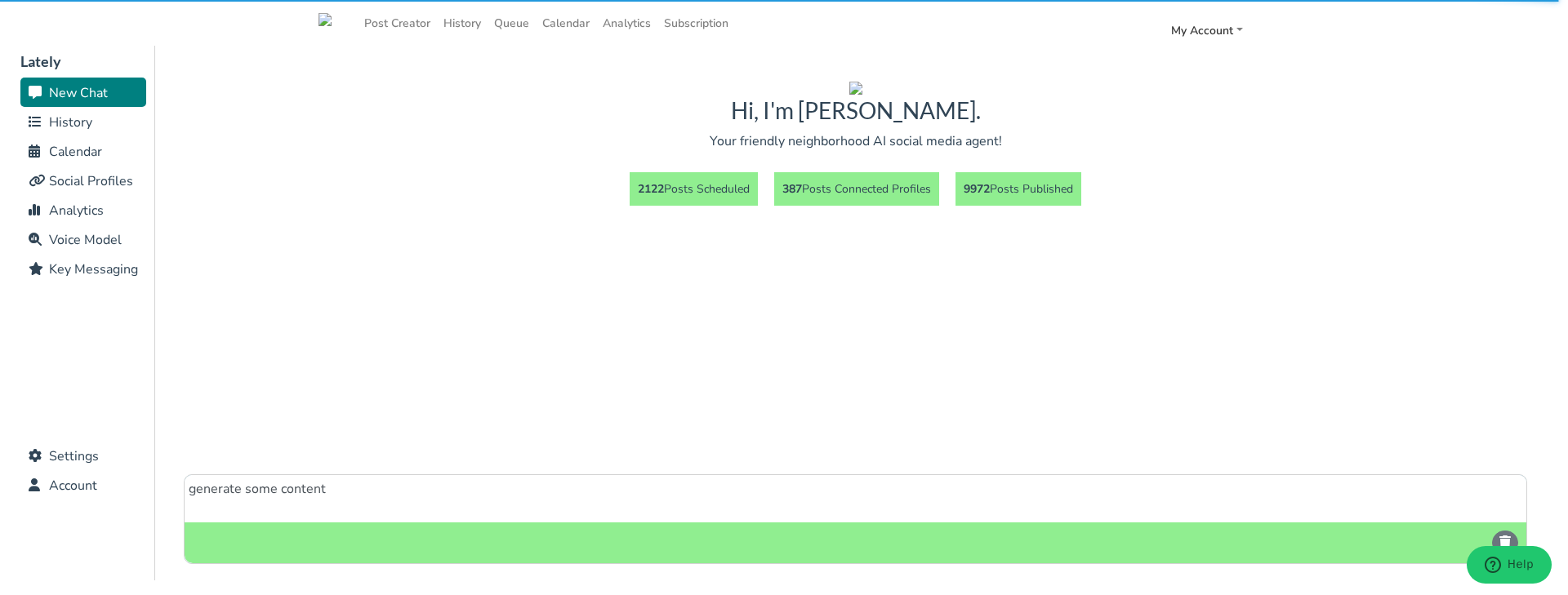 type on "generate some content" 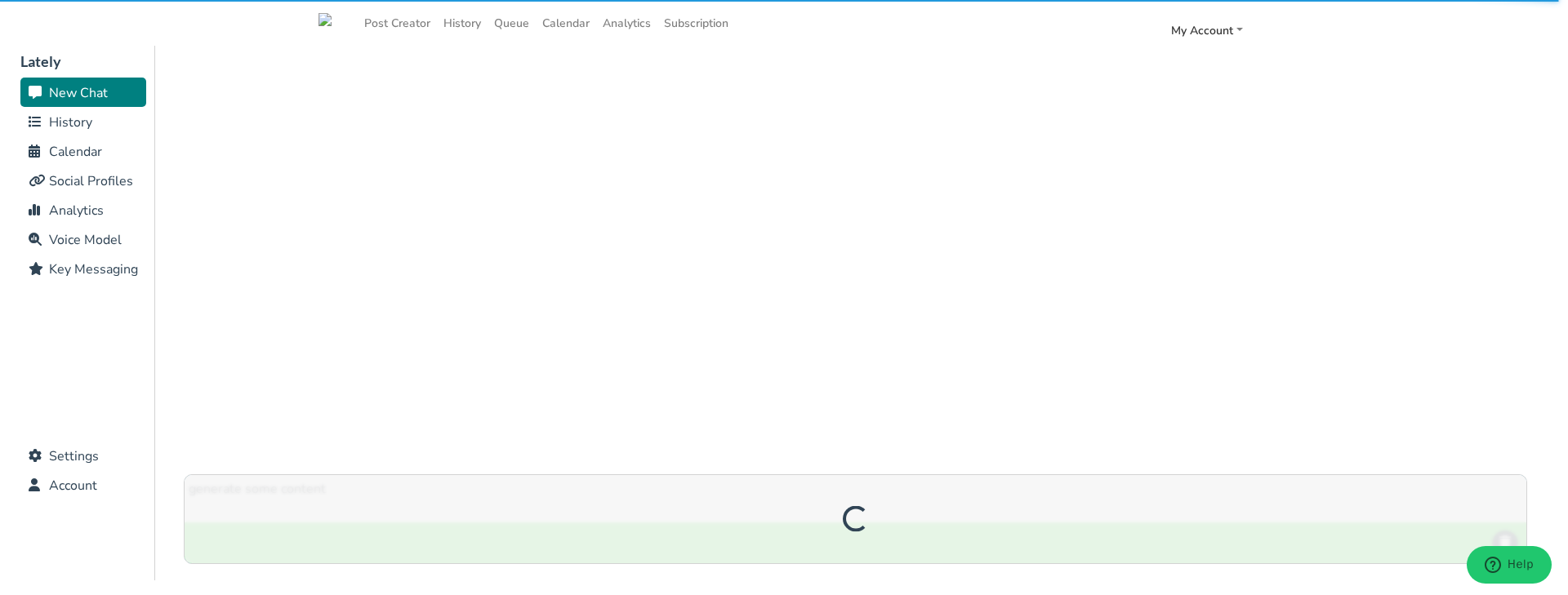 type 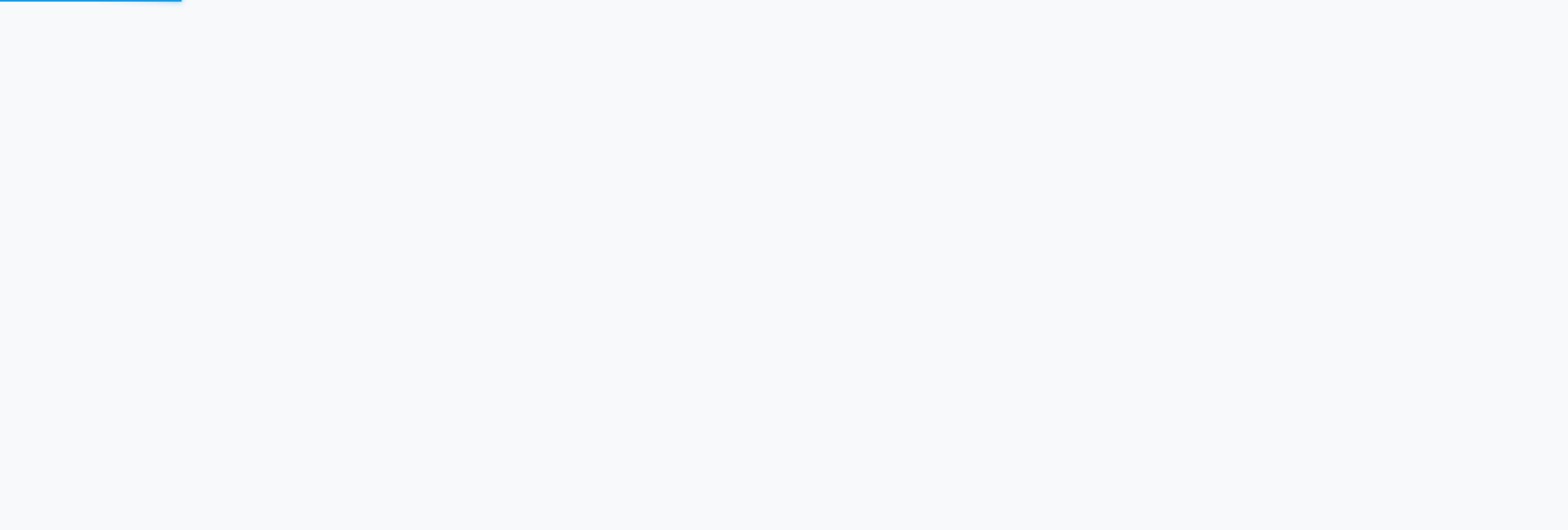 scroll, scrollTop: 0, scrollLeft: 0, axis: both 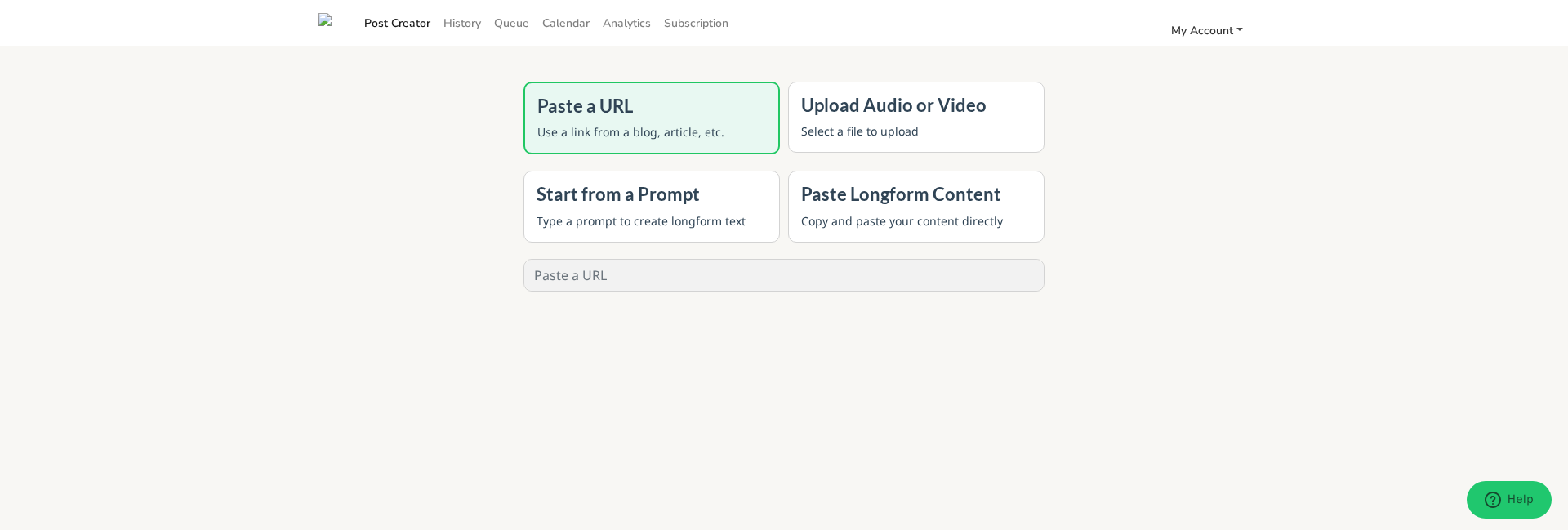 click on "My Account" at bounding box center [1202, 30] 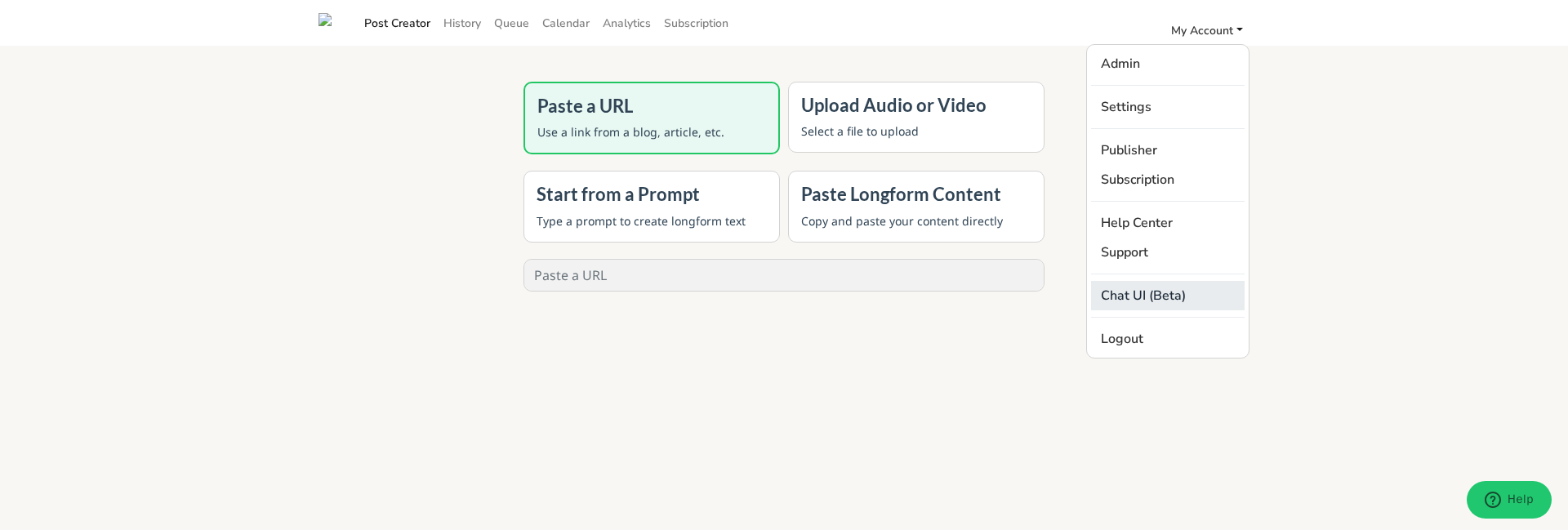 click on "Chat UI (Beta)" at bounding box center (1168, 296) 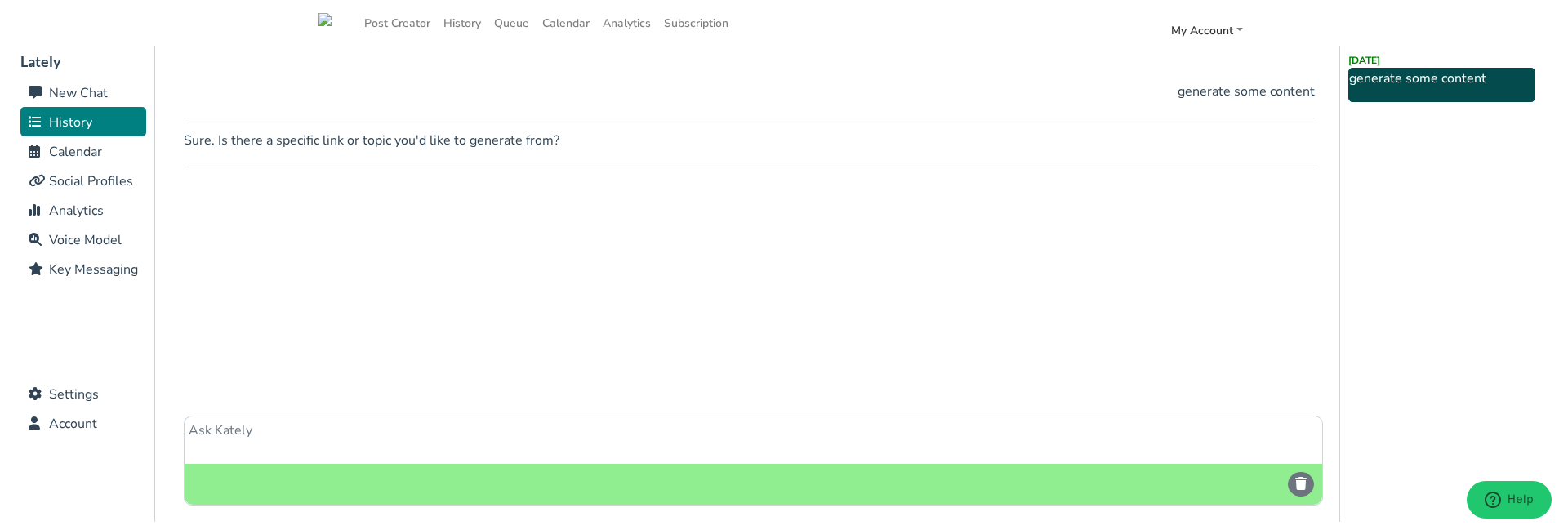 click at bounding box center (753, 440) 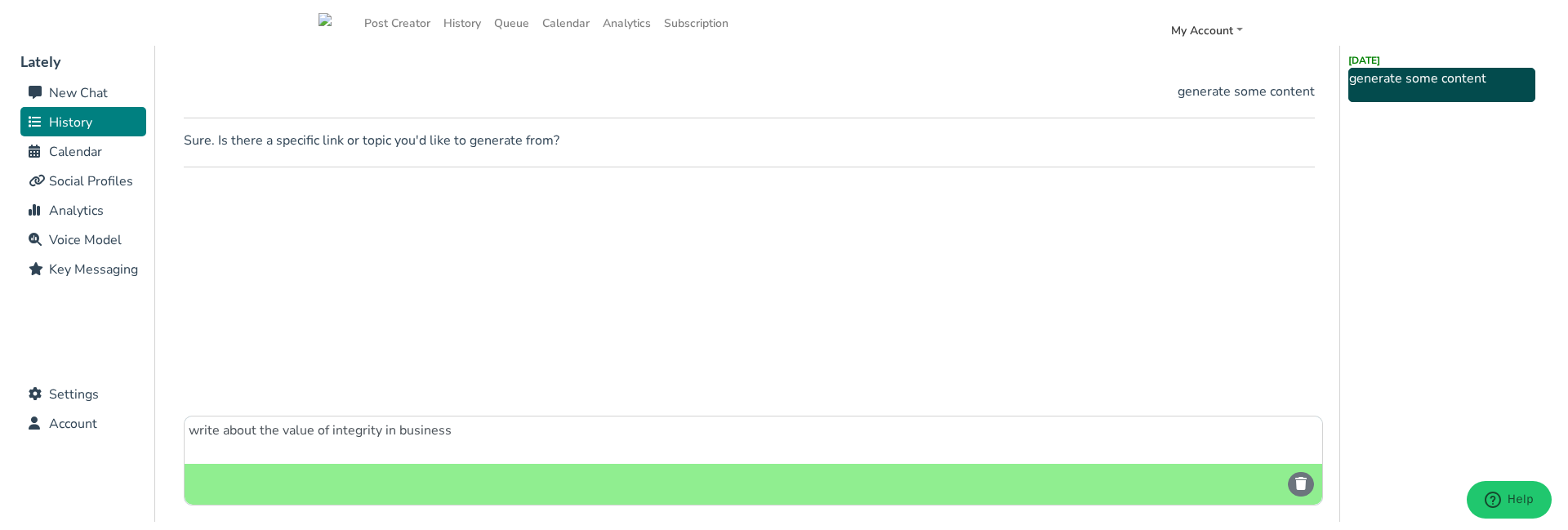 type on "write about the value of integrity in
business" 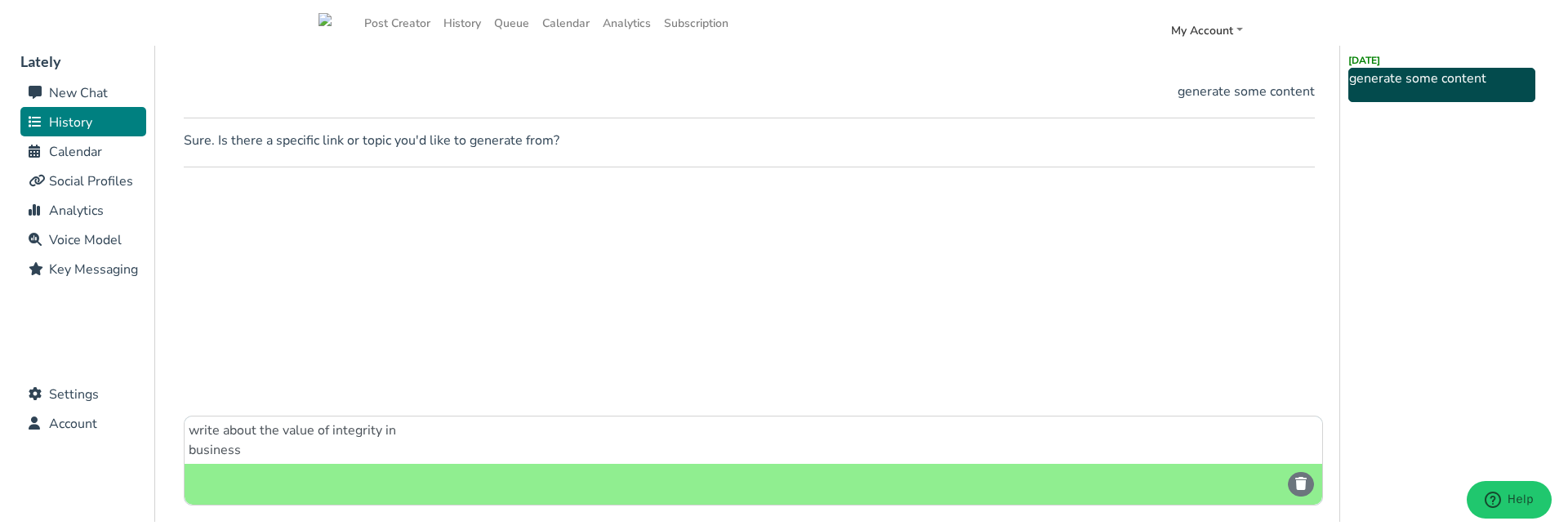 type 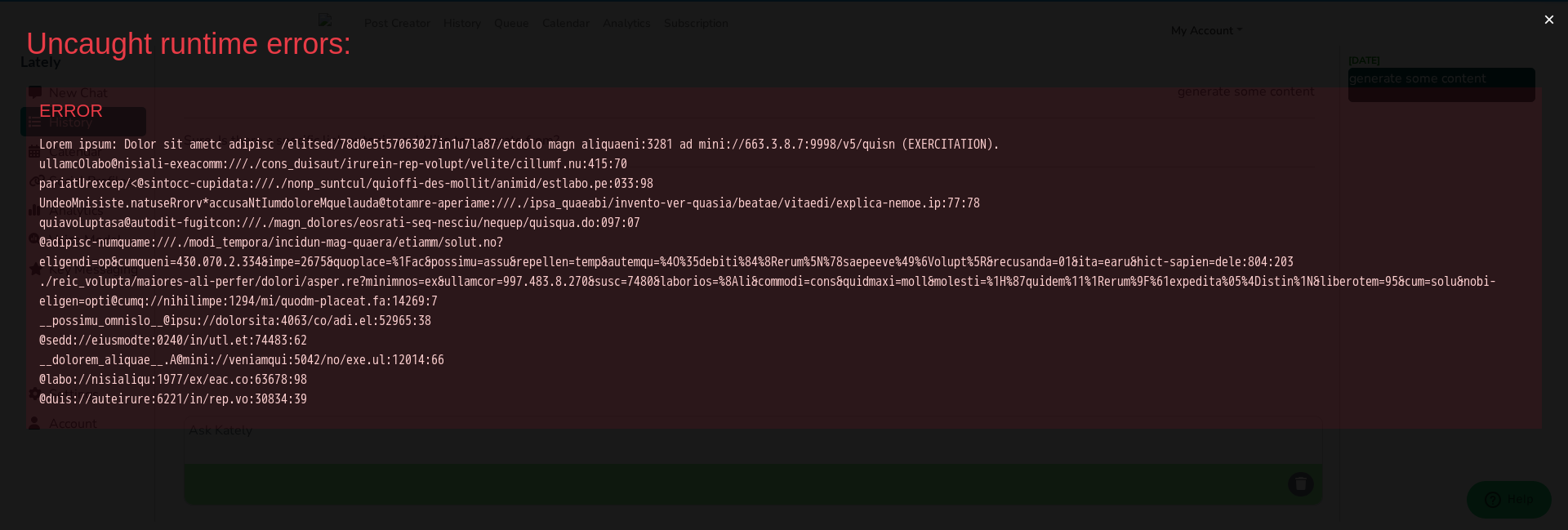 scroll, scrollTop: 0, scrollLeft: 0, axis: both 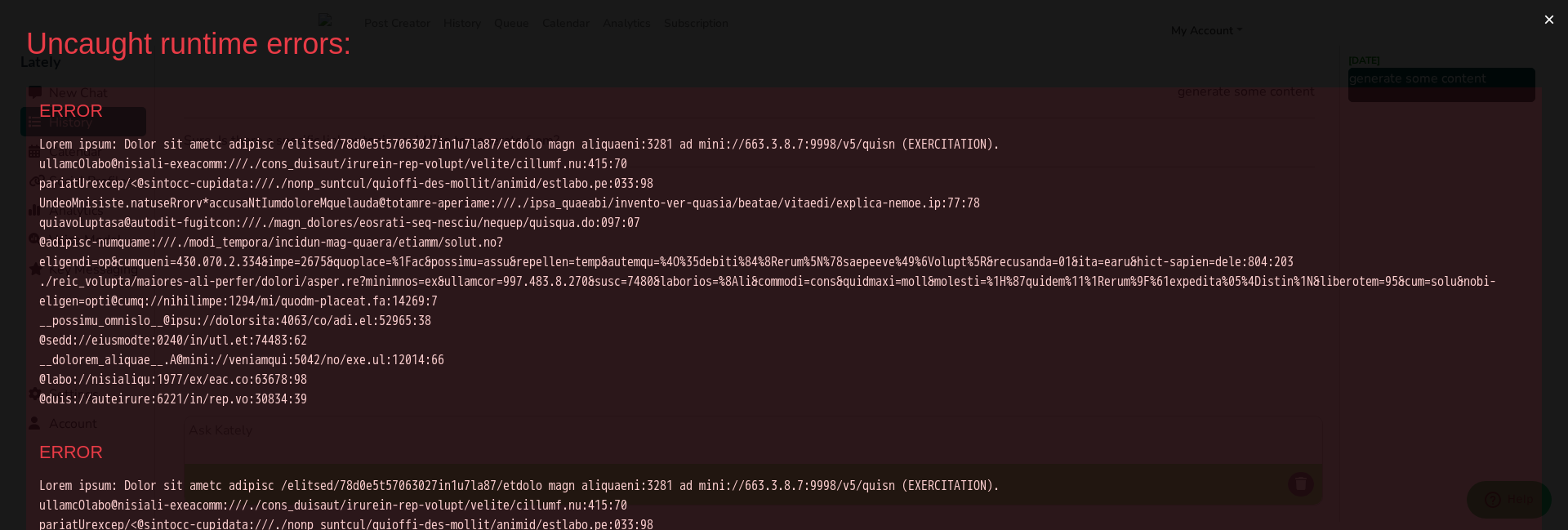 click on "×" at bounding box center (1549, 20) 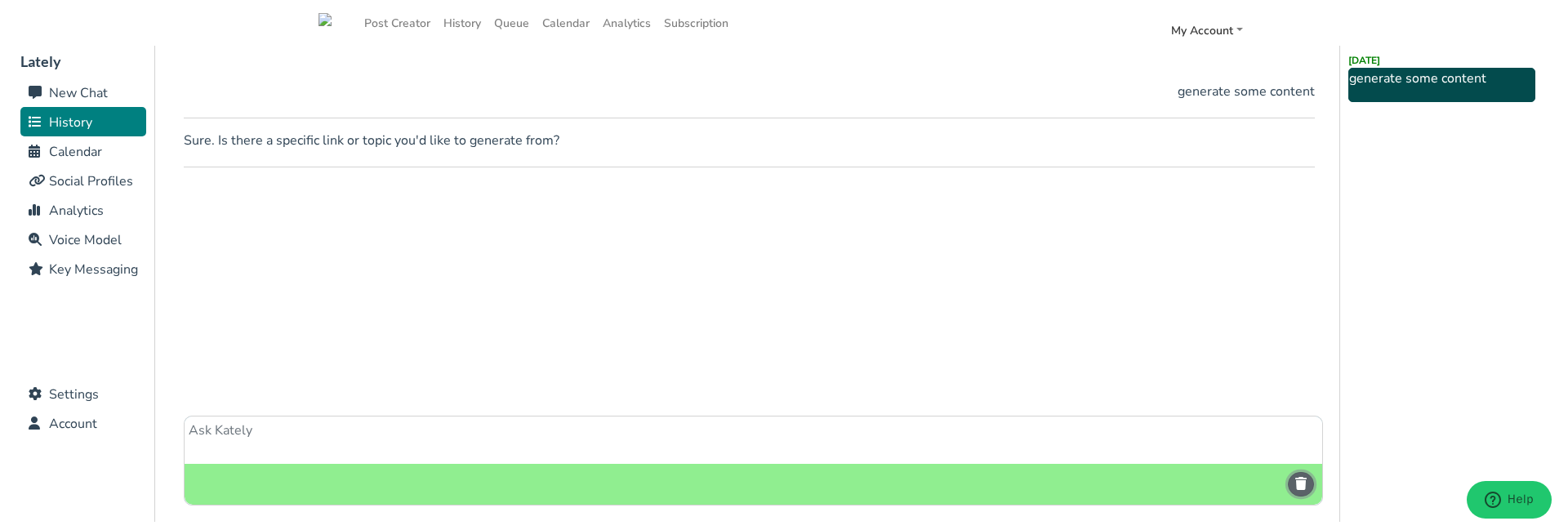 click at bounding box center (1301, 483) 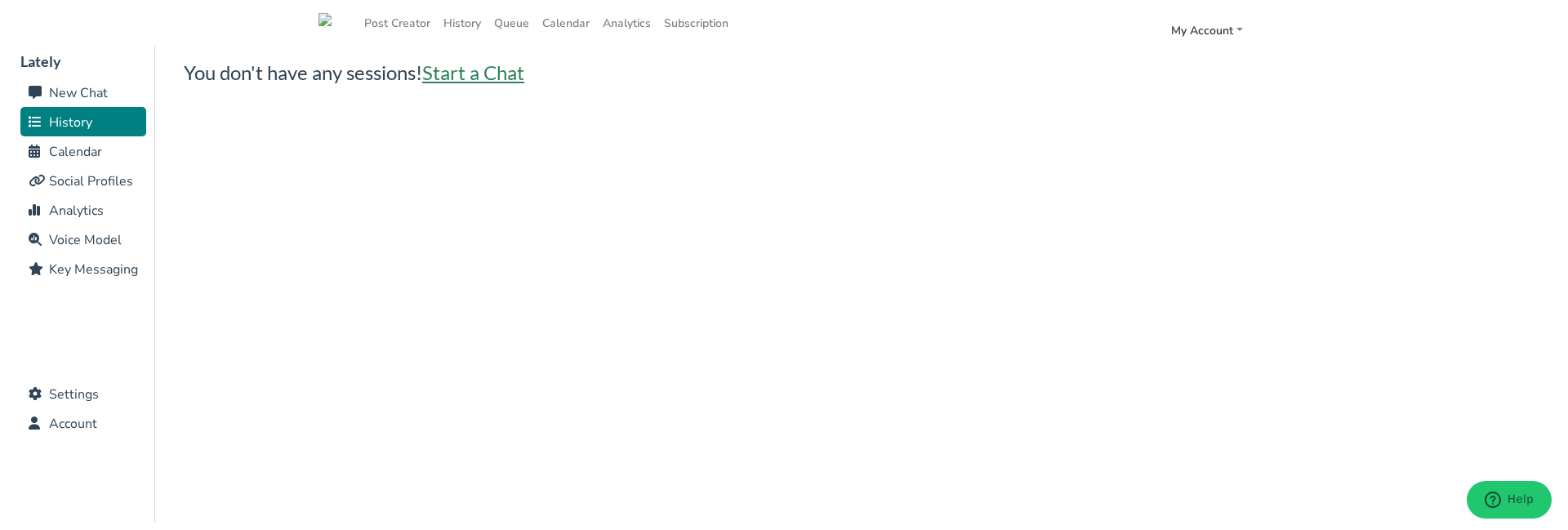 click on "Start a Chat" at bounding box center (473, 72) 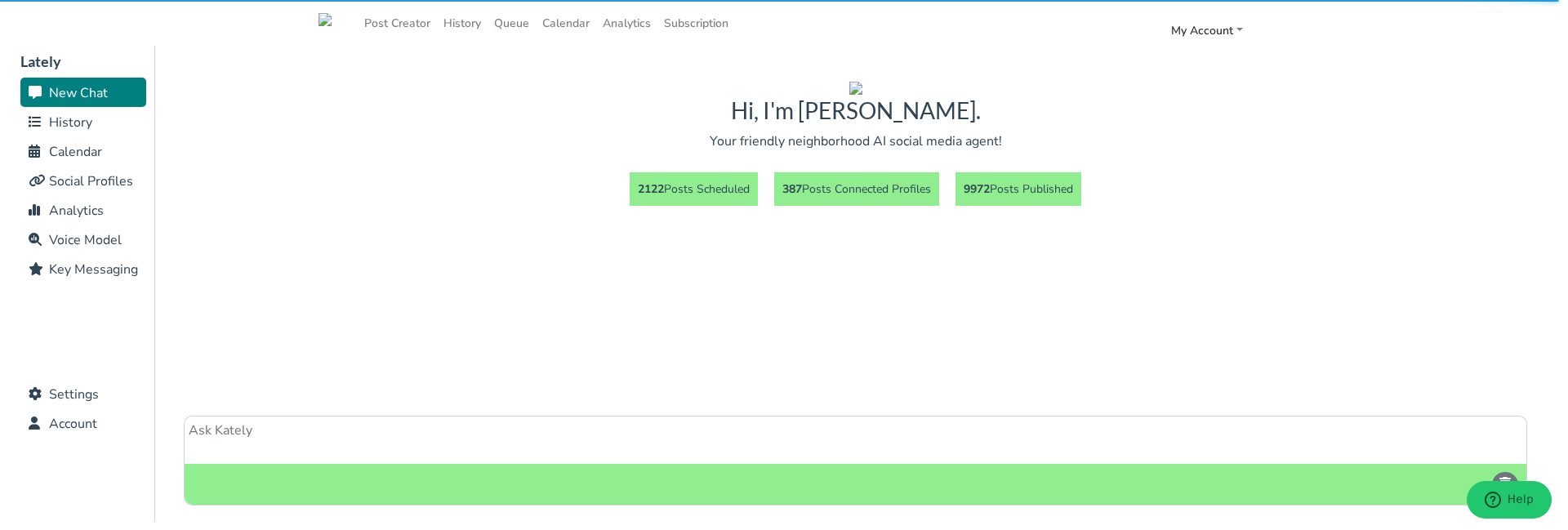click at bounding box center [855, 440] 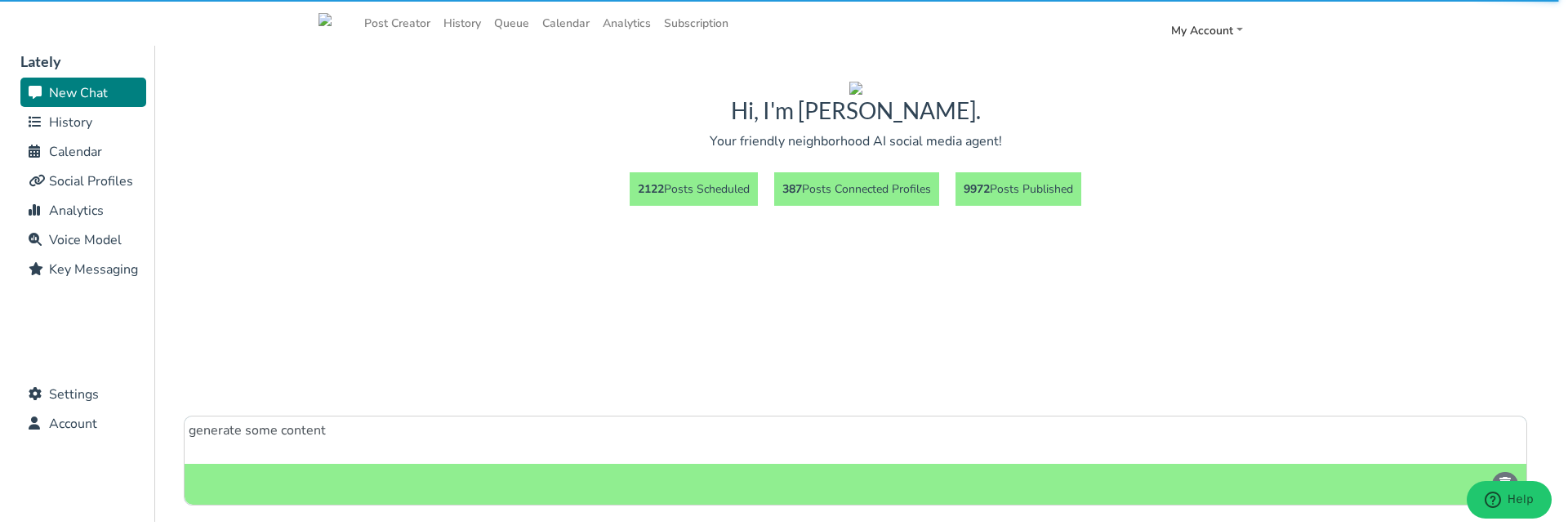 type on "generate some content" 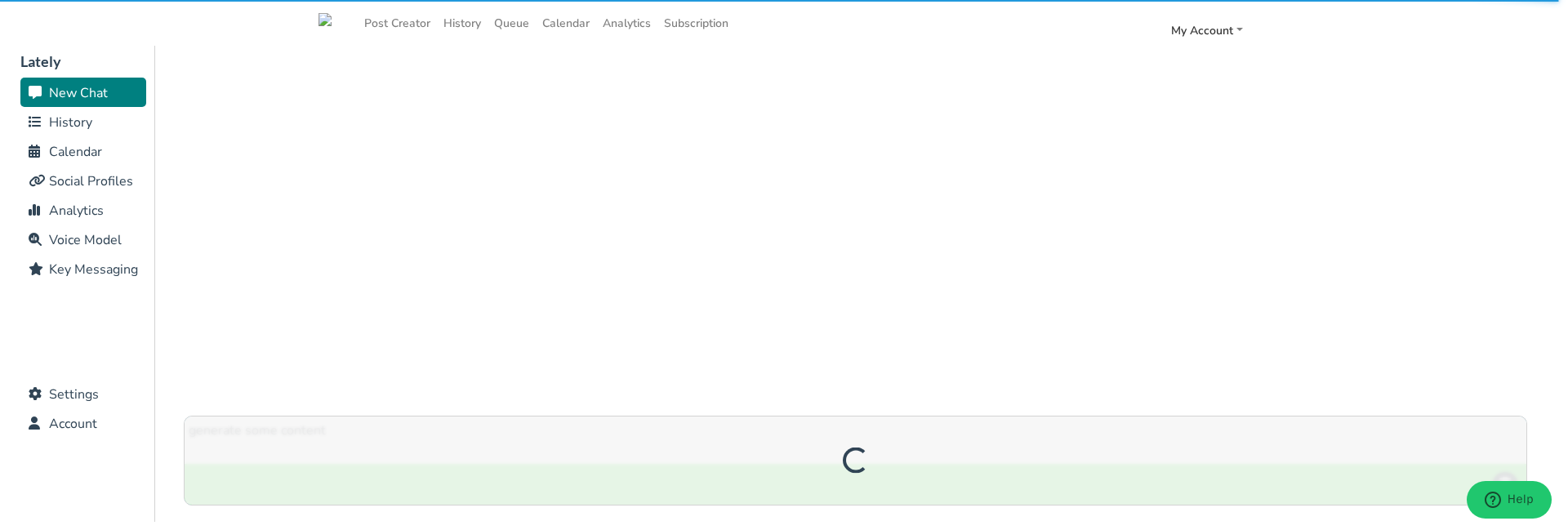 type 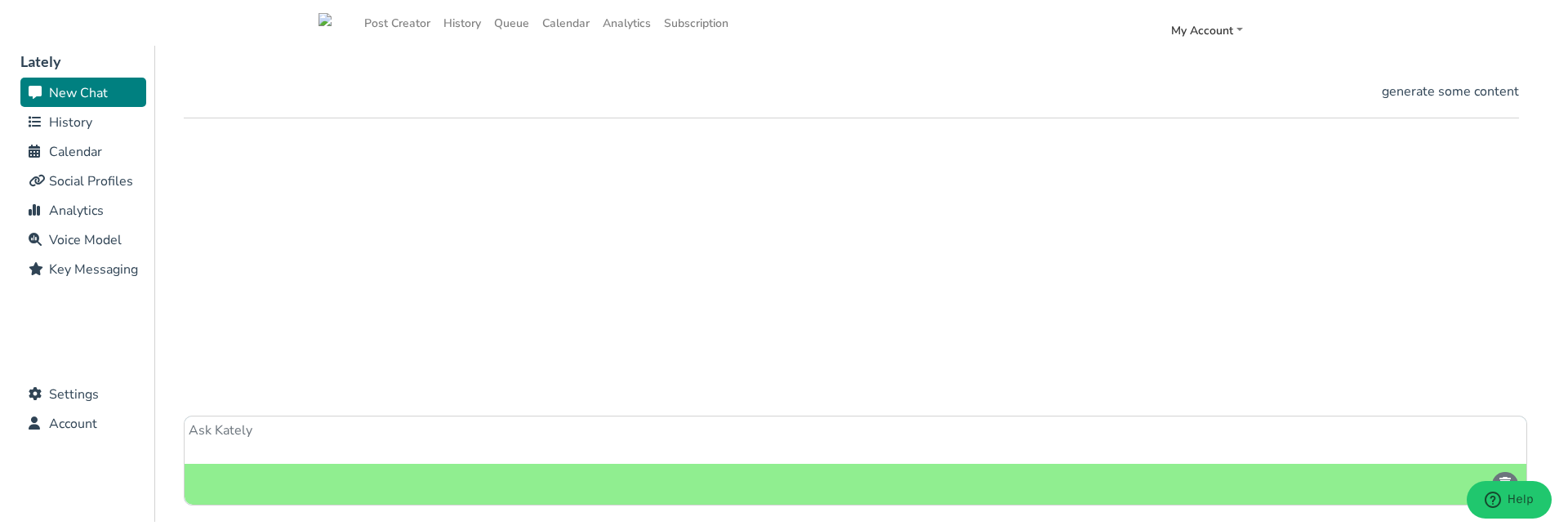 click on "History" at bounding box center [70, 122] 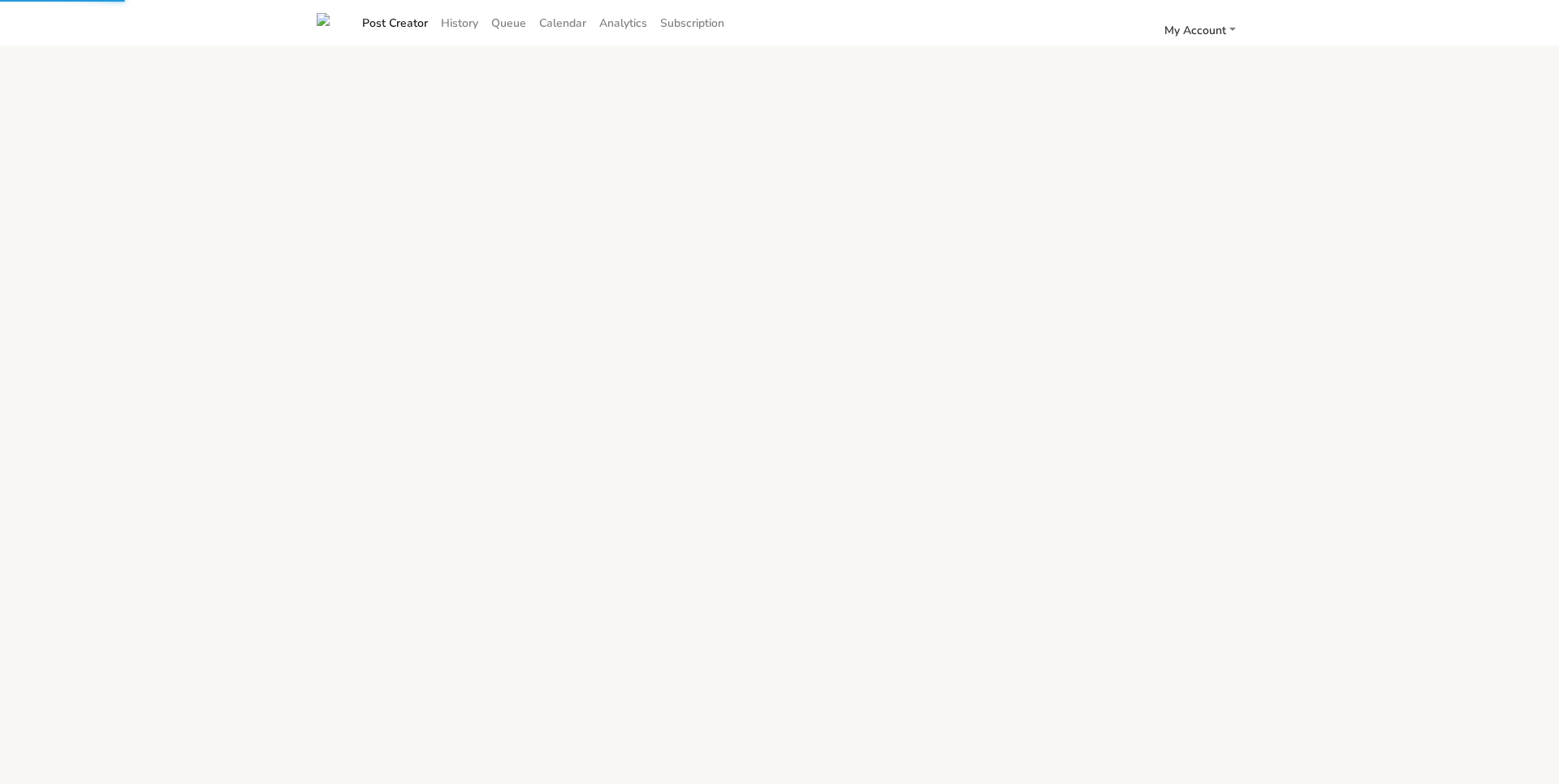scroll, scrollTop: 0, scrollLeft: 0, axis: both 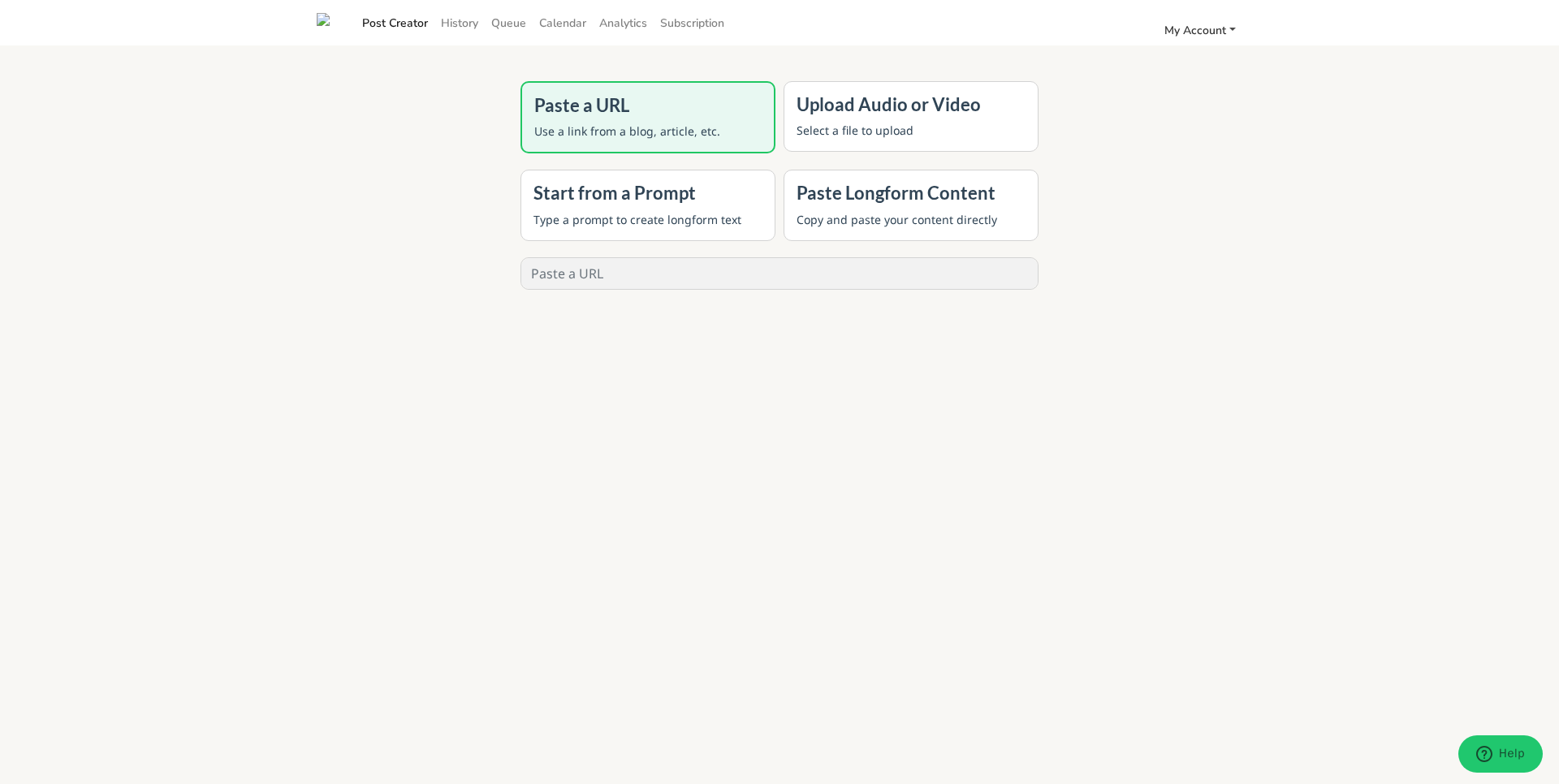 click on "My Account" at bounding box center (1195, 30) 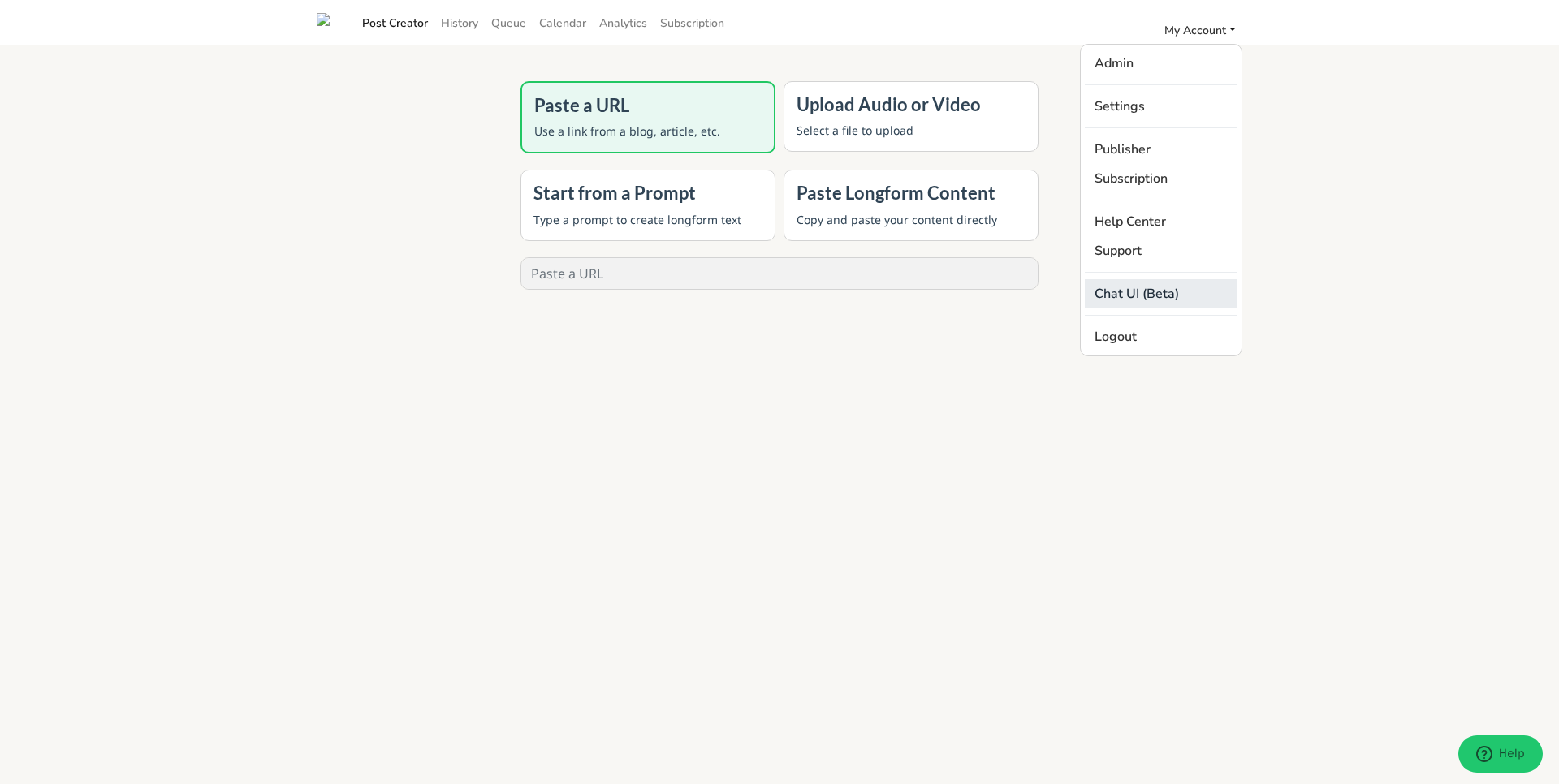 click on "Chat UI (Beta)" at bounding box center (1161, 294) 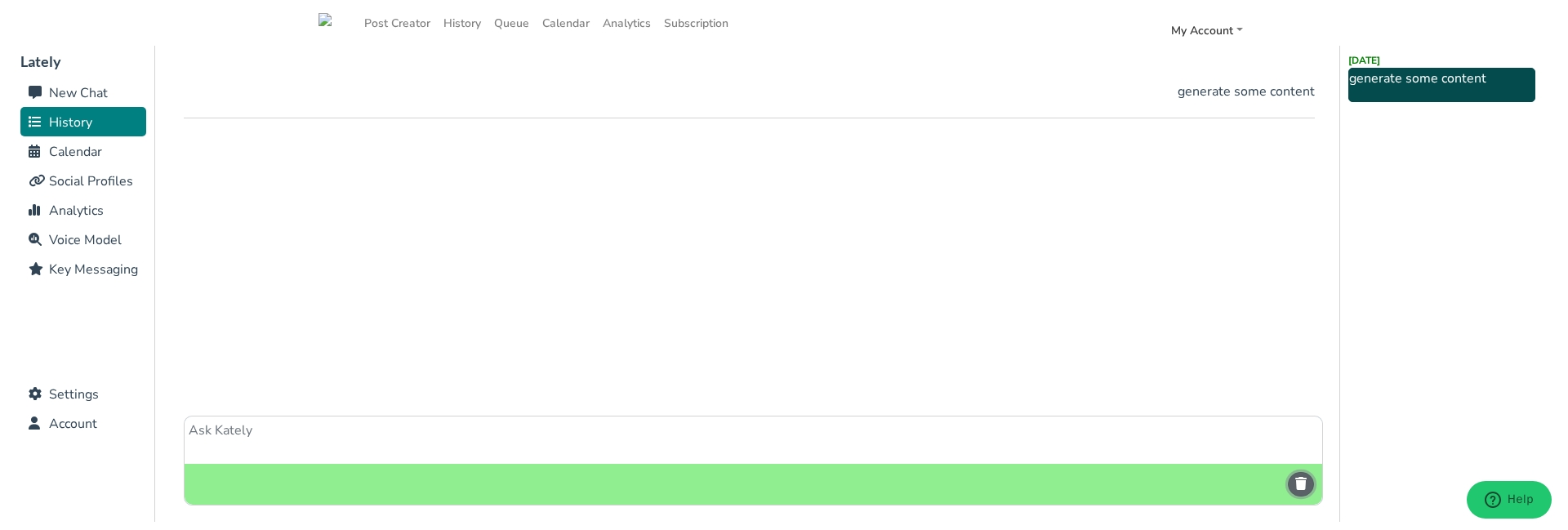click at bounding box center (1301, 483) 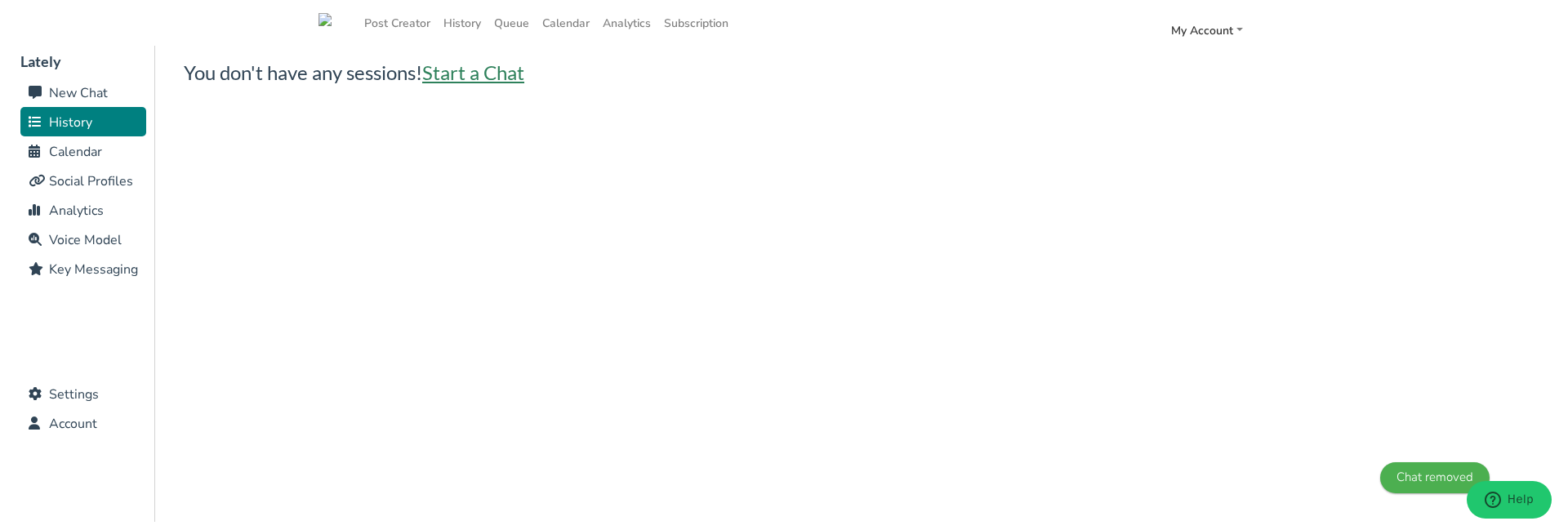 click on "Start a Chat" at bounding box center (473, 72) 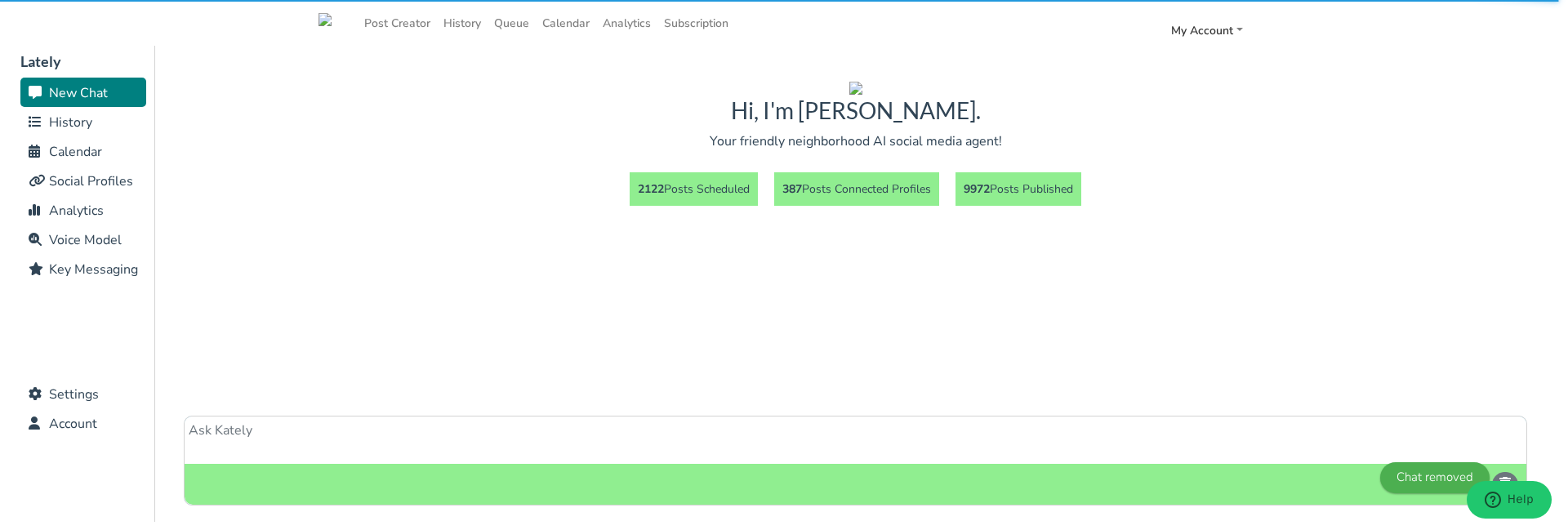 click at bounding box center (855, 440) 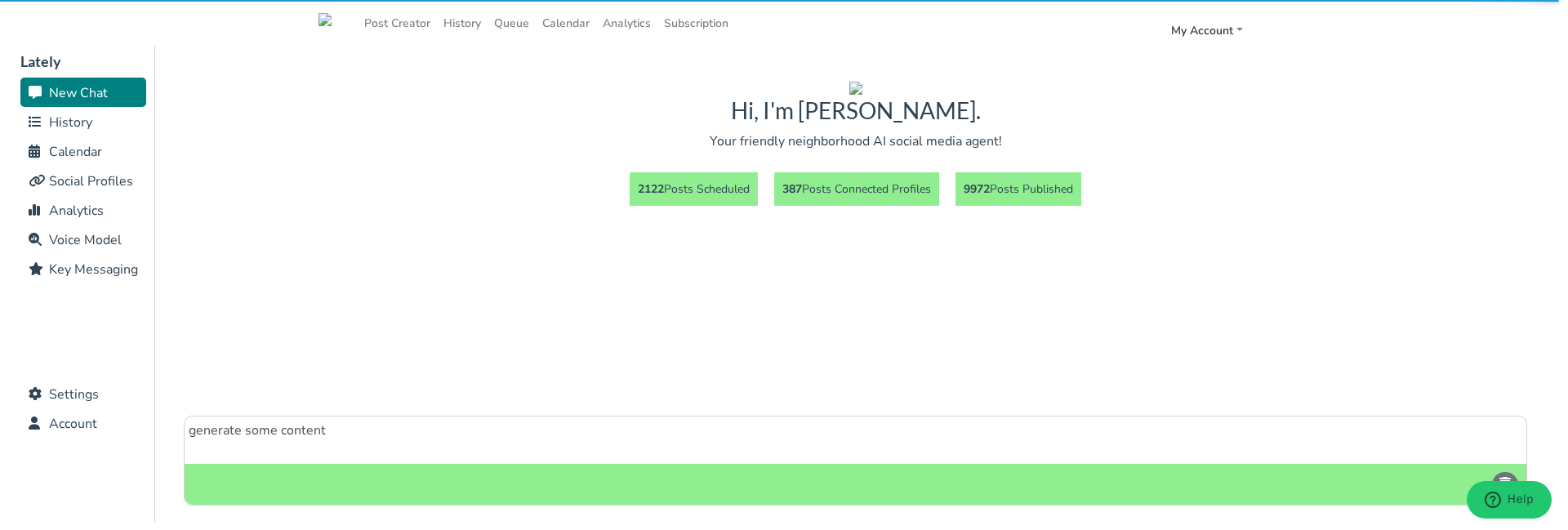 type on "generate some content" 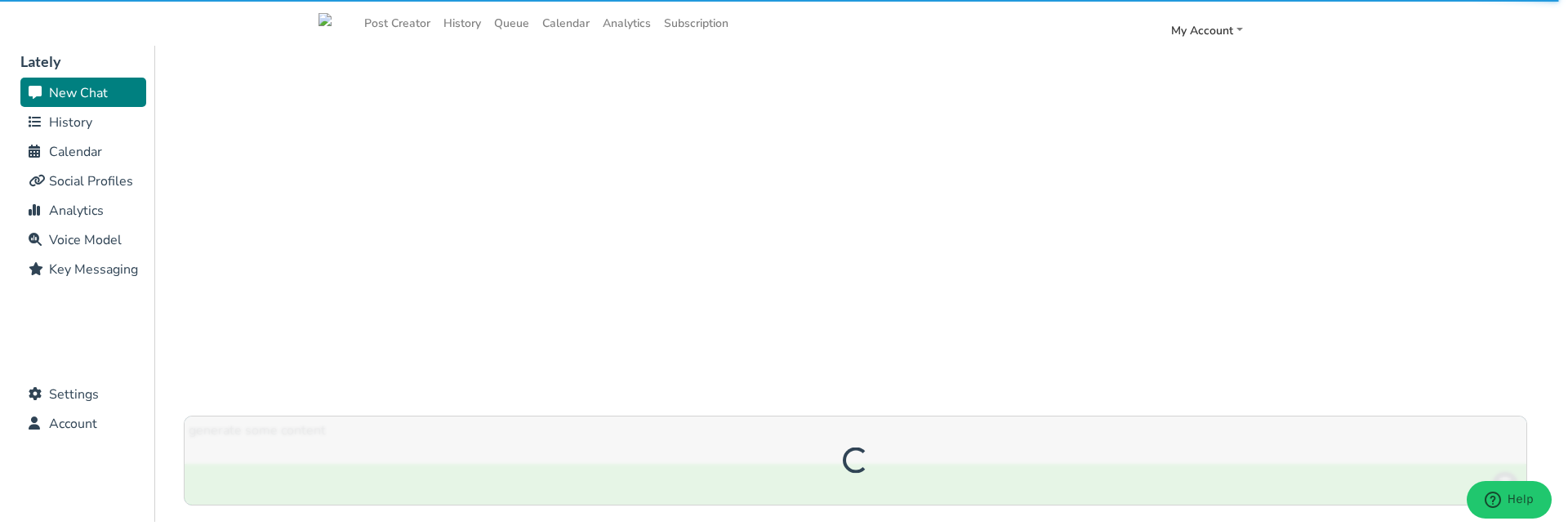 type 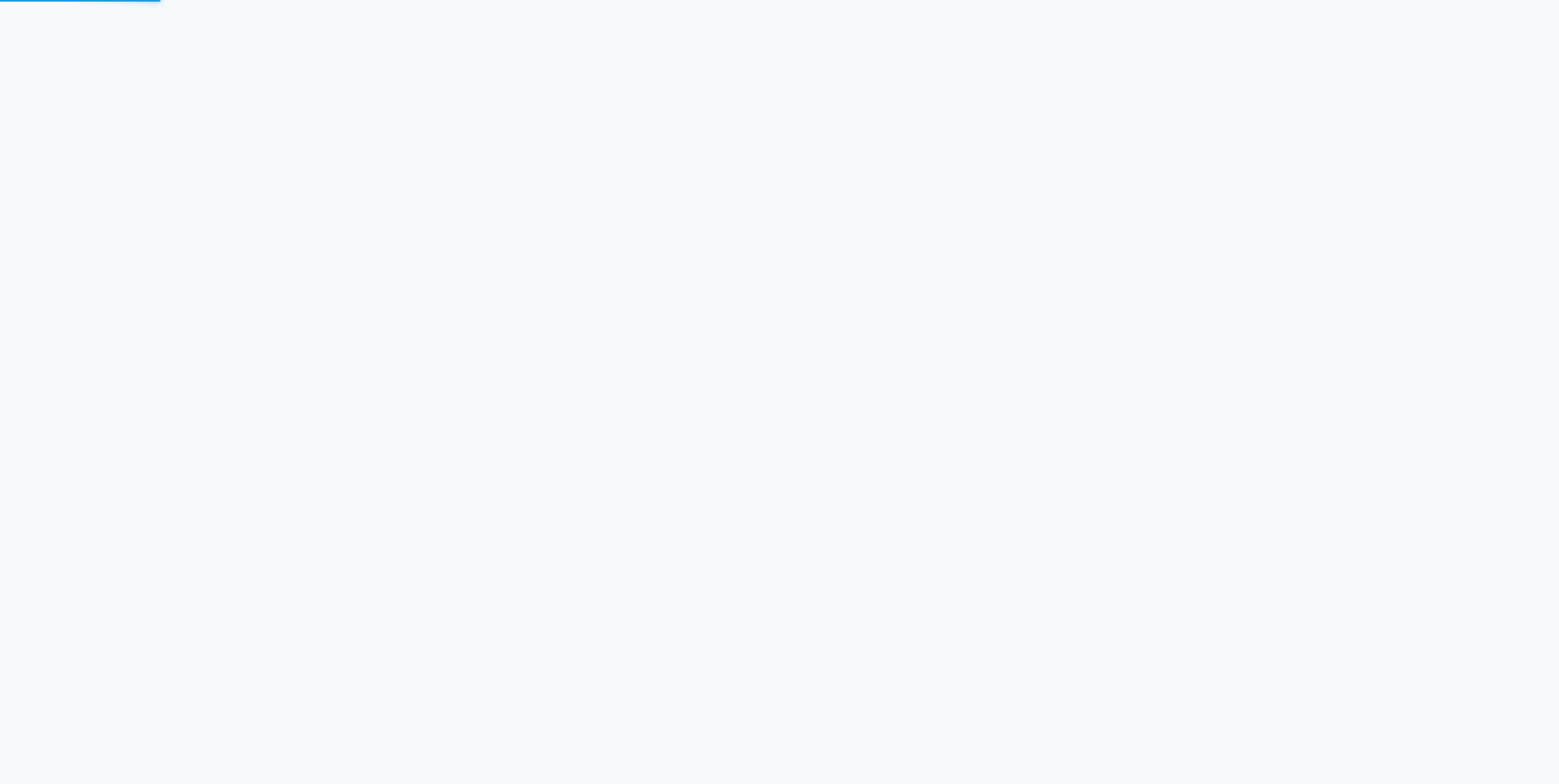 scroll, scrollTop: 0, scrollLeft: 0, axis: both 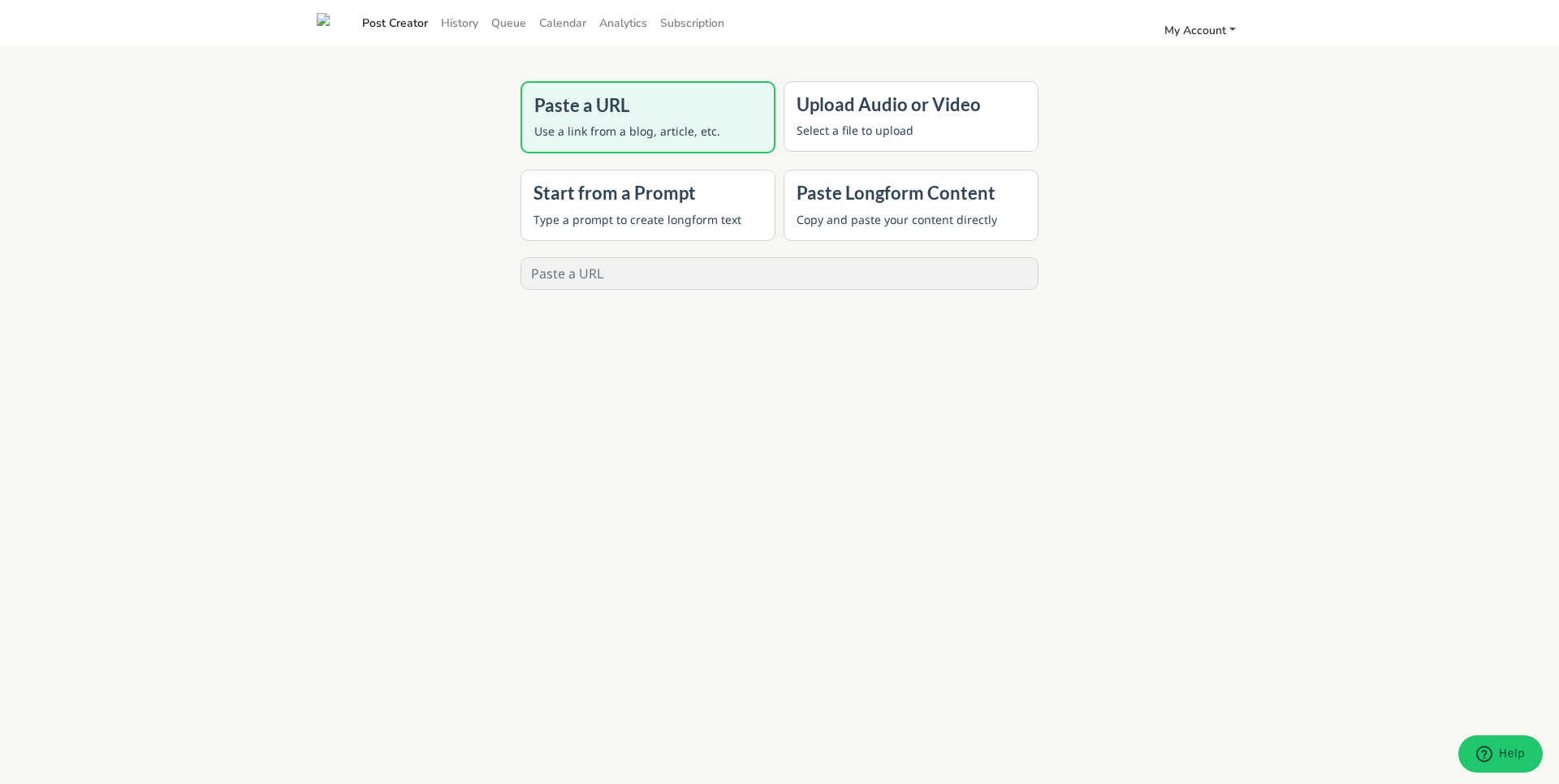 click on "My Account" at bounding box center [1195, 30] 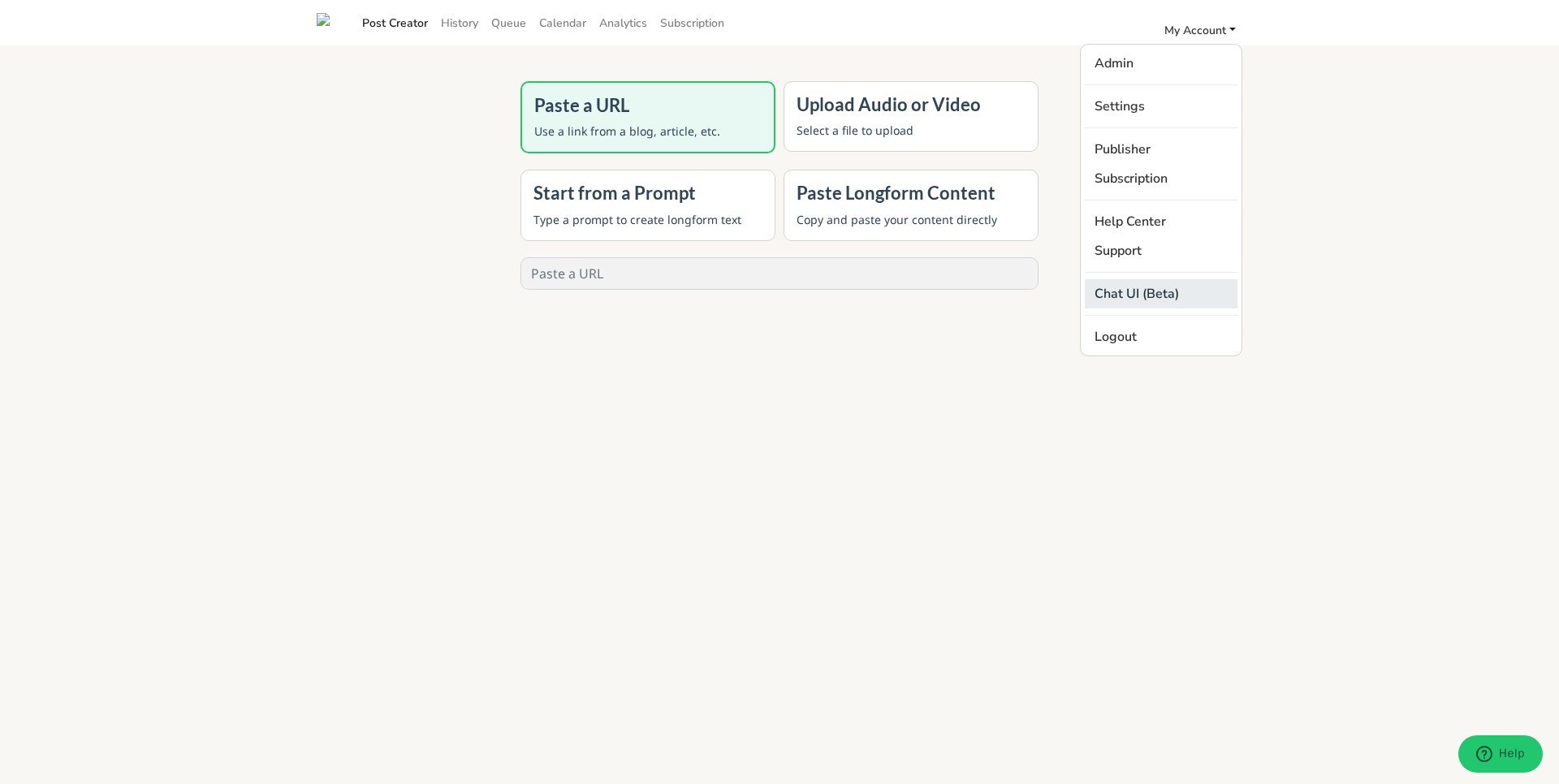 click on "Chat UI (Beta)" at bounding box center [1161, 294] 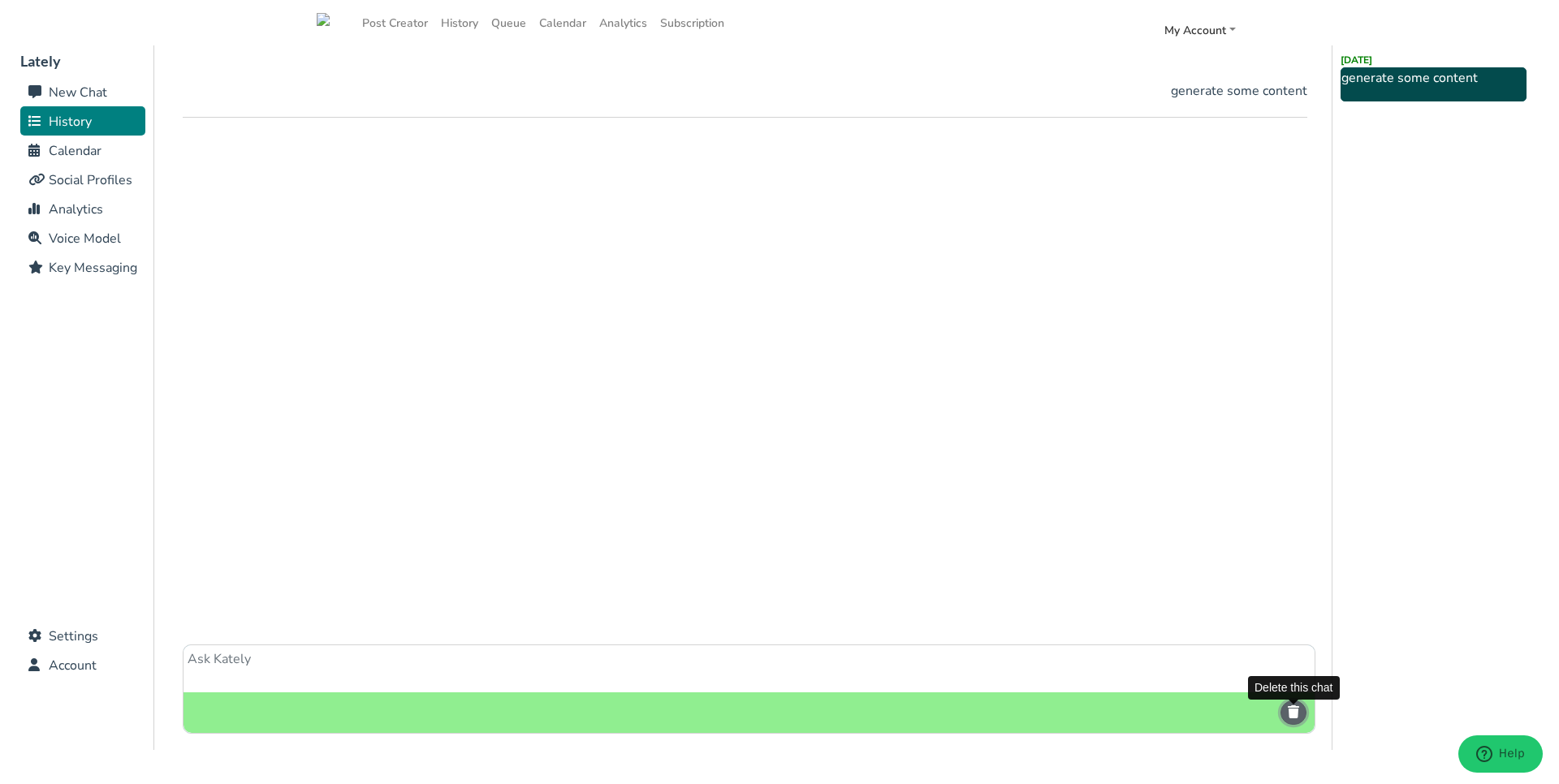 click at bounding box center [1293, 712] 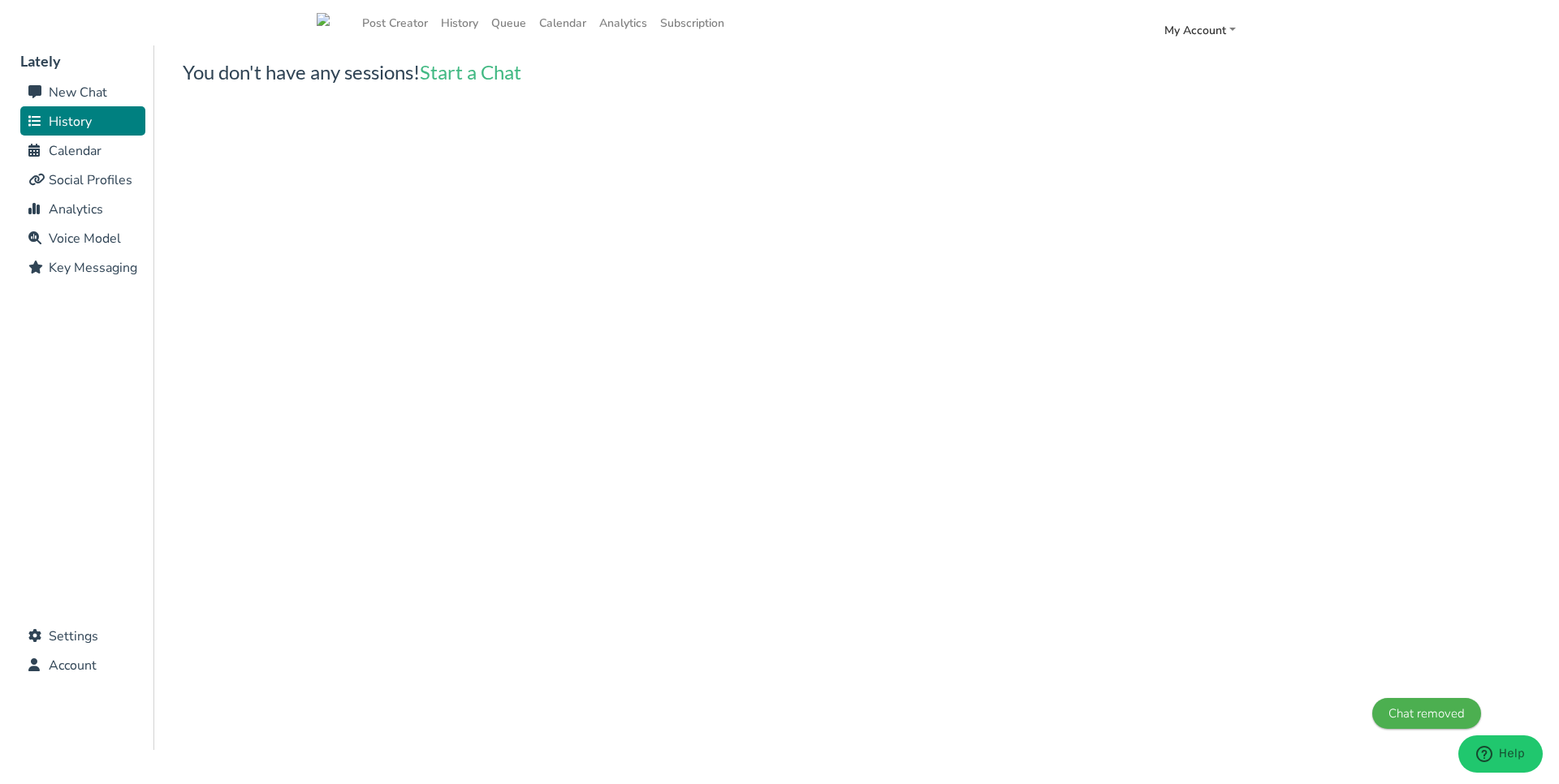 click on "New Chat" at bounding box center (78, 93) 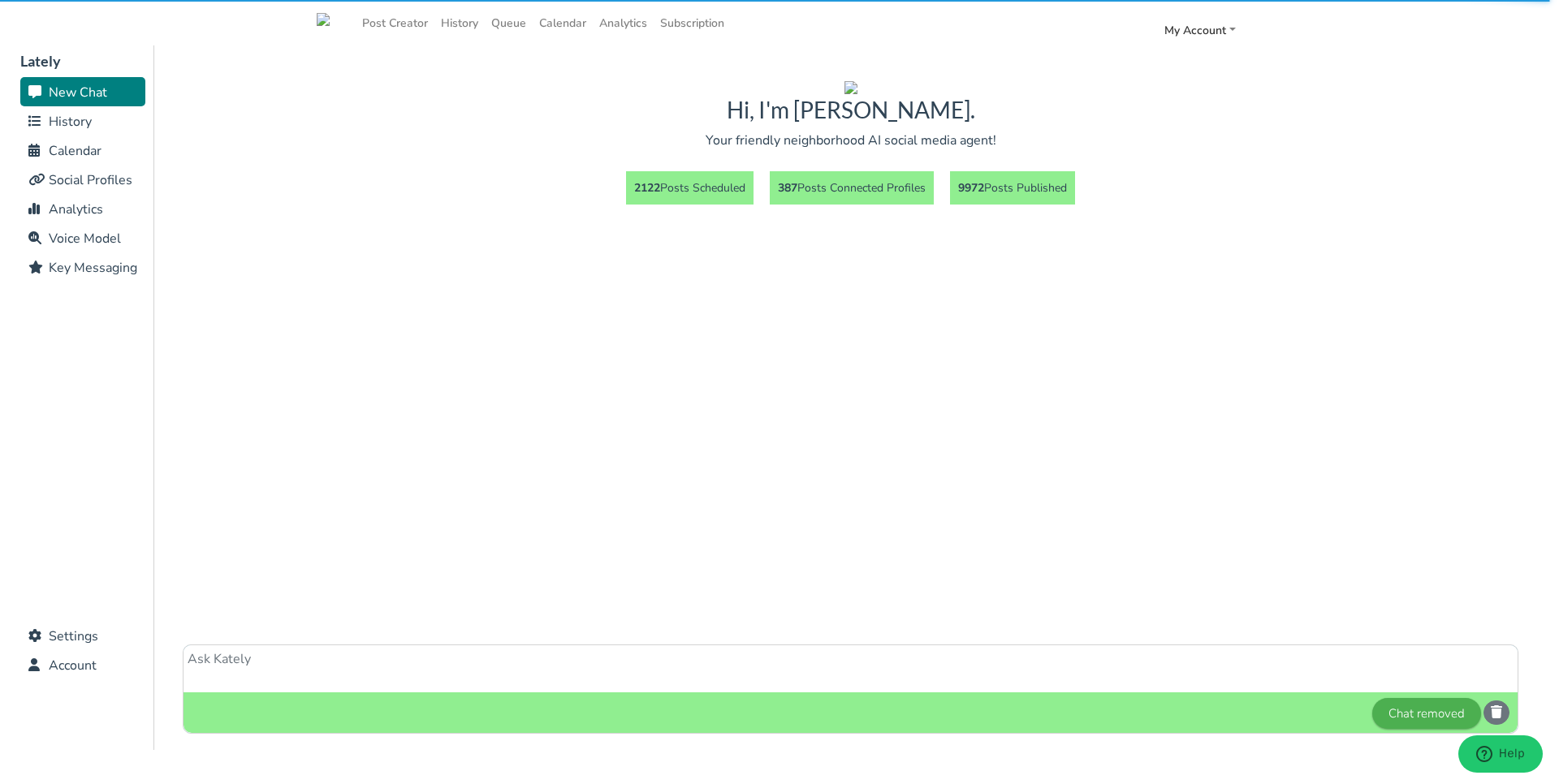 click at bounding box center (850, 669) 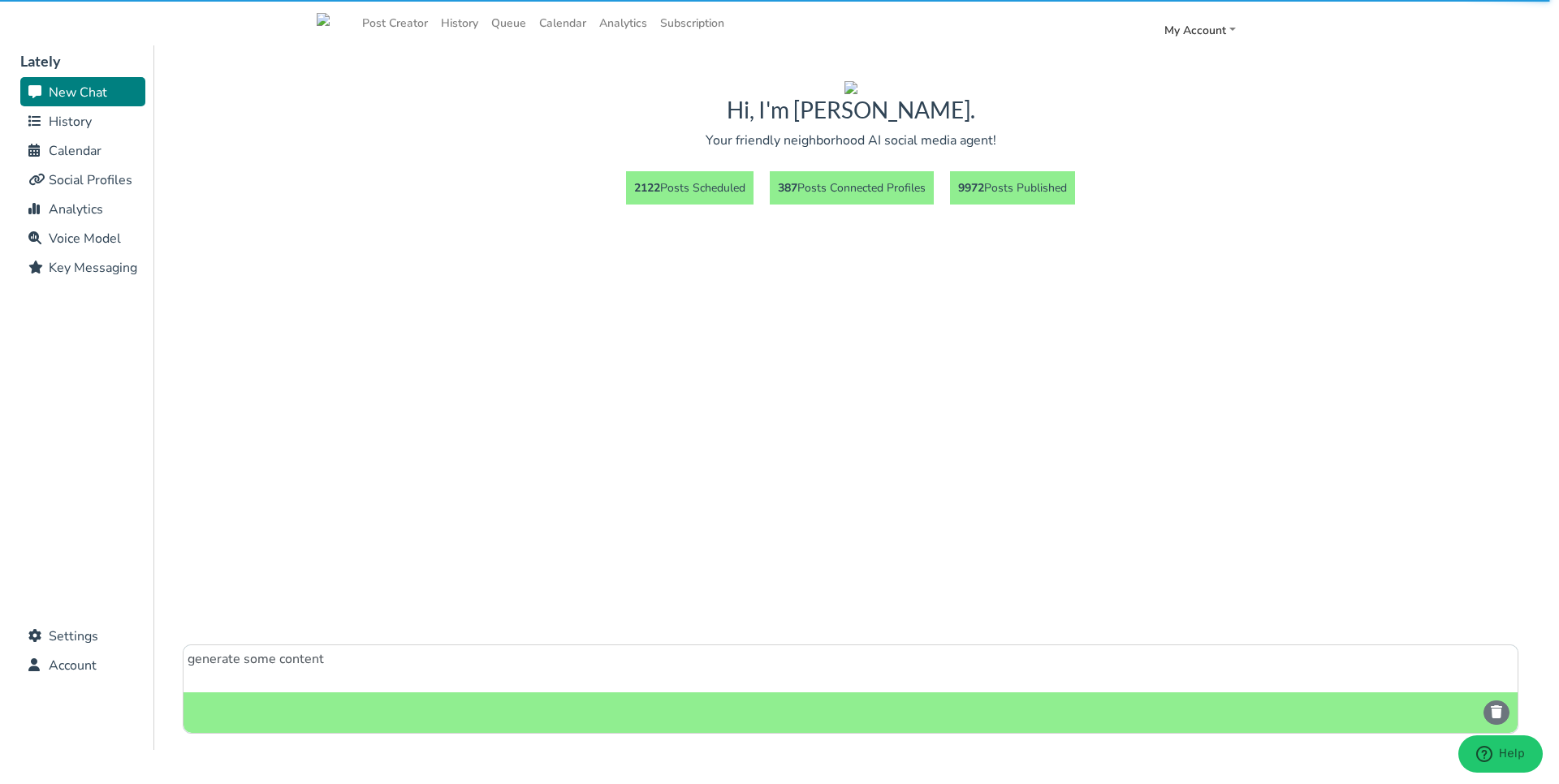 type on "generate some content" 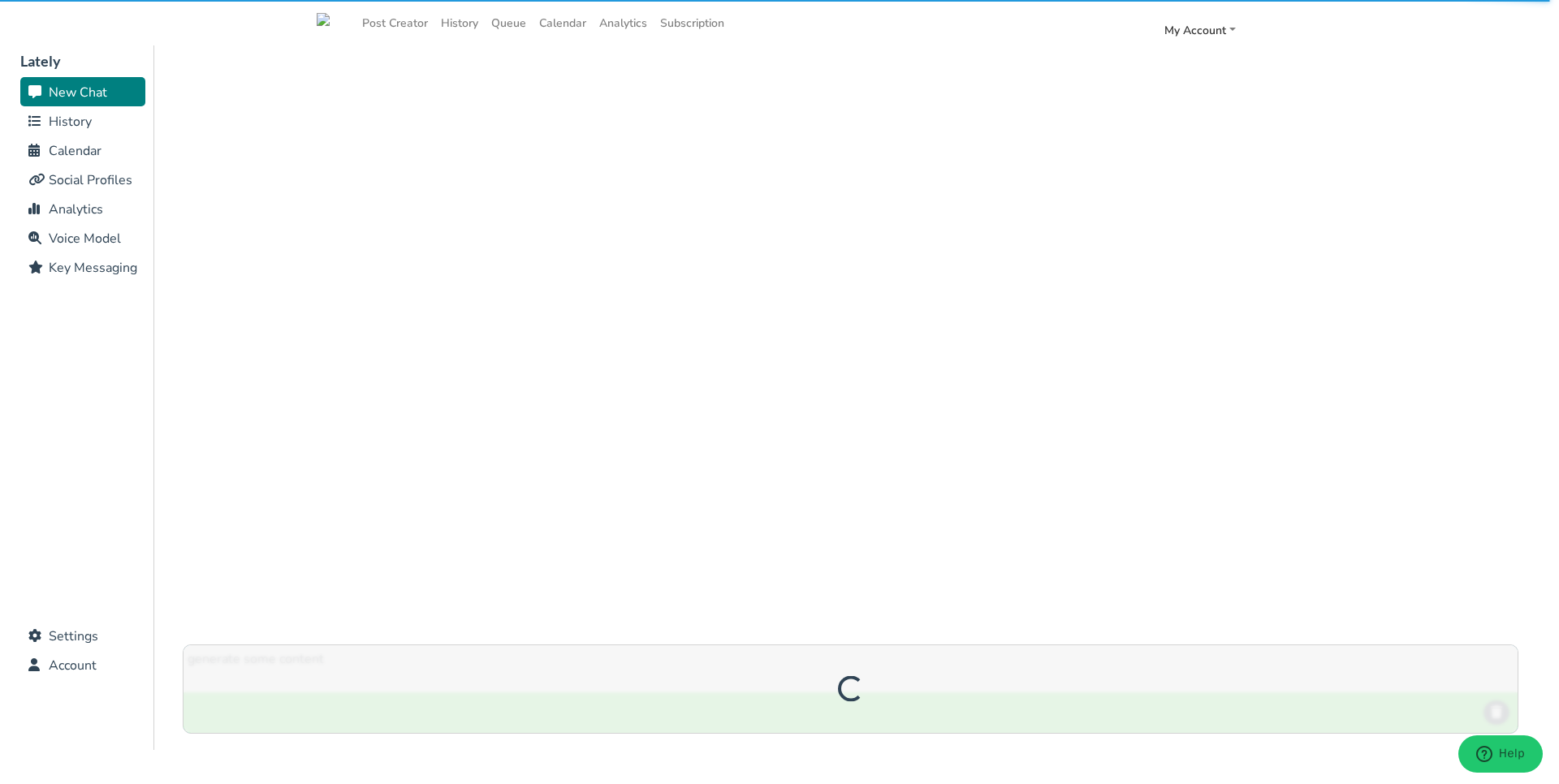 type 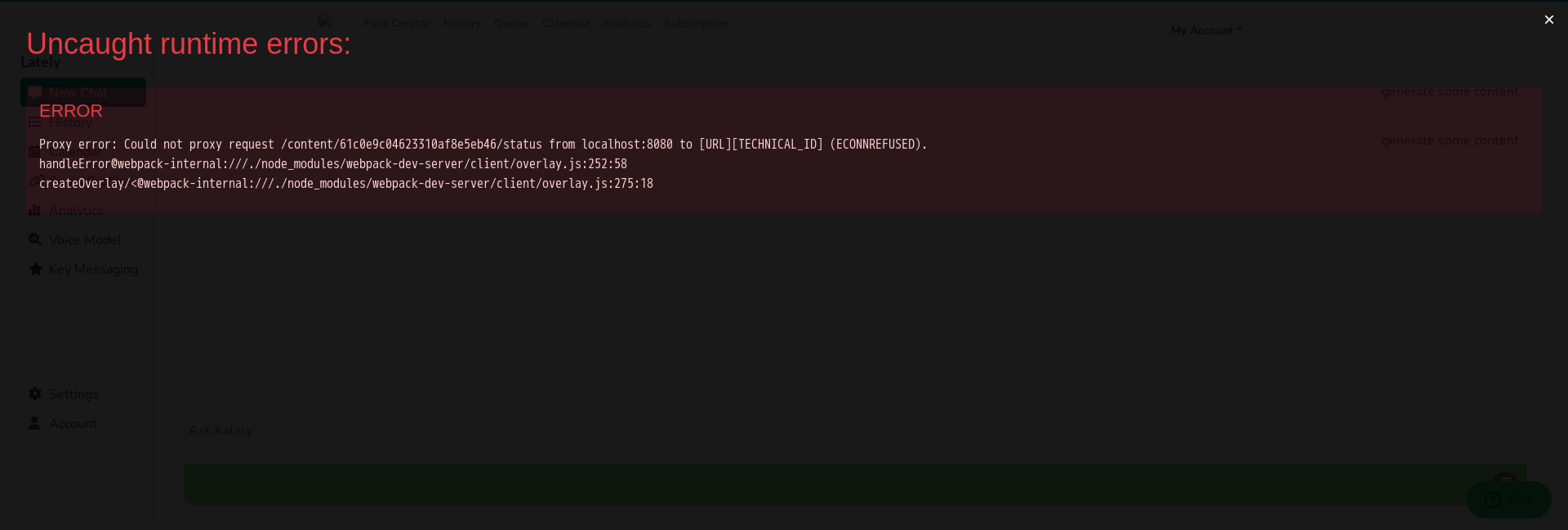 scroll, scrollTop: 0, scrollLeft: 0, axis: both 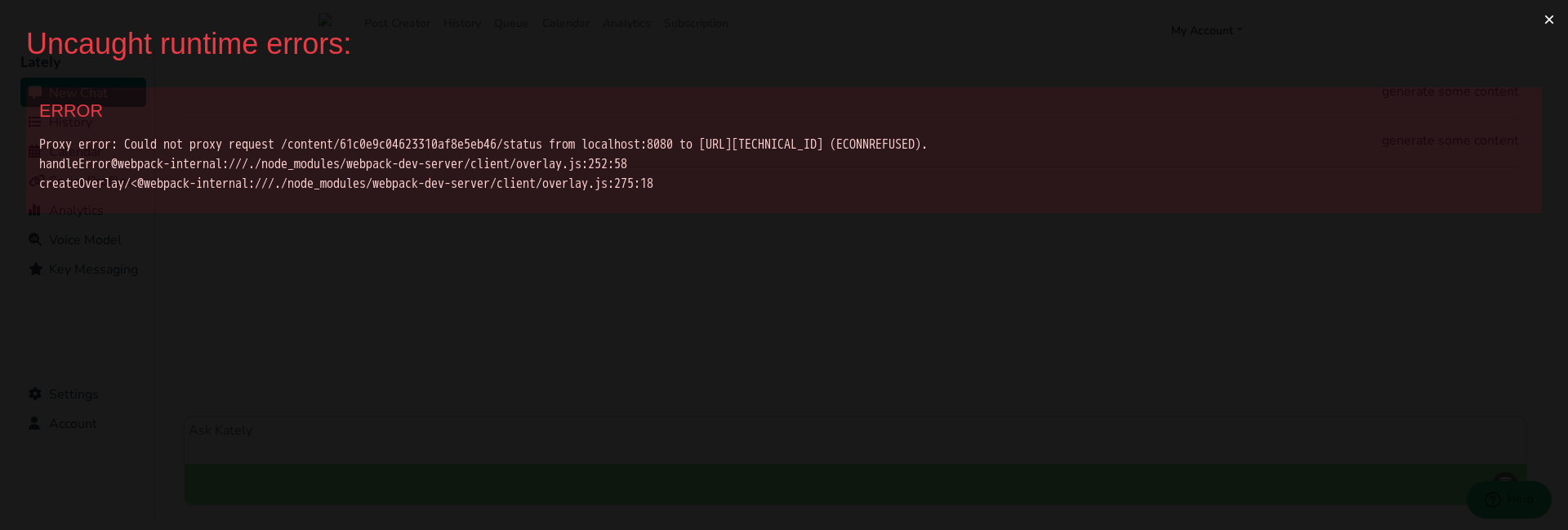 click on "×" at bounding box center [1549, 20] 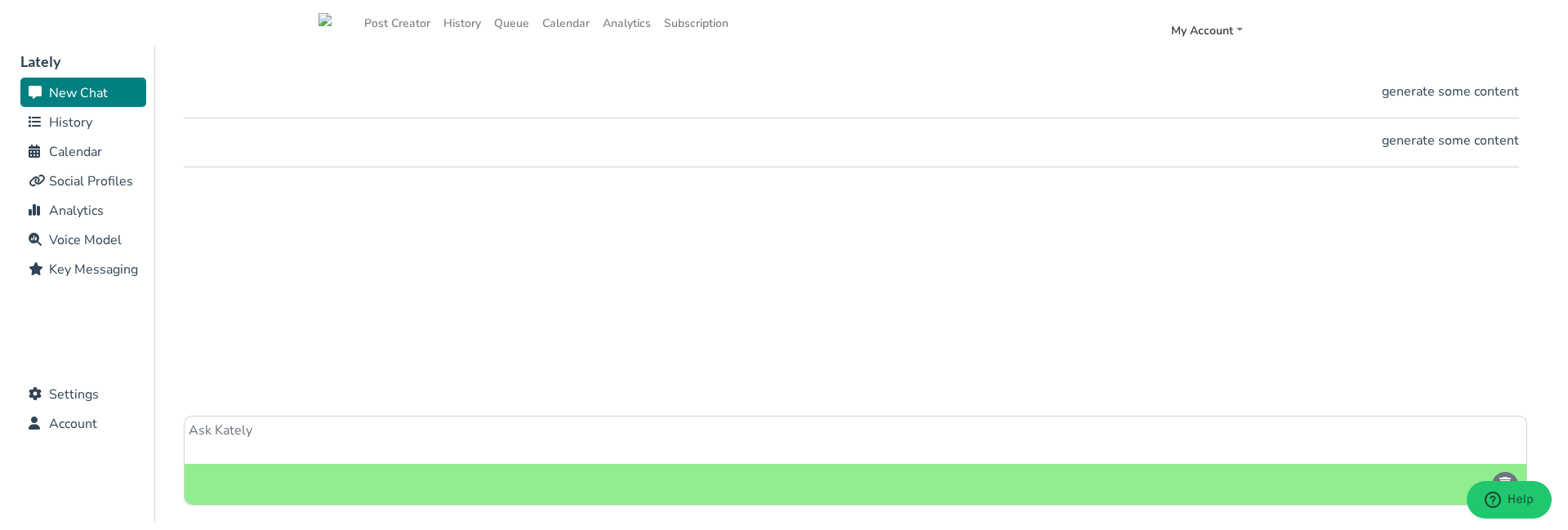 click on "History" at bounding box center (70, 122) 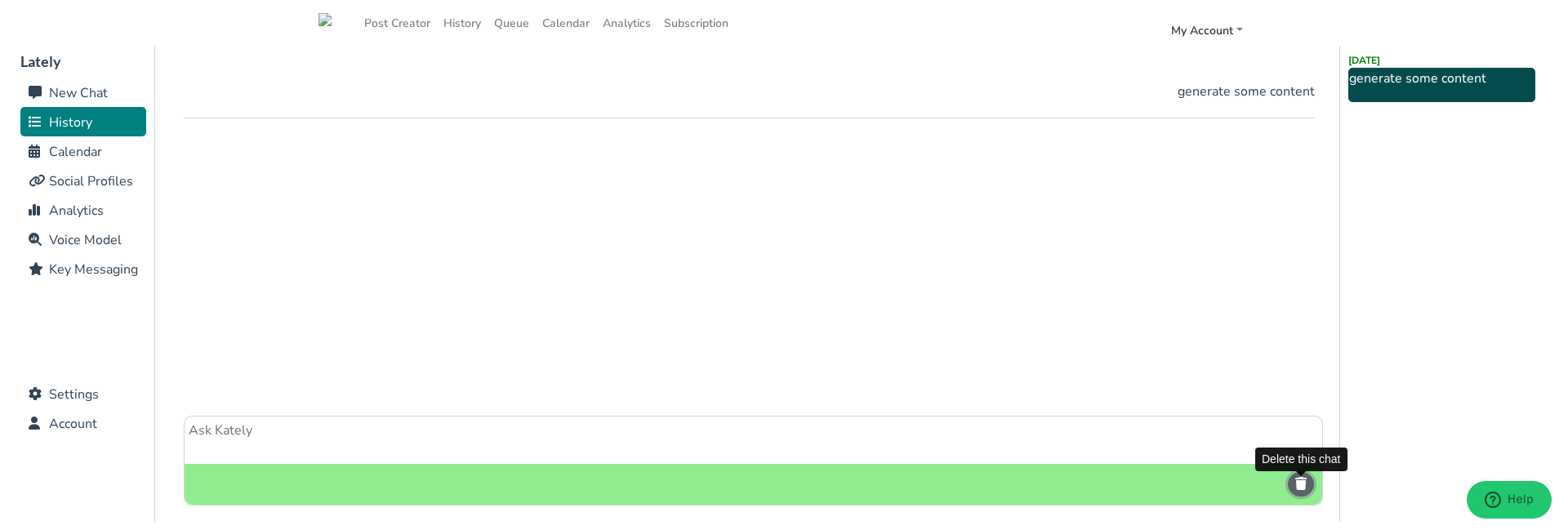 click at bounding box center (1301, 484) 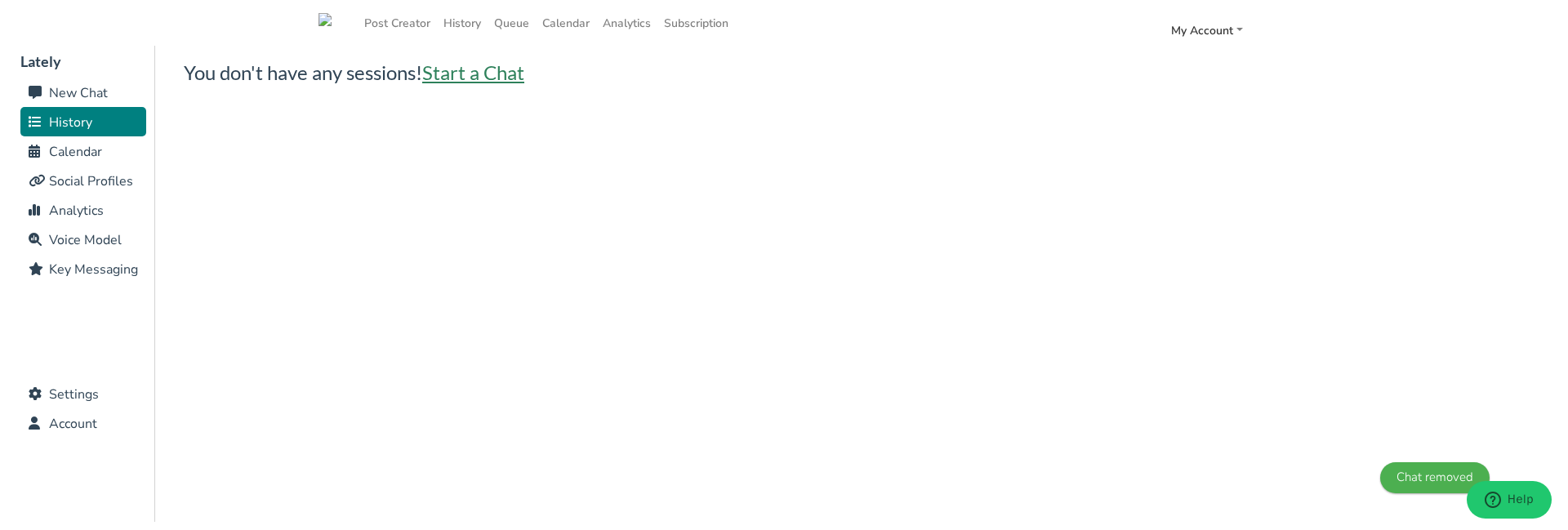 click on "Start a Chat" at bounding box center [473, 72] 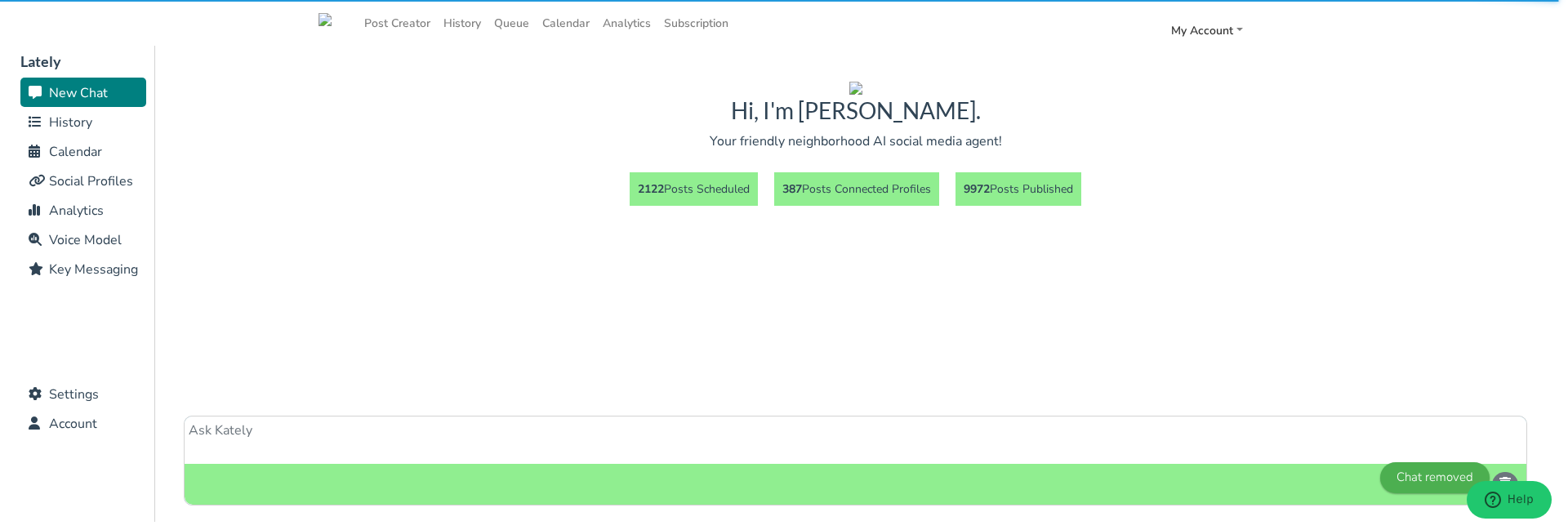 click at bounding box center (855, 440) 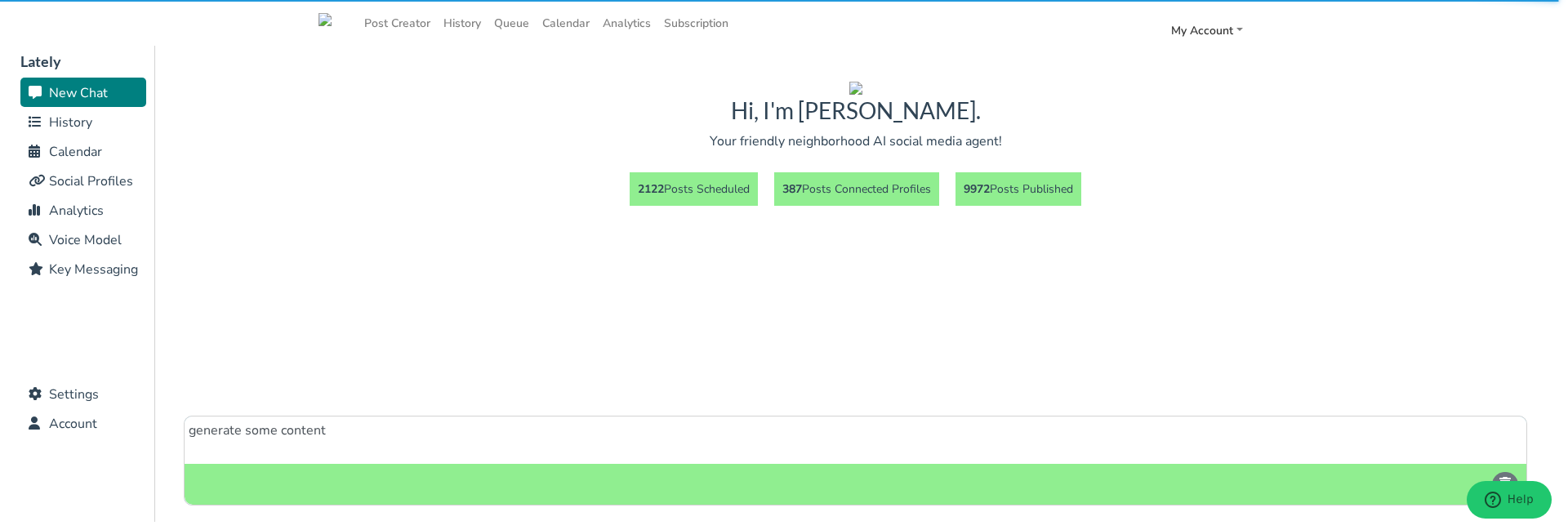type on "generate some content" 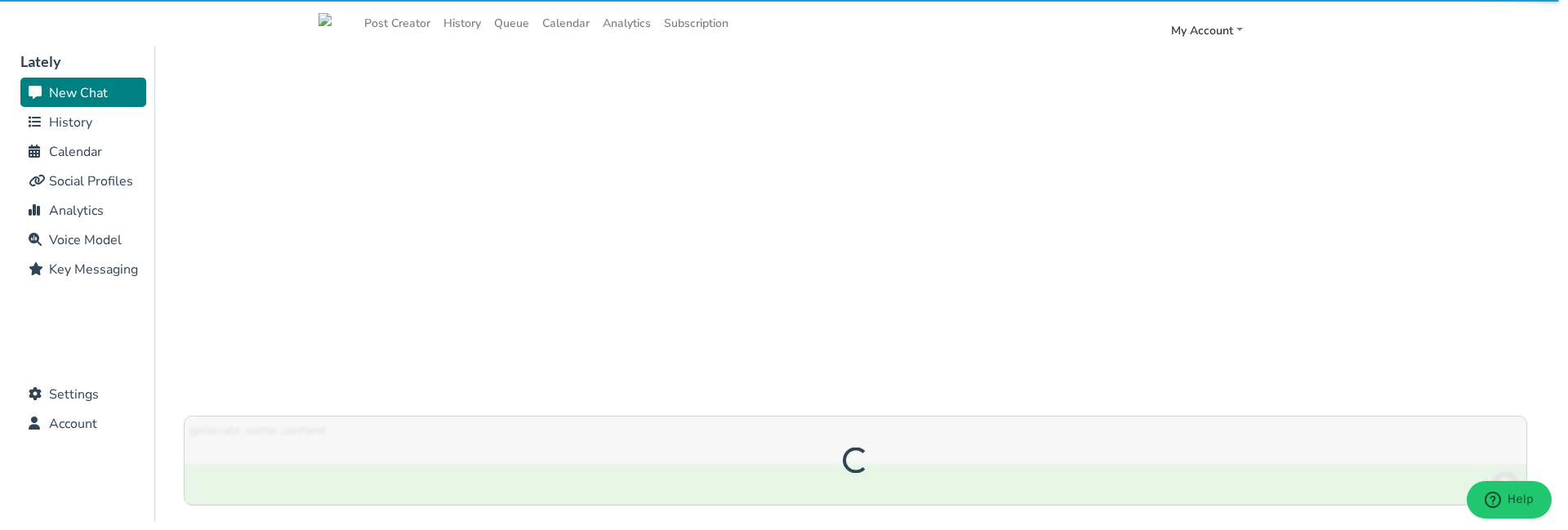 type 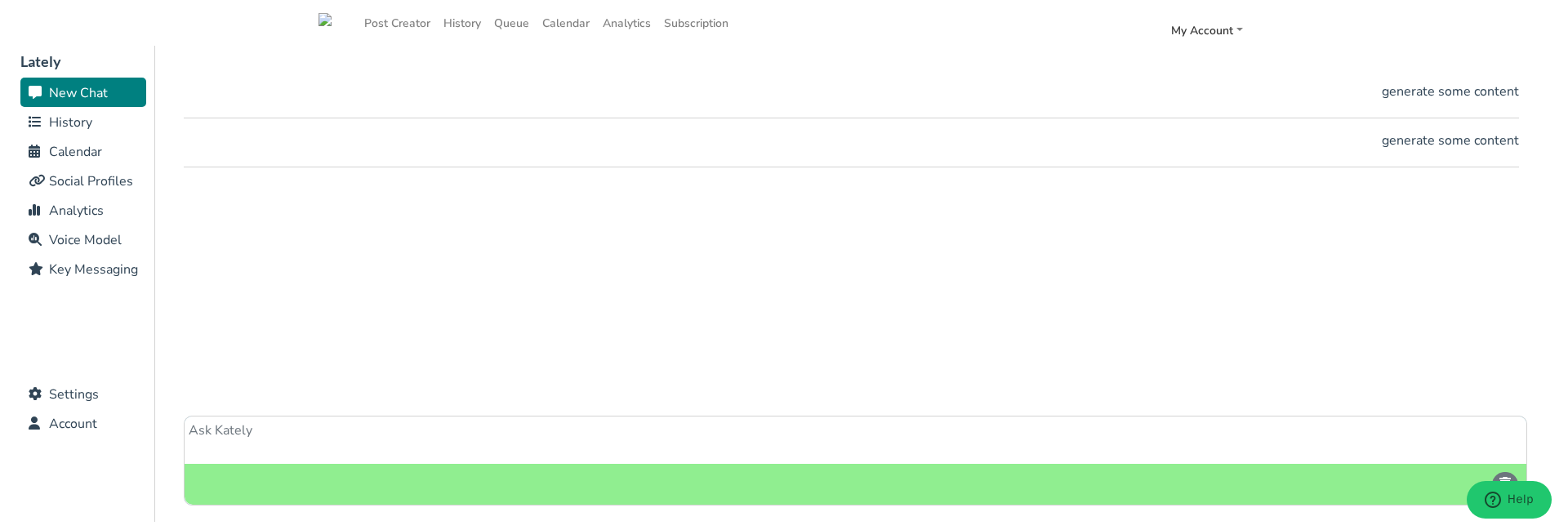 click on "History" at bounding box center (70, 122) 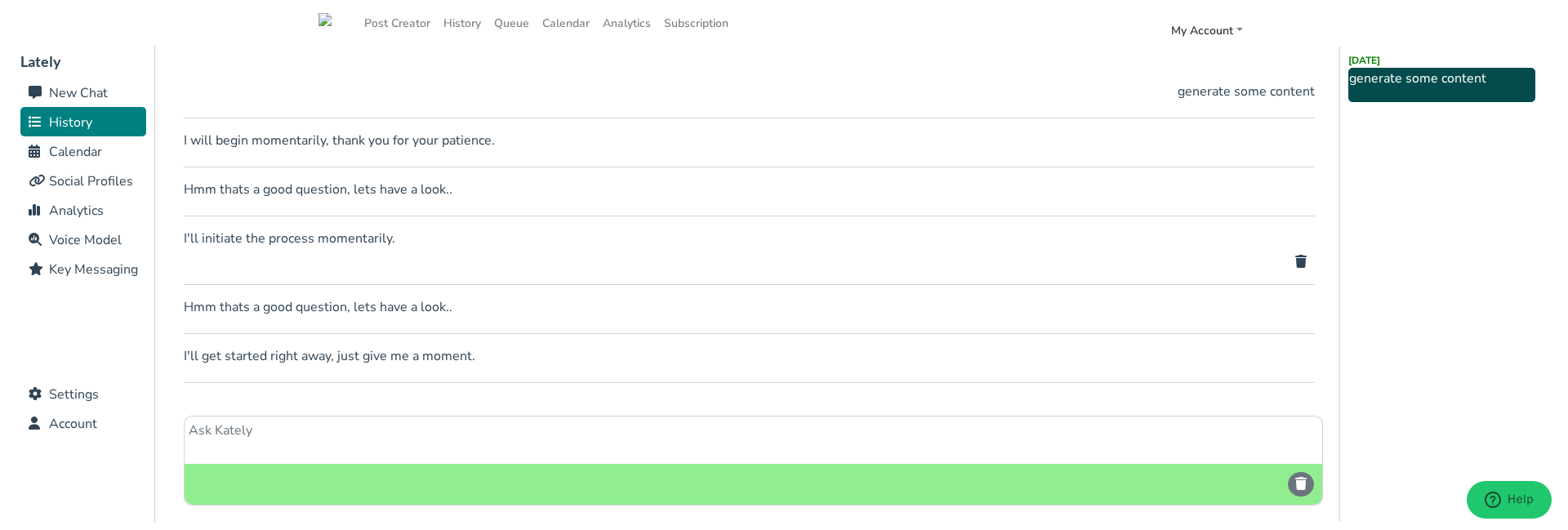scroll, scrollTop: 139, scrollLeft: 0, axis: vertical 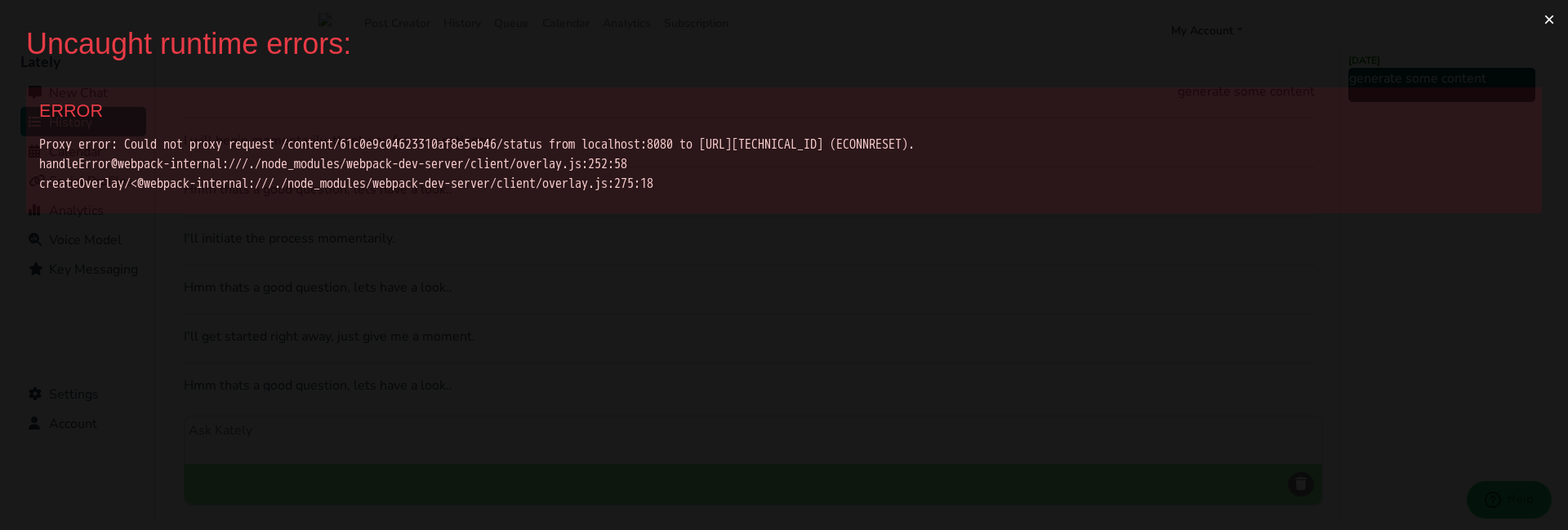 click on "×" at bounding box center (1549, 20) 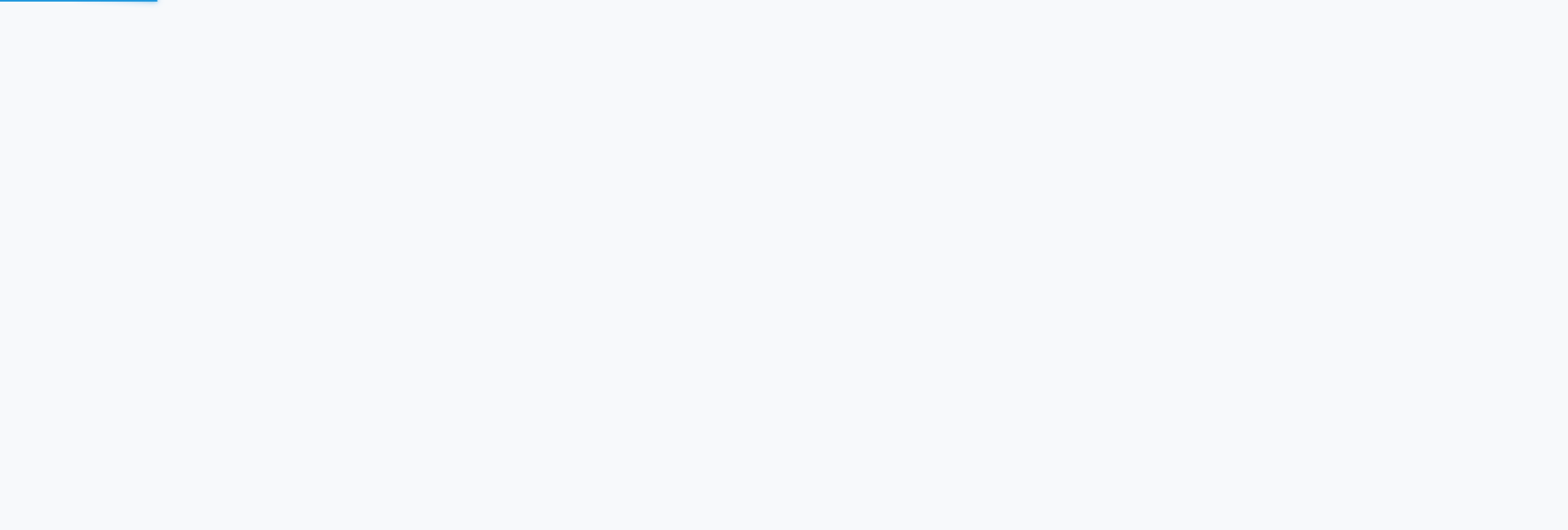 scroll, scrollTop: 0, scrollLeft: 0, axis: both 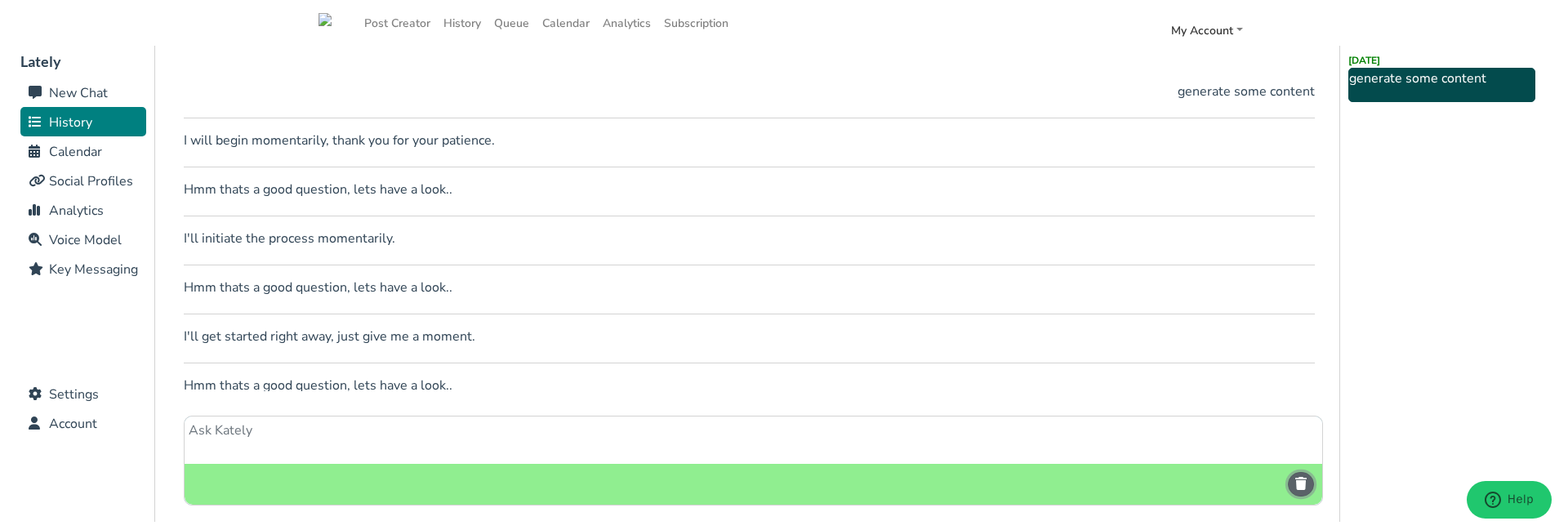 click at bounding box center [1301, 483] 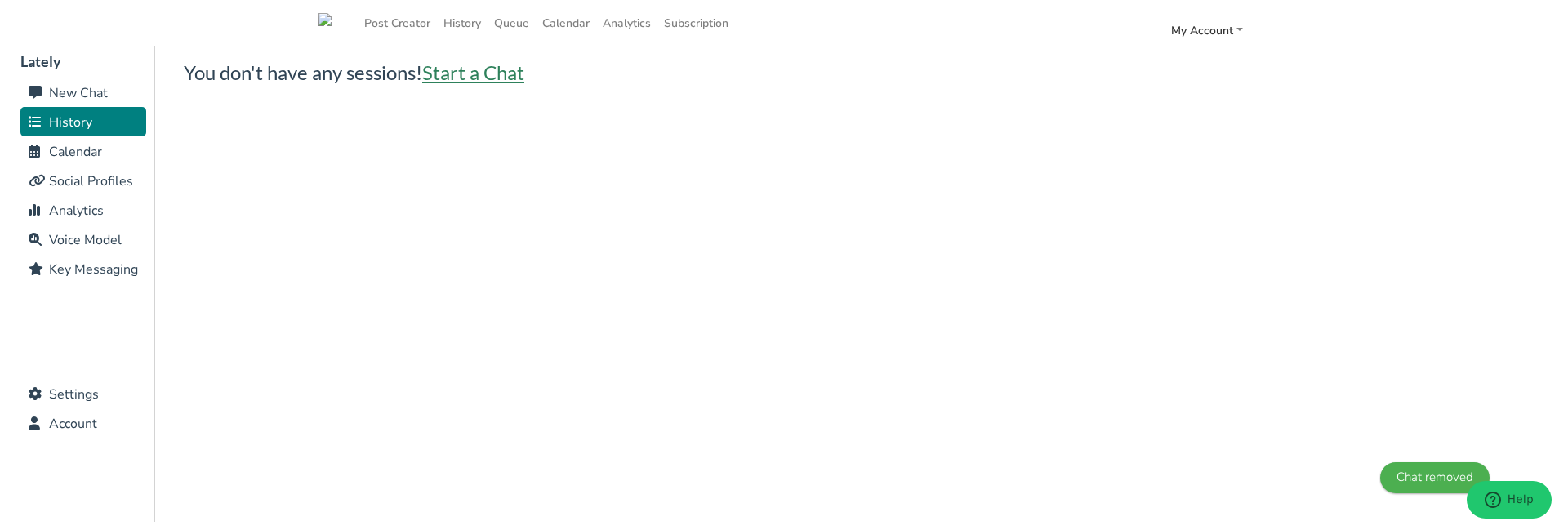 click on "Start a Chat" at bounding box center [473, 72] 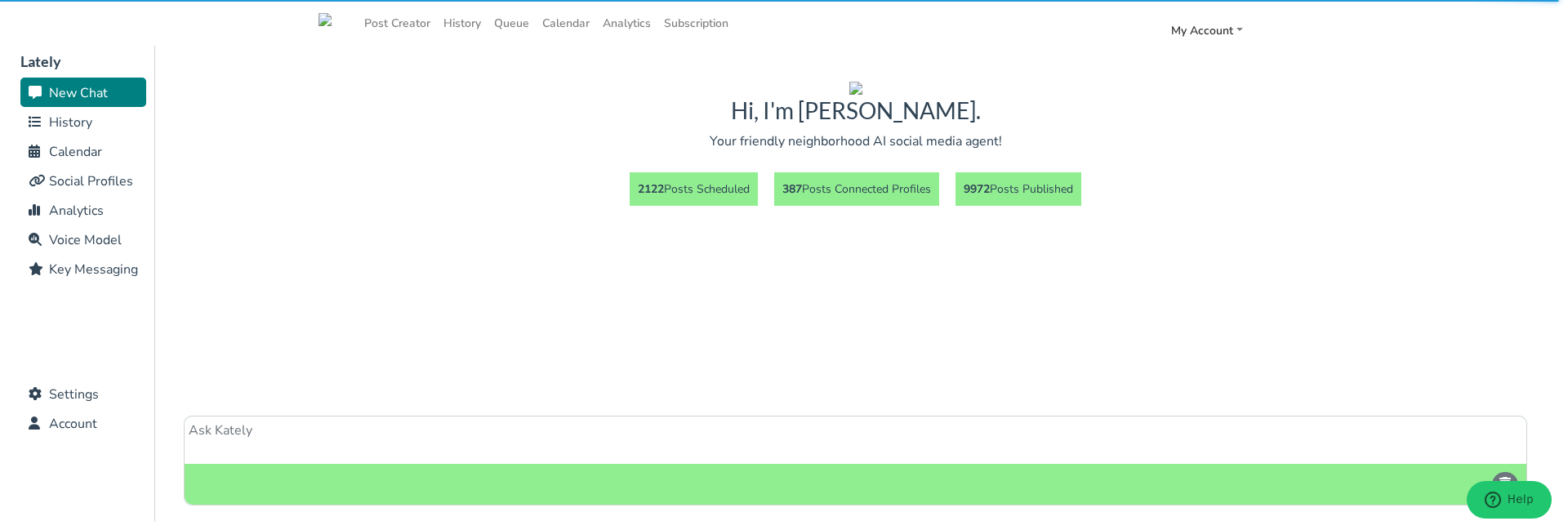 click at bounding box center (855, 440) 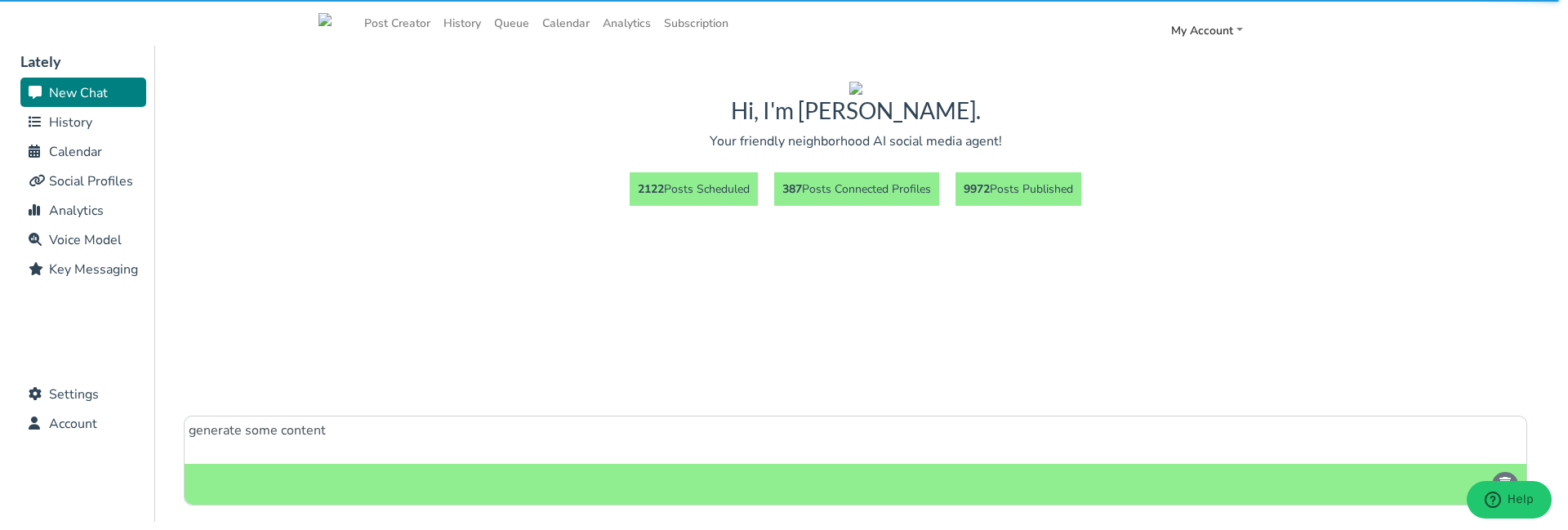 type on "generate some content" 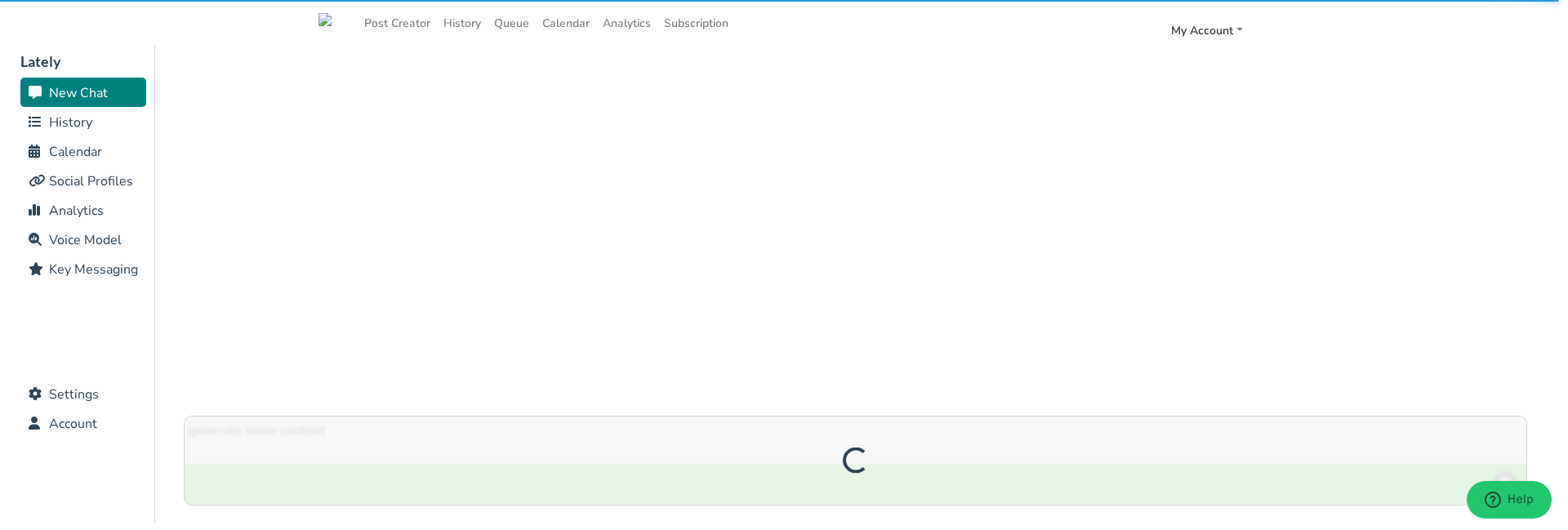 type 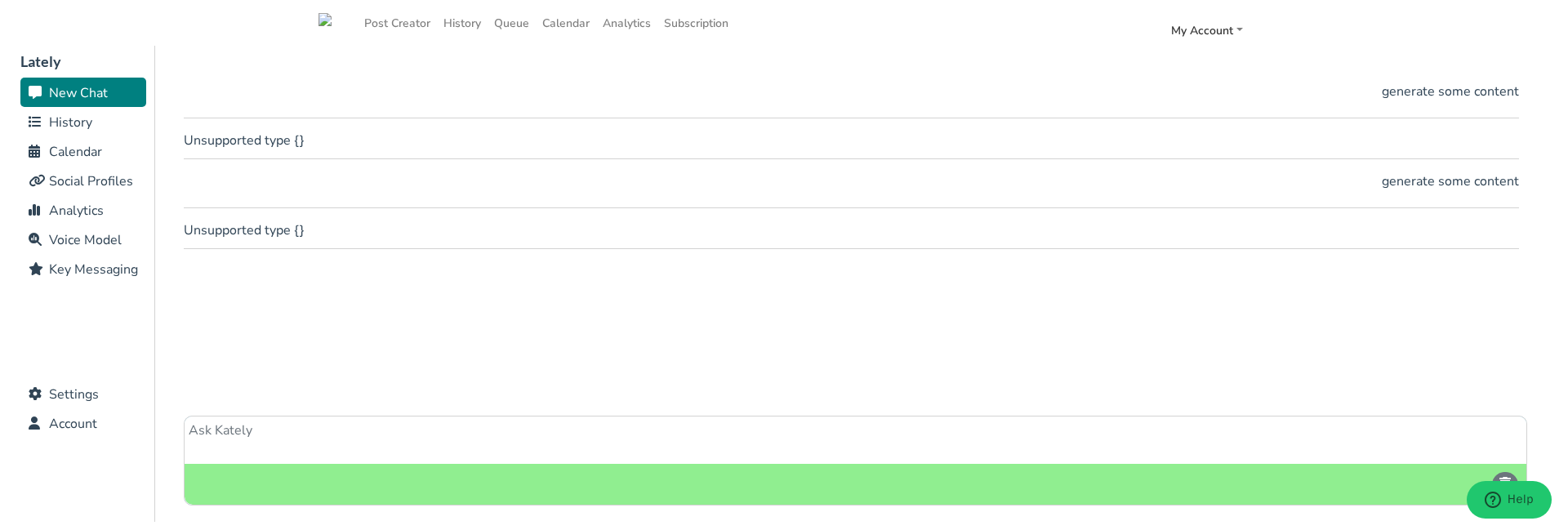 click on "History" at bounding box center (70, 122) 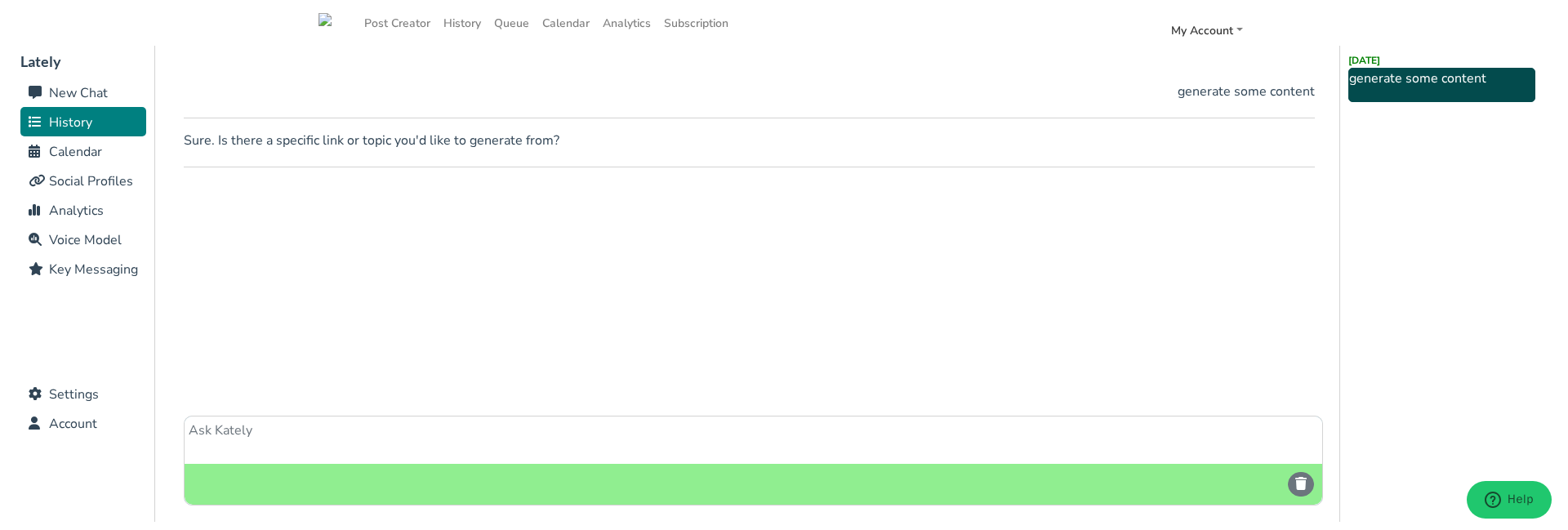 click at bounding box center (753, 440) 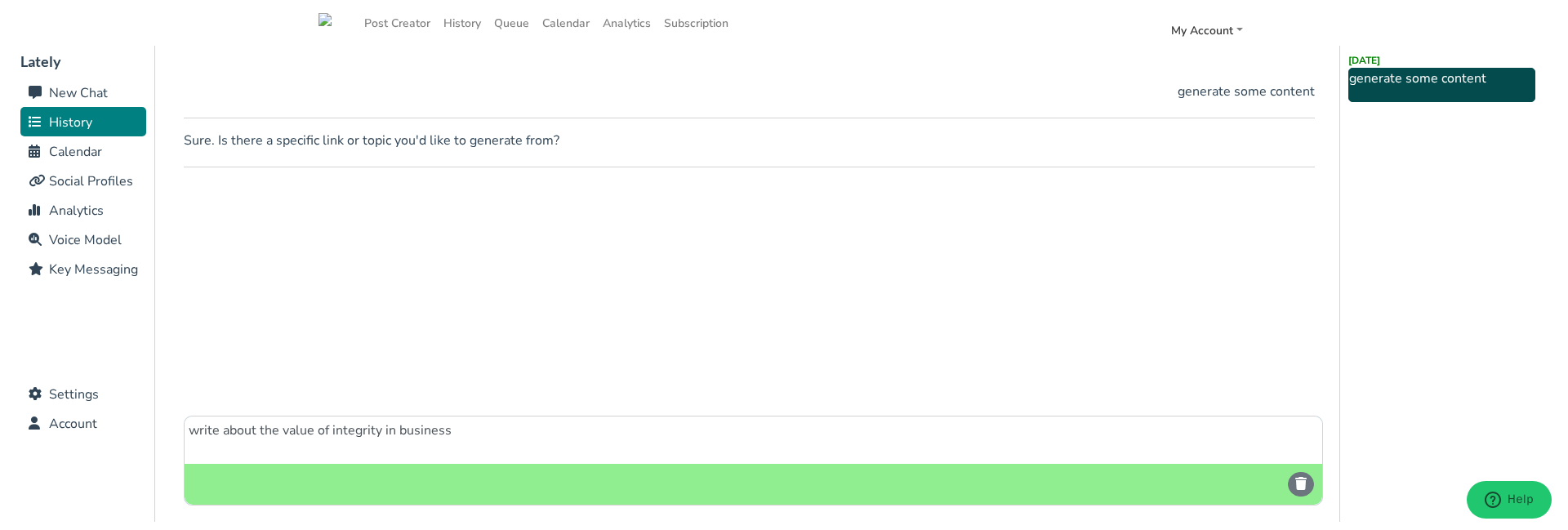 type on "write about the value of integrity in business" 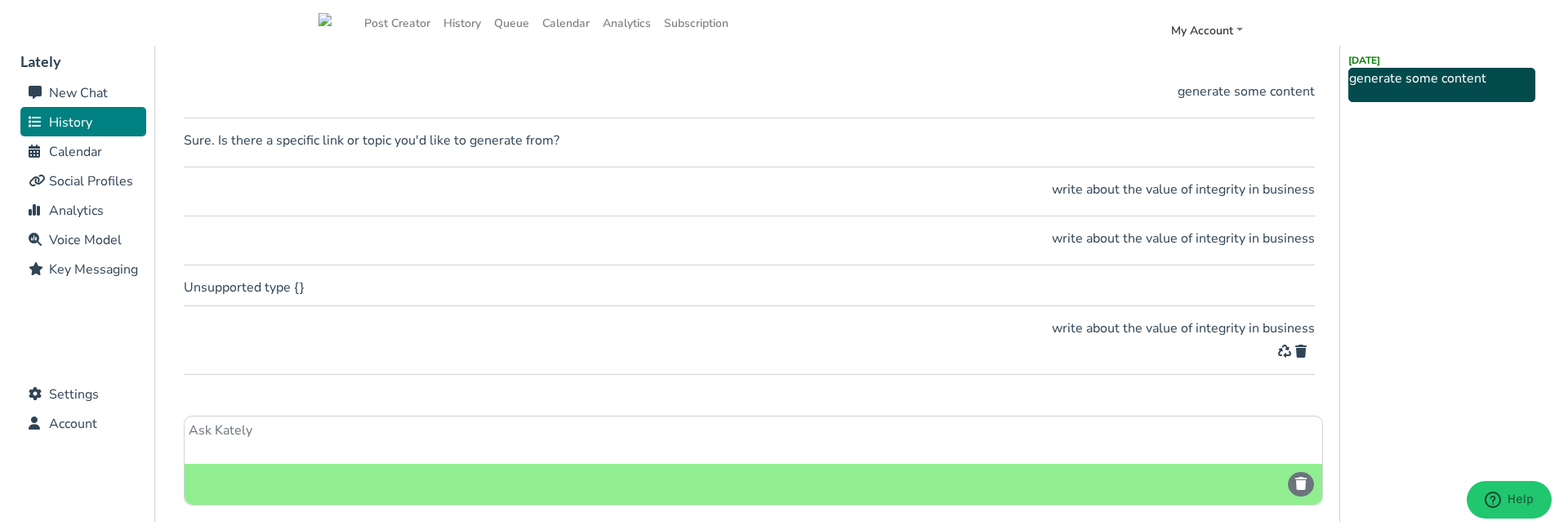 click at bounding box center [1301, 351] 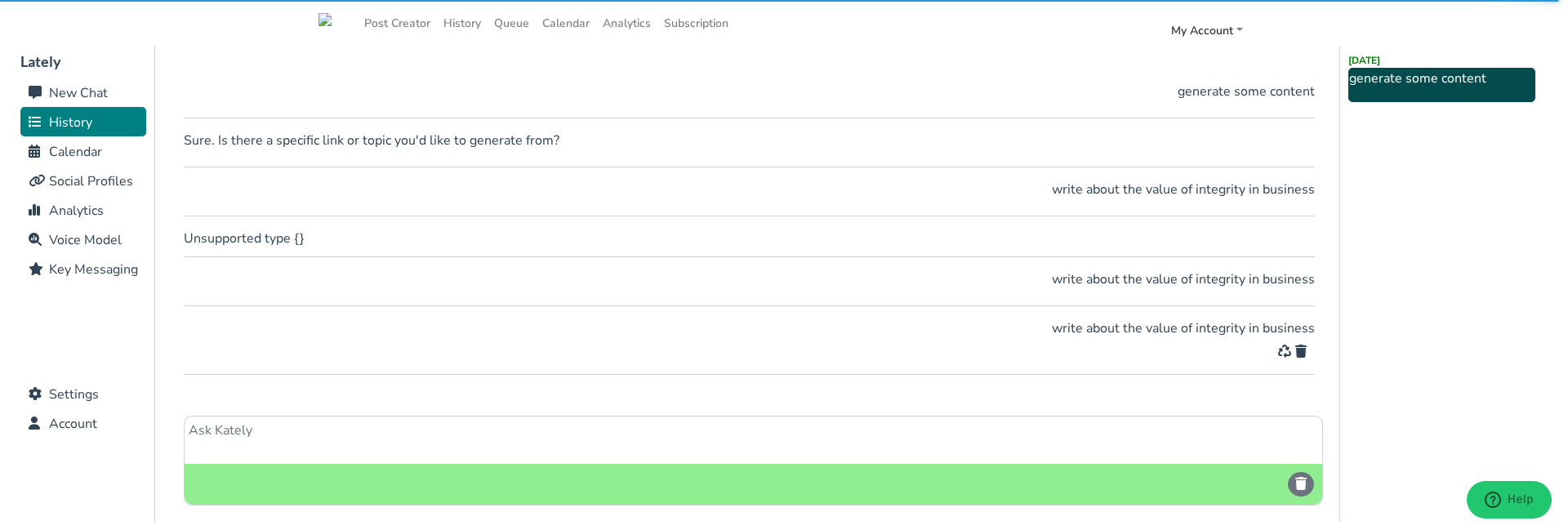 click at bounding box center (1301, 351) 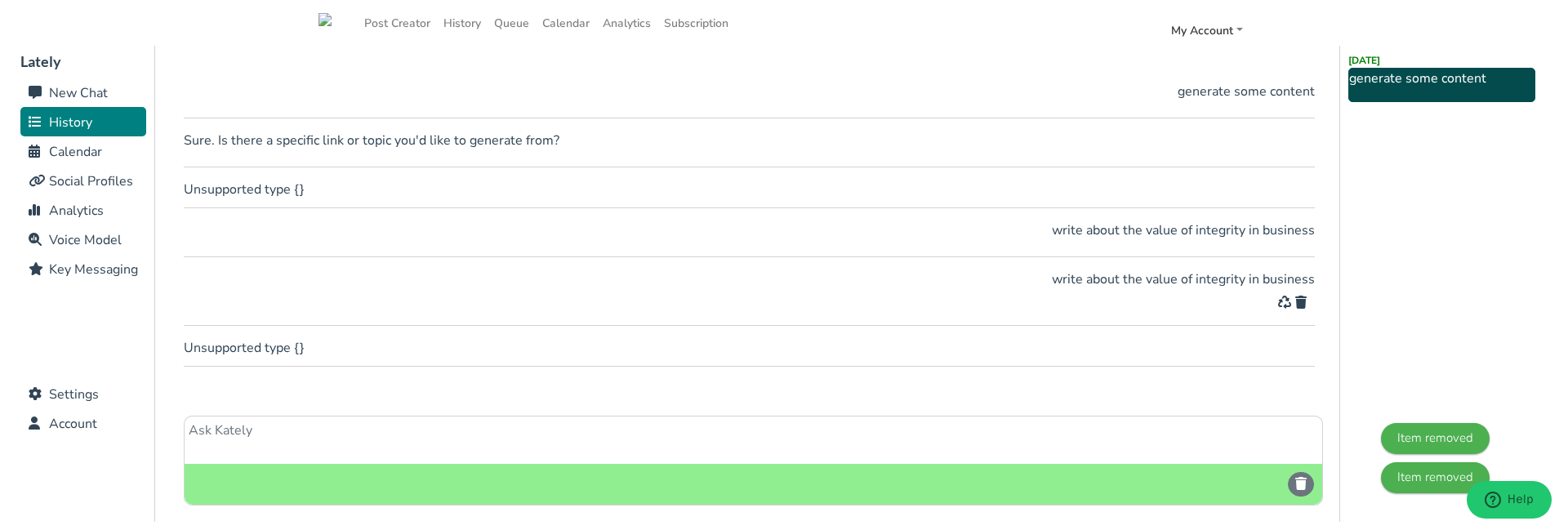 click at bounding box center (1301, 302) 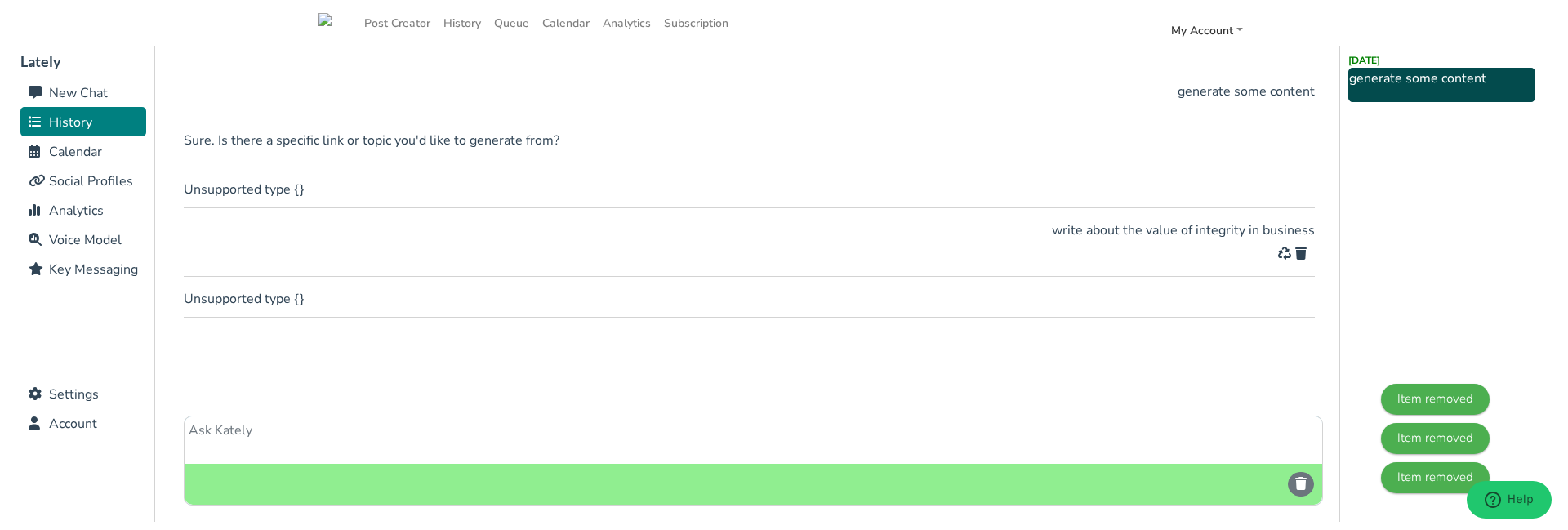 click at bounding box center [1301, 253] 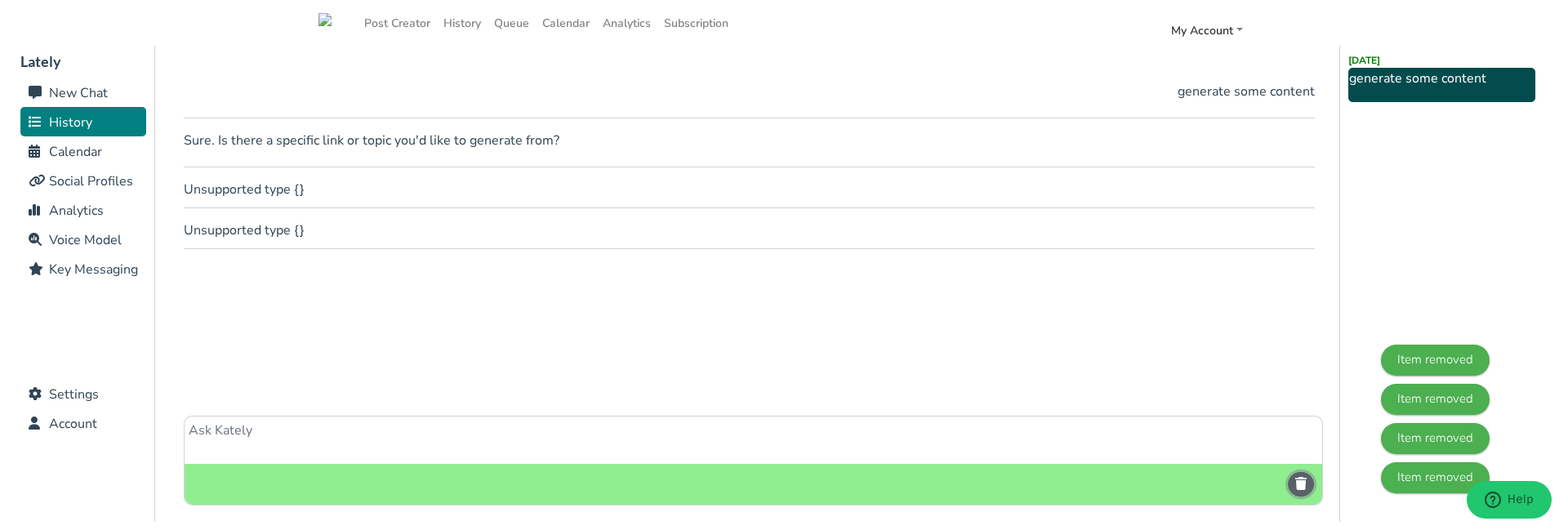 click at bounding box center [1301, 483] 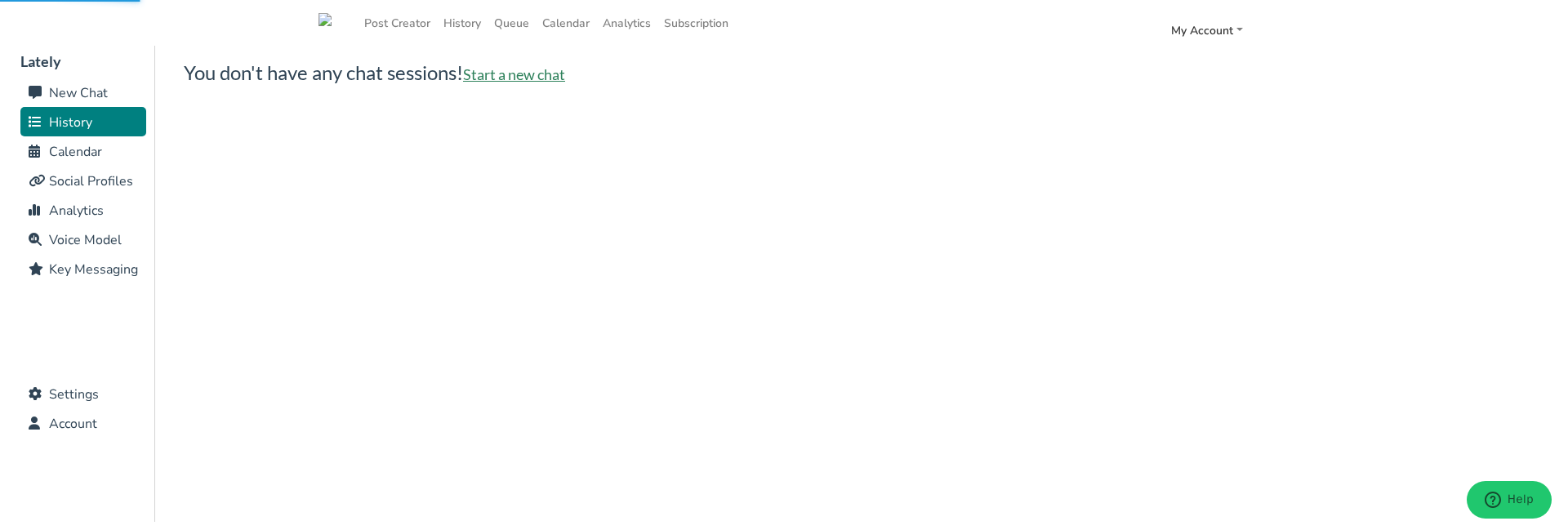 click on "Start a new chat" at bounding box center (514, 74) 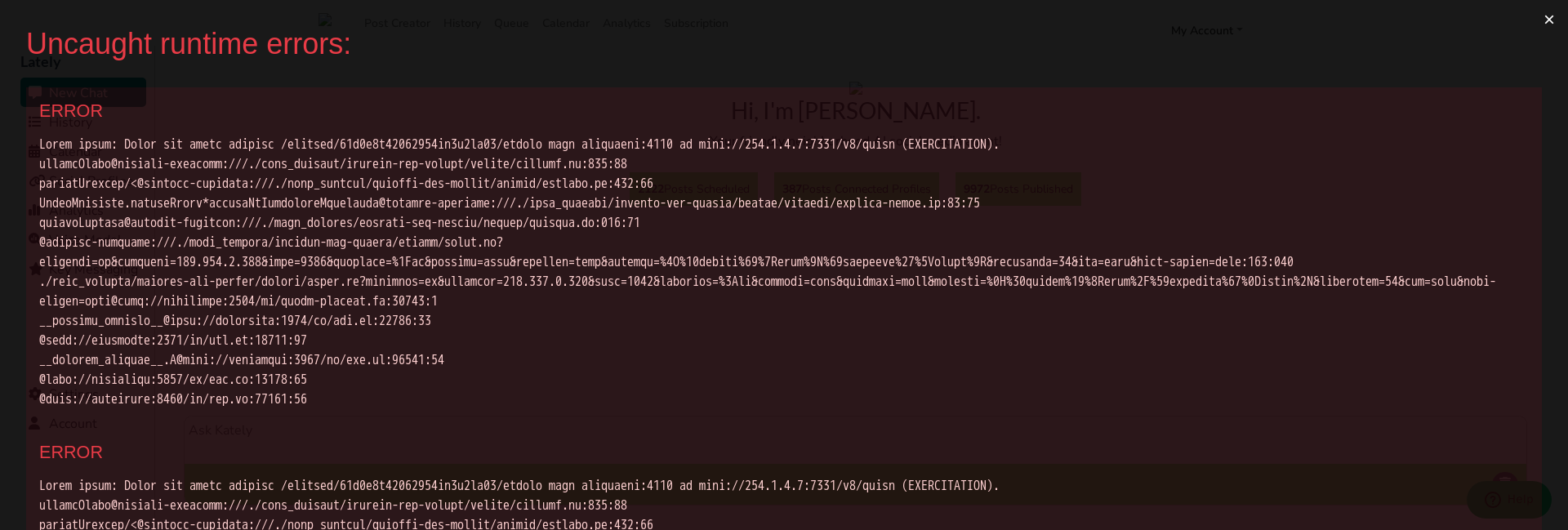 scroll, scrollTop: 0, scrollLeft: 0, axis: both 